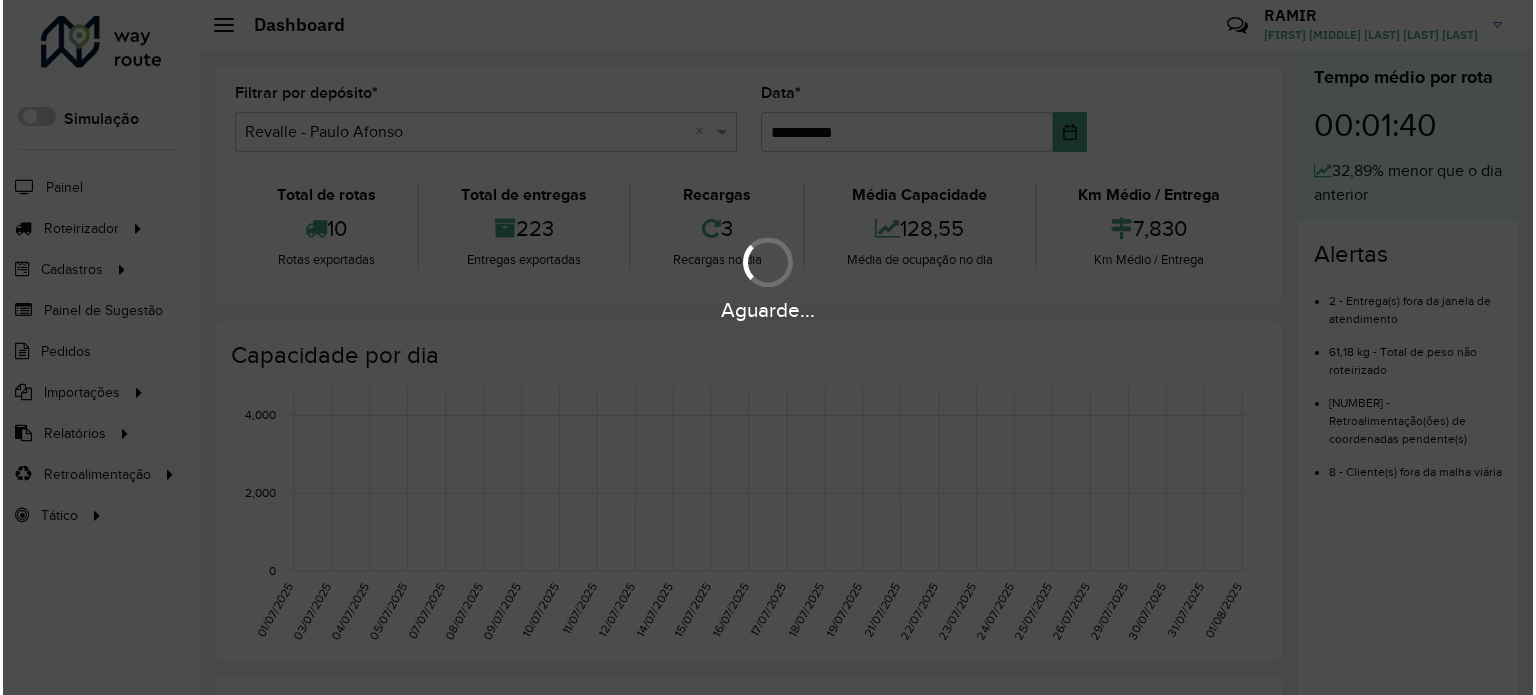 scroll, scrollTop: 0, scrollLeft: 0, axis: both 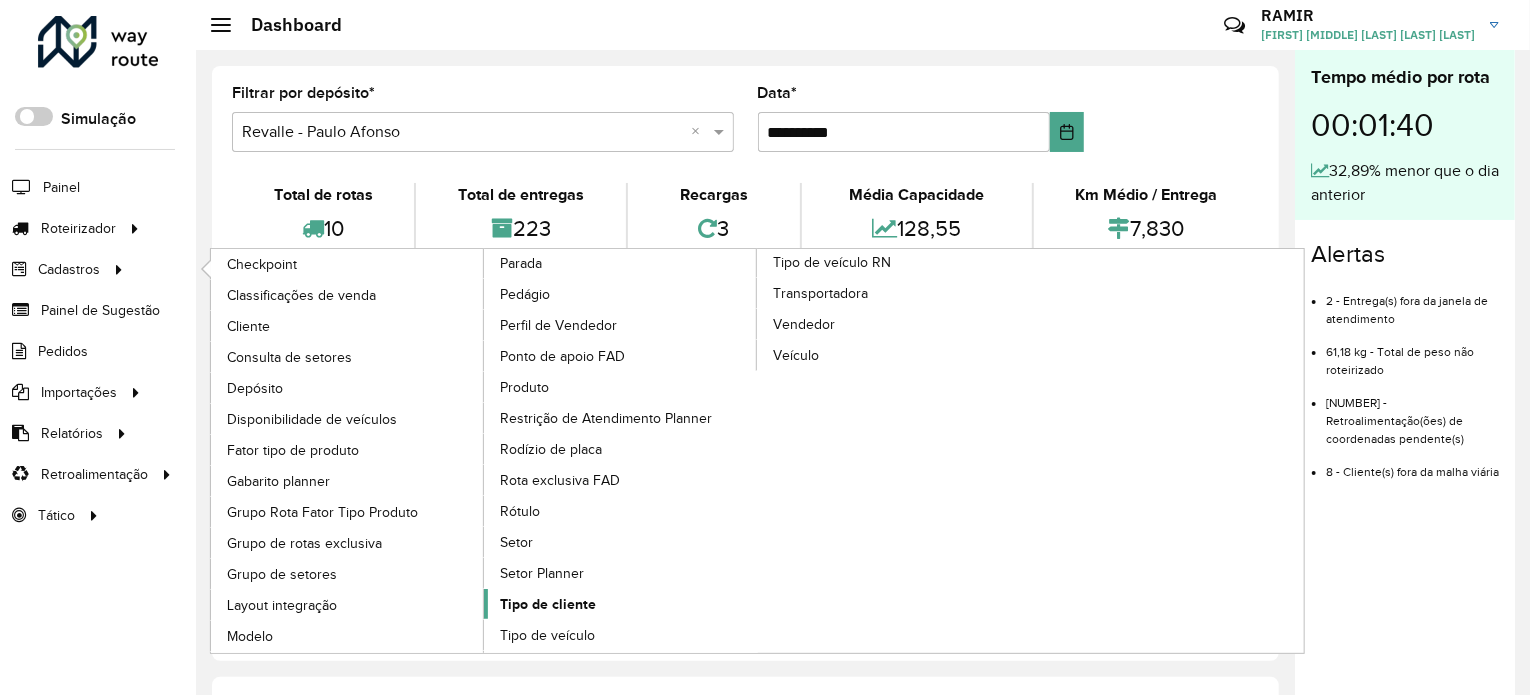 click on "Tipo de cliente" 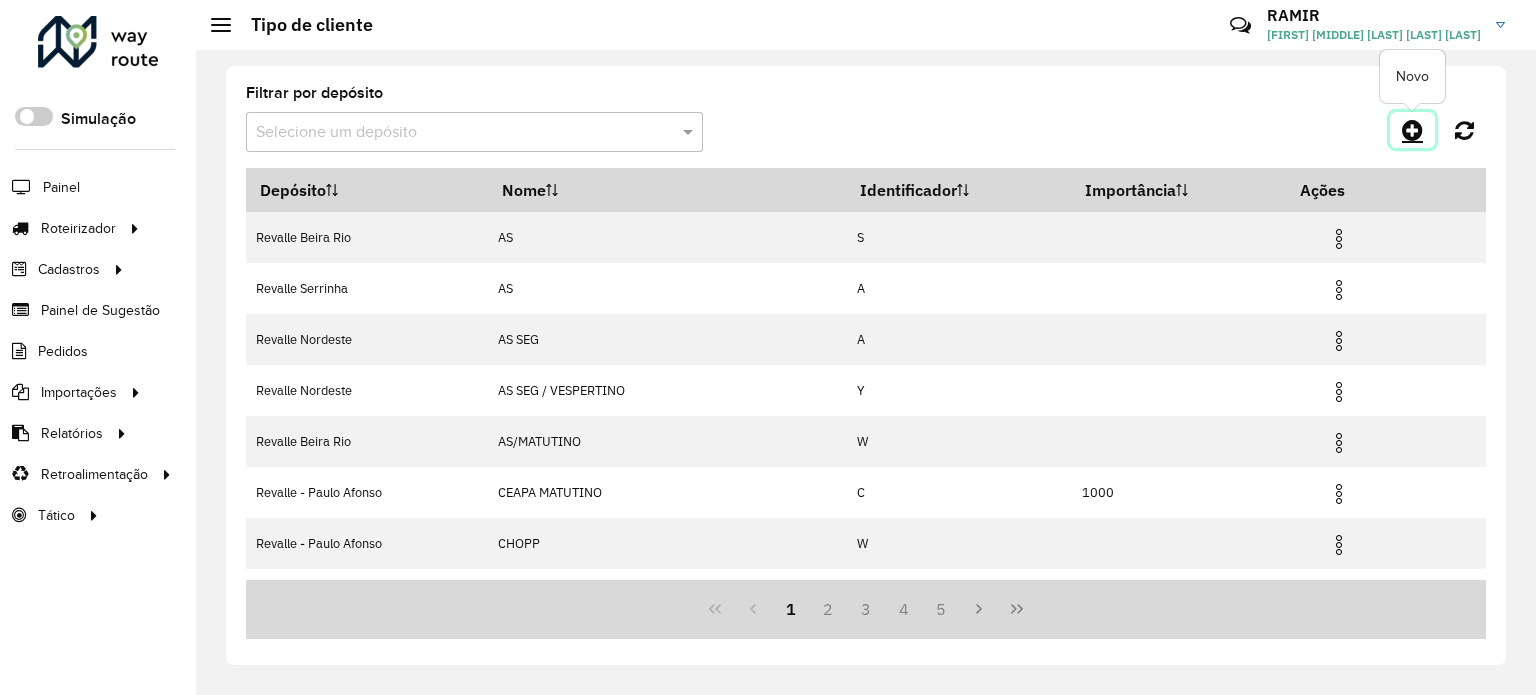 click 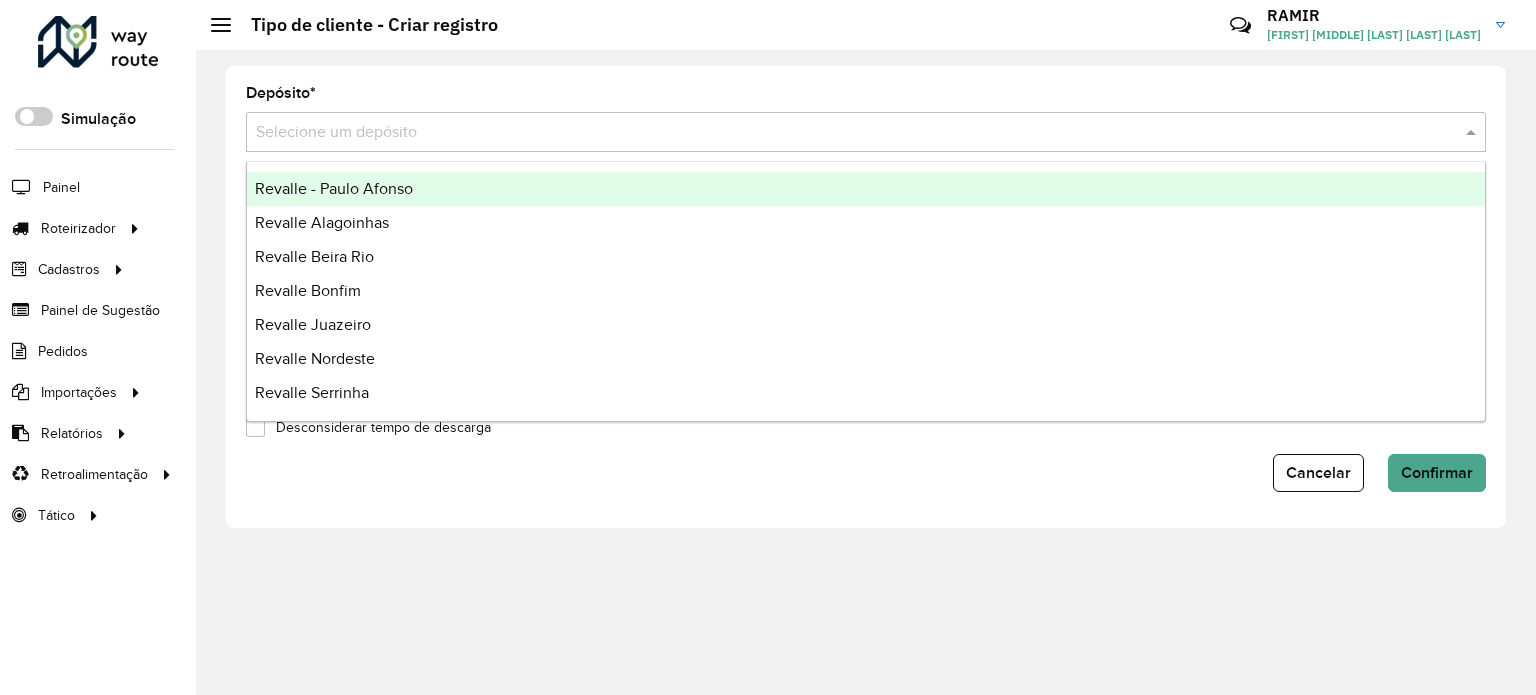 click at bounding box center (846, 133) 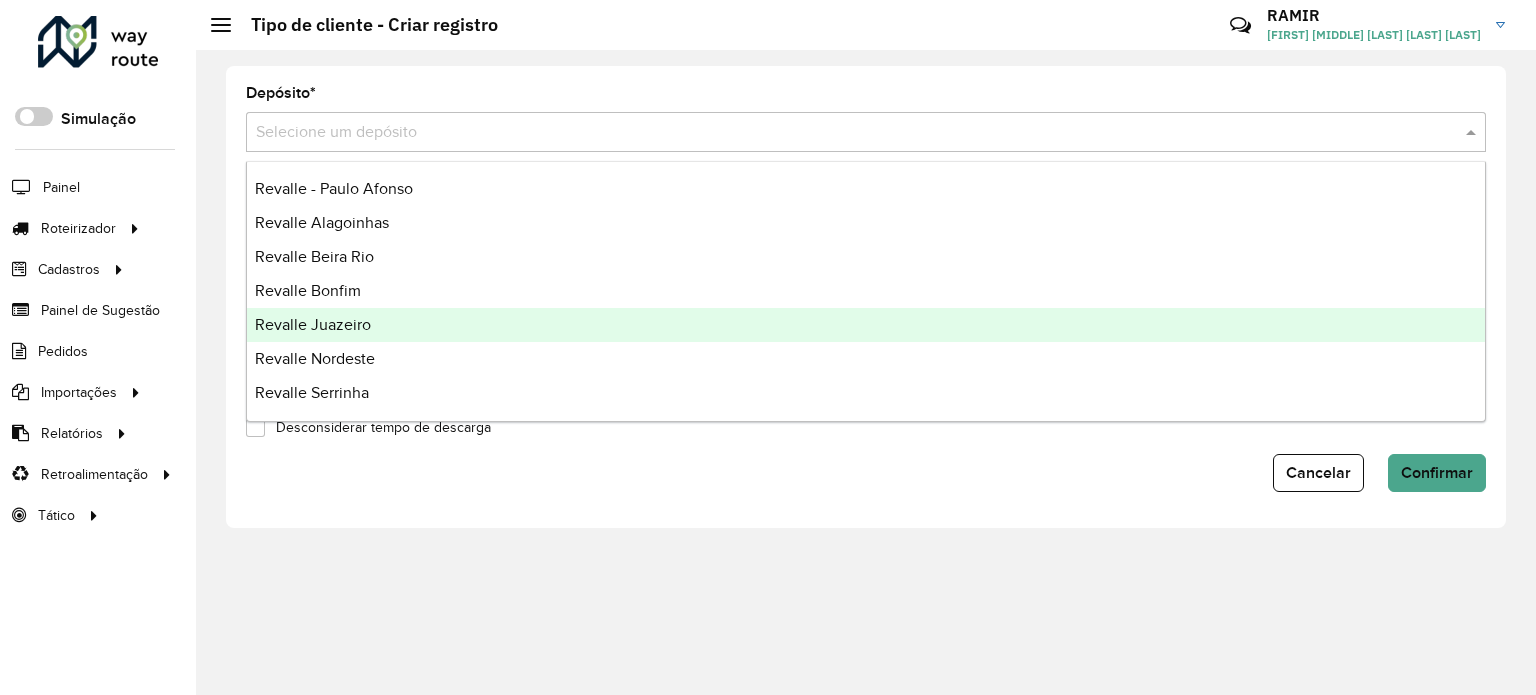 click on "Revalle Juazeiro" at bounding box center (866, 325) 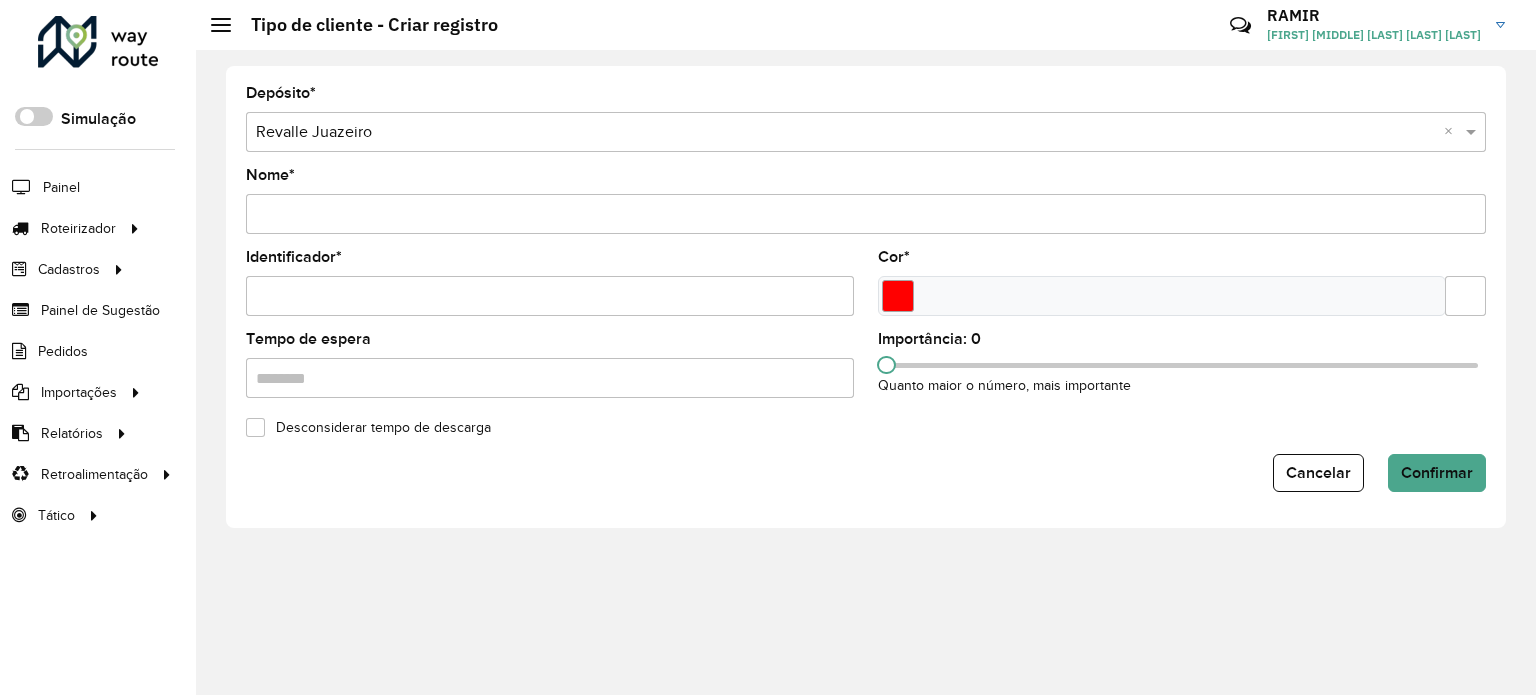 click on "Nome  *" at bounding box center [866, 214] 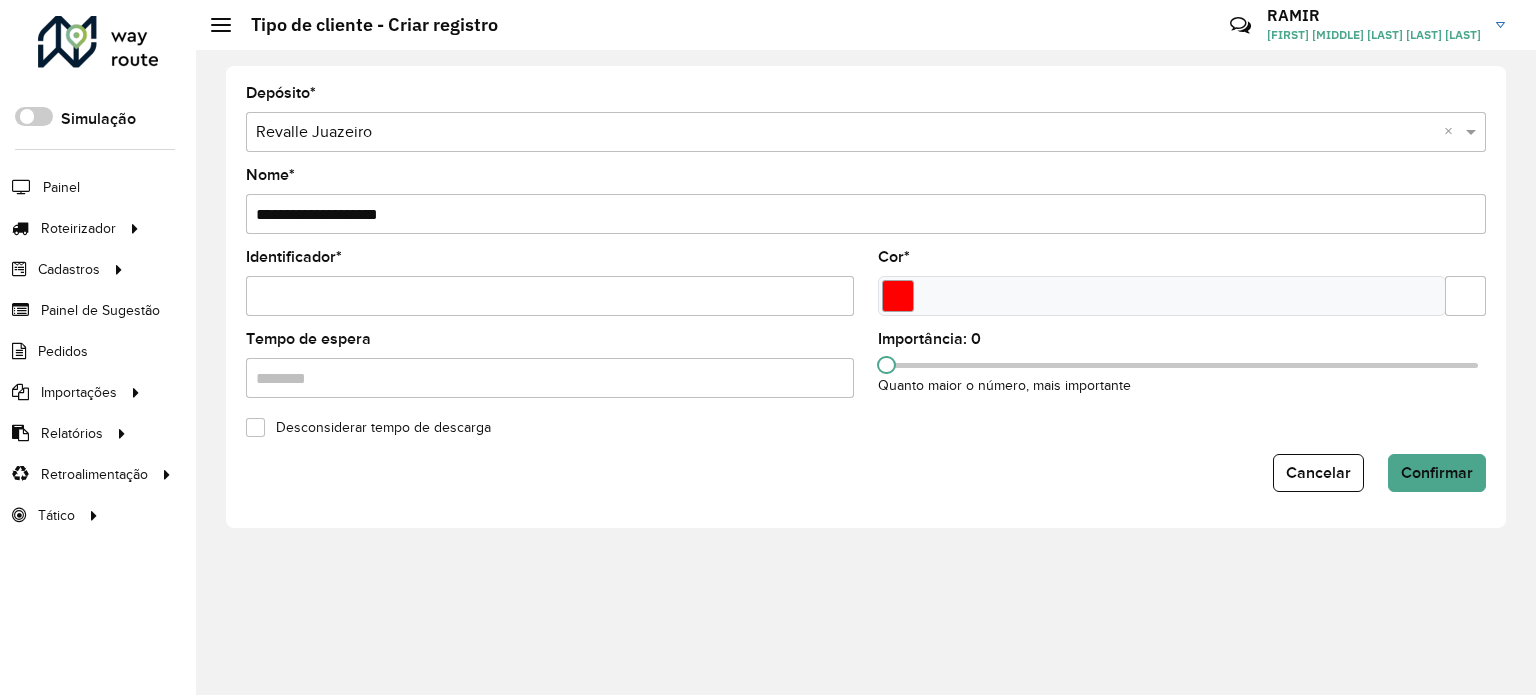 type on "**********" 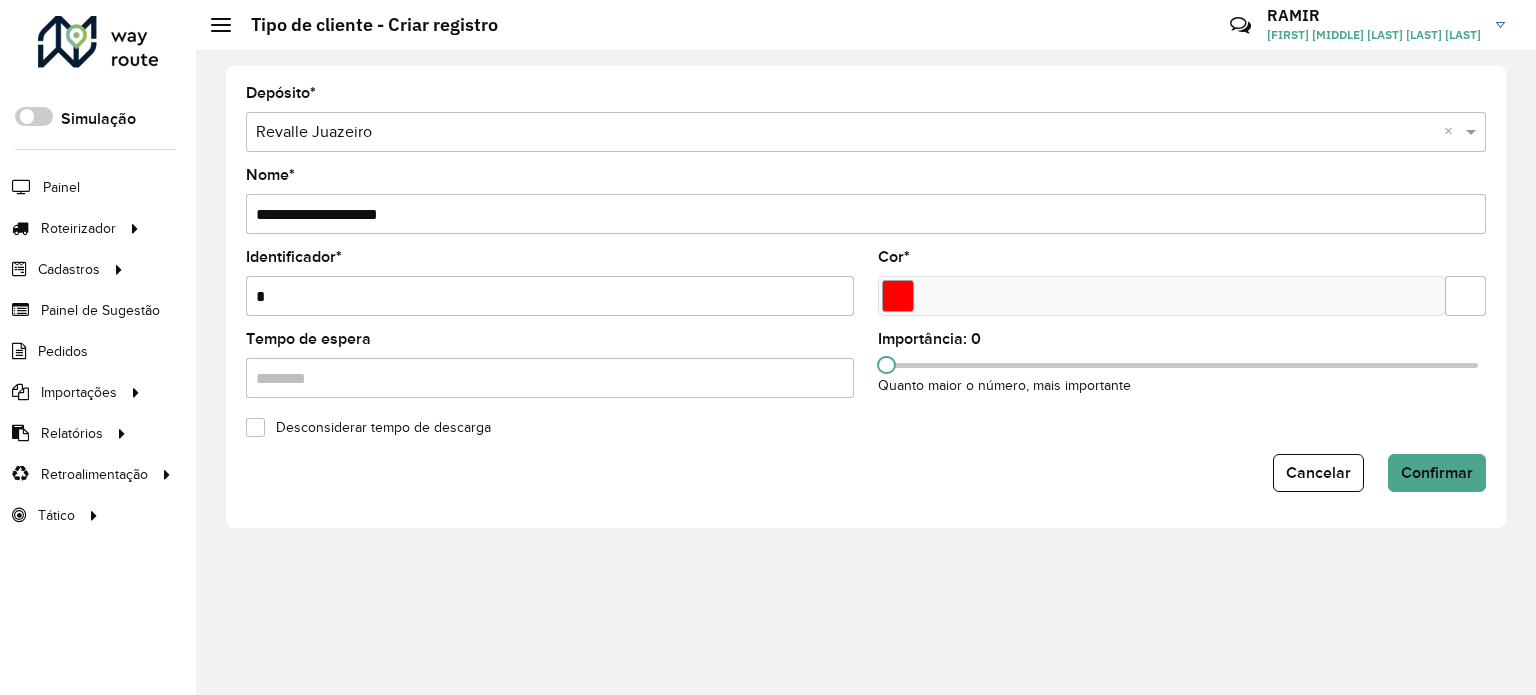 type on "*" 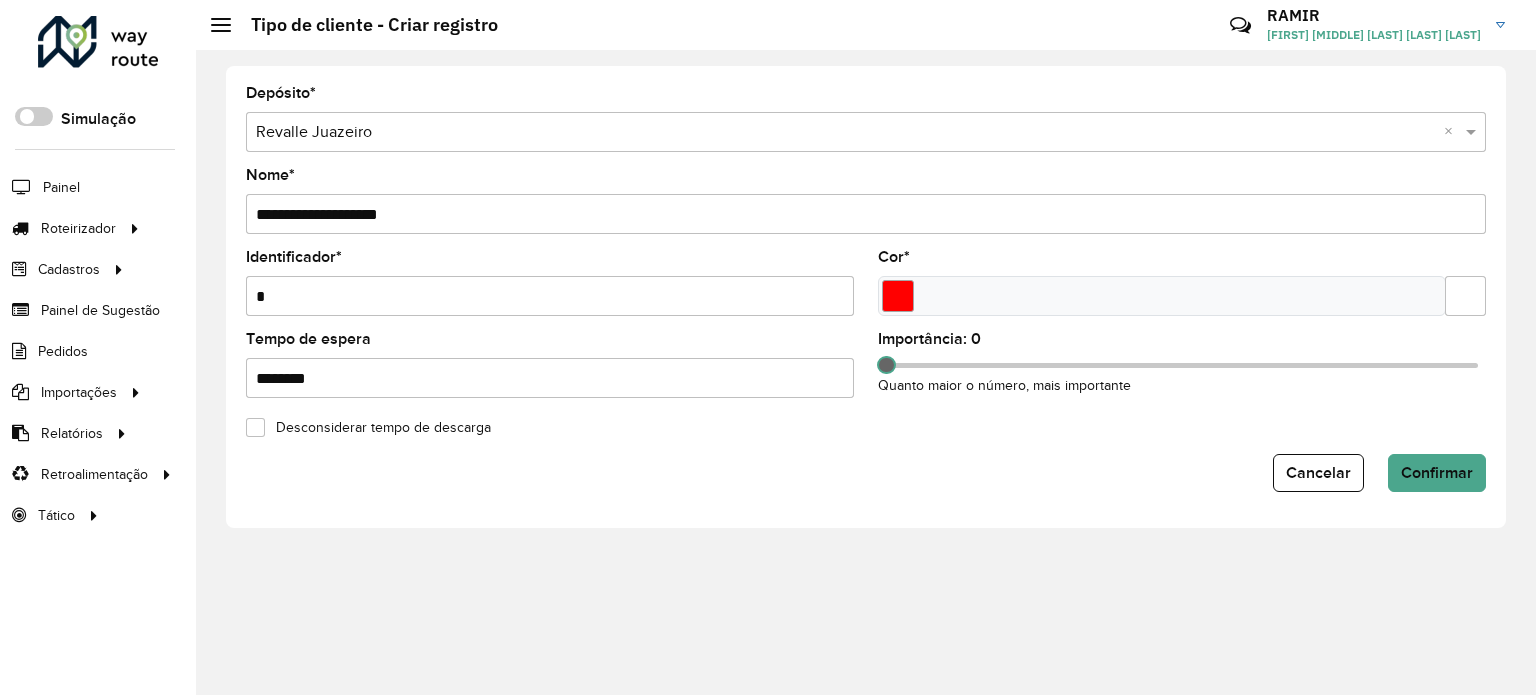 type on "********" 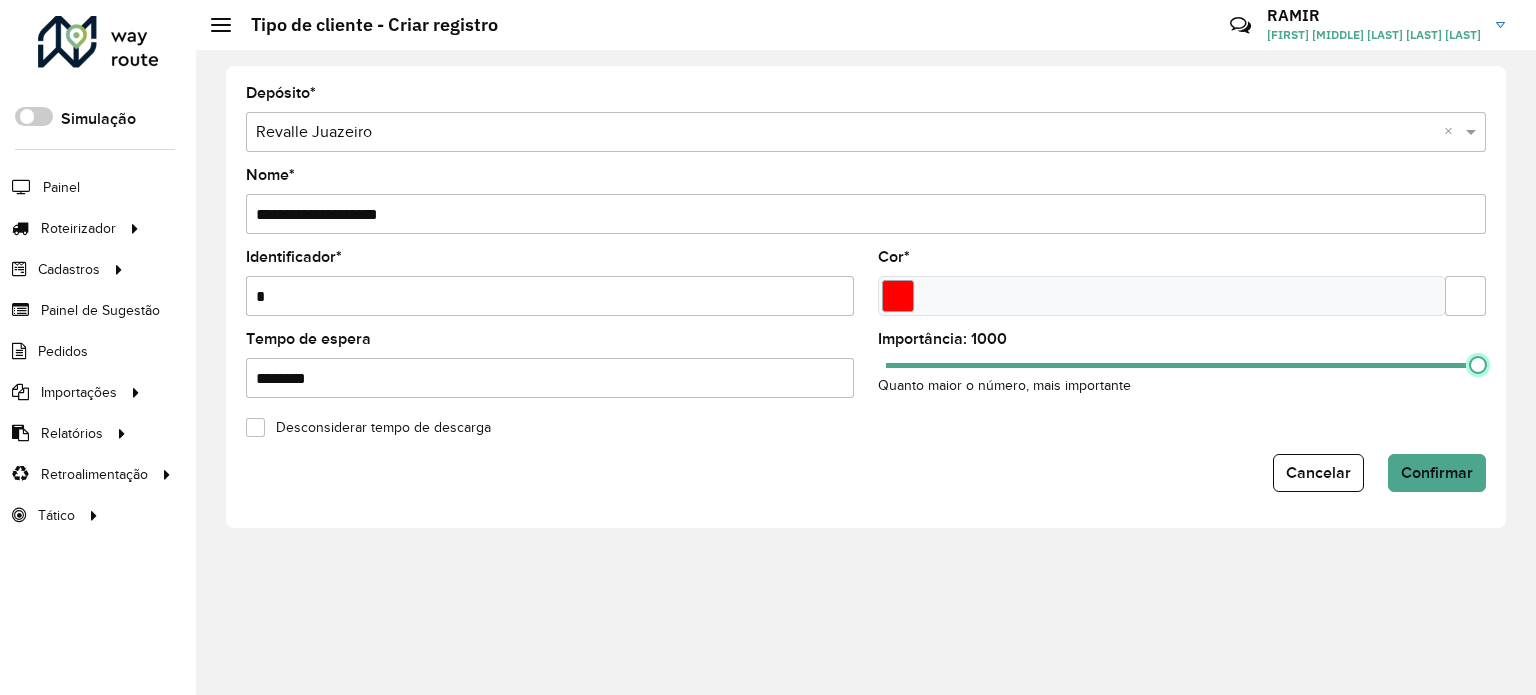 drag, startPoint x: 879, startPoint y: 365, endPoint x: 1511, endPoint y: 368, distance: 632.00714 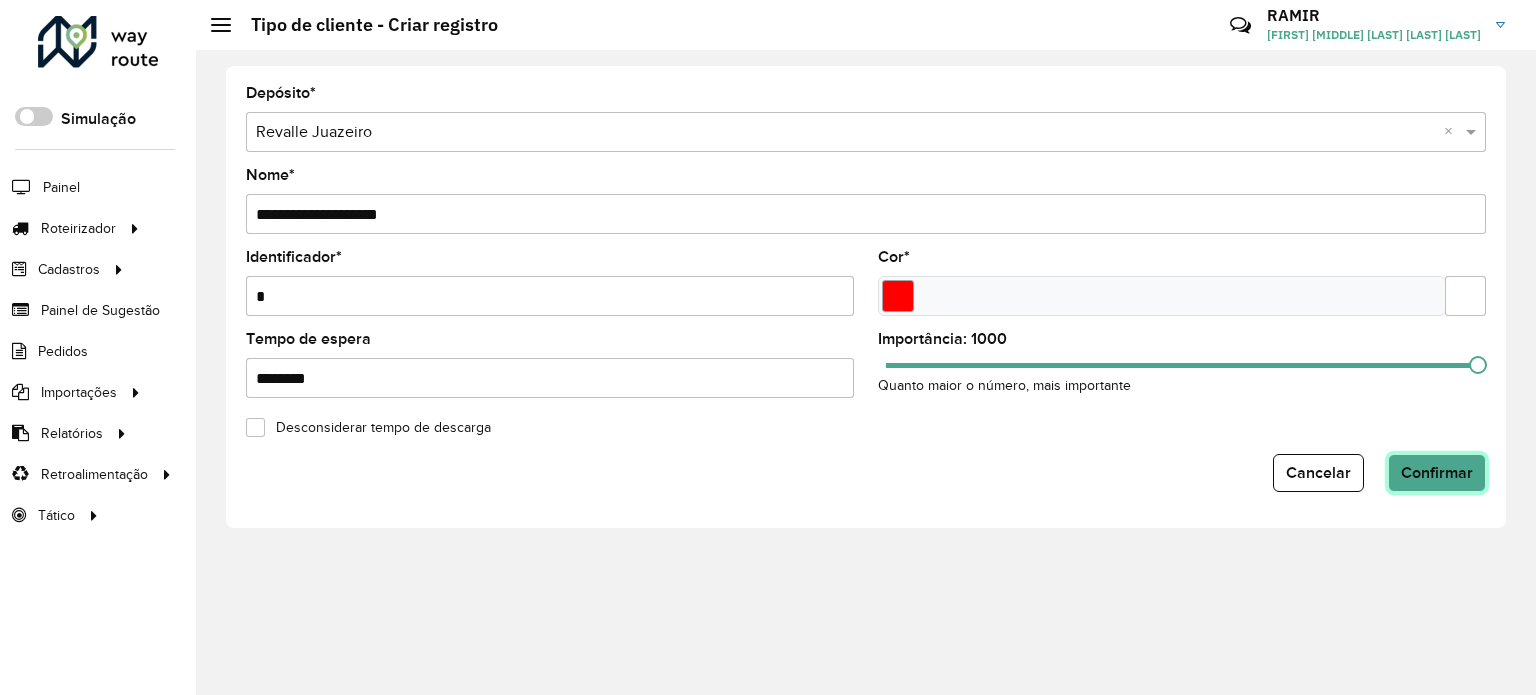 click on "Confirmar" 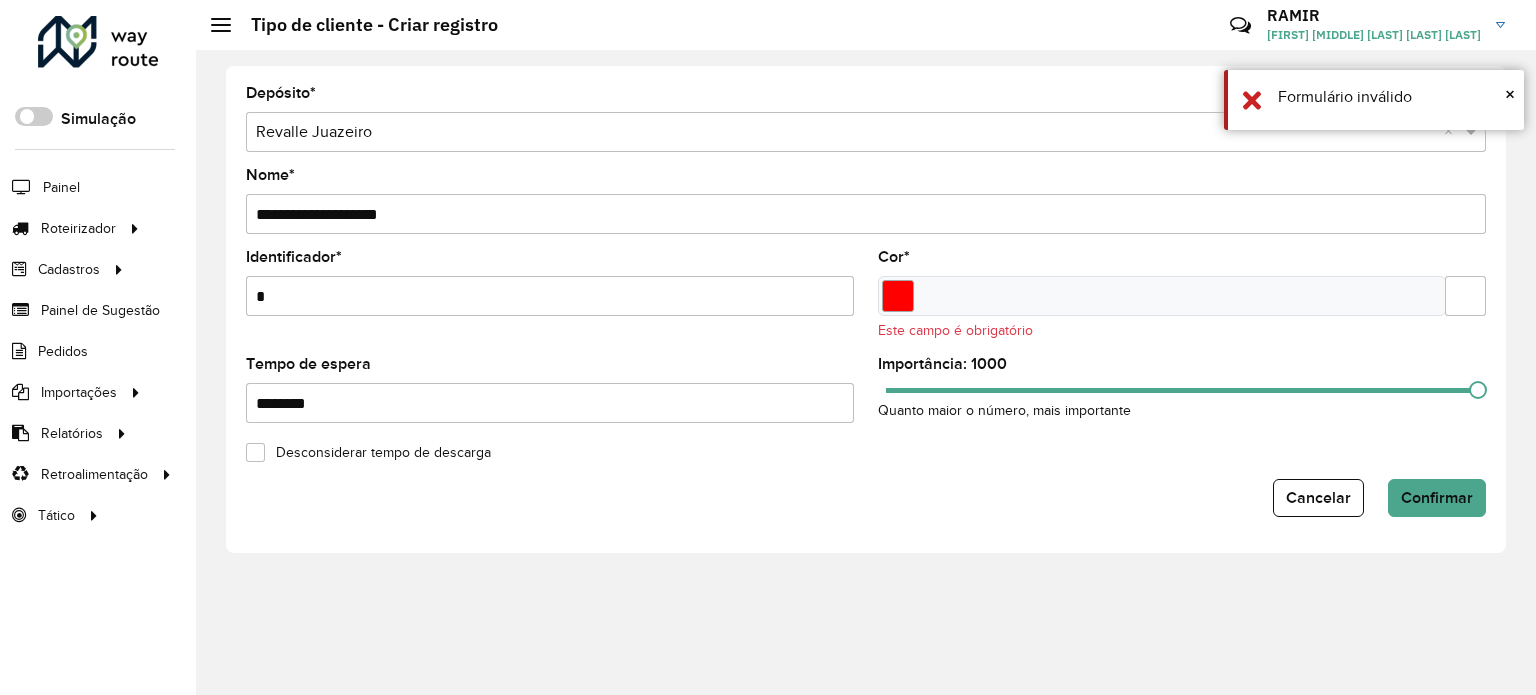 drag, startPoint x: 1462, startPoint y: 295, endPoint x: 1424, endPoint y: 296, distance: 38.013157 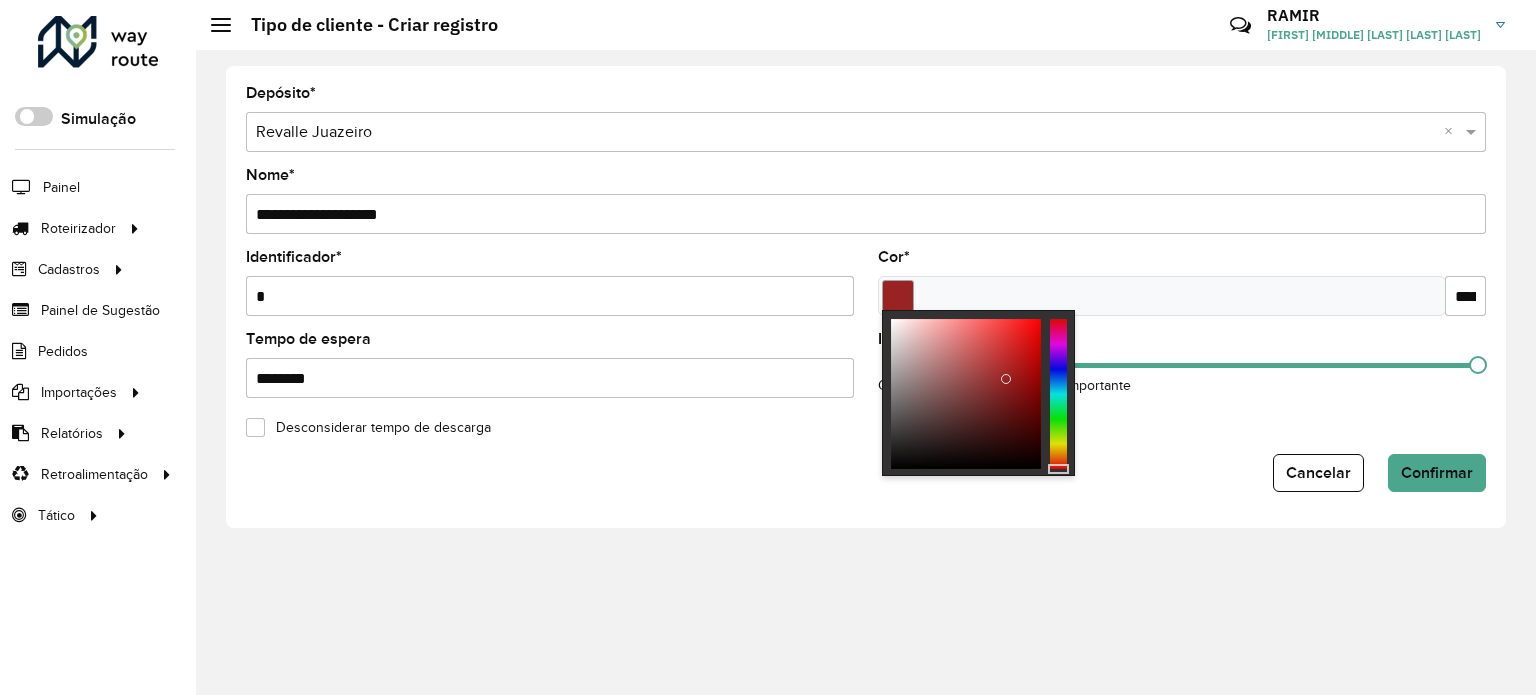drag, startPoint x: 1001, startPoint y: 366, endPoint x: 1028, endPoint y: 376, distance: 28.79236 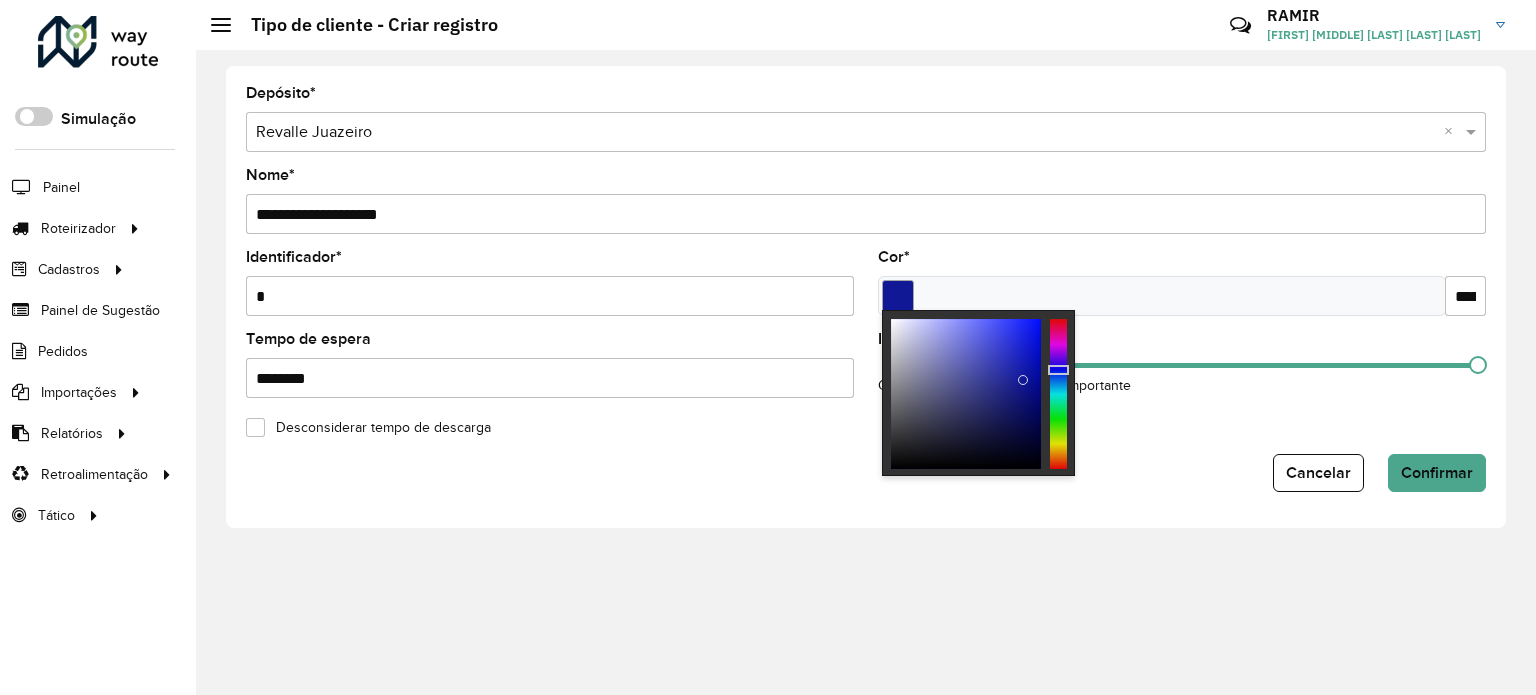 type on "*******" 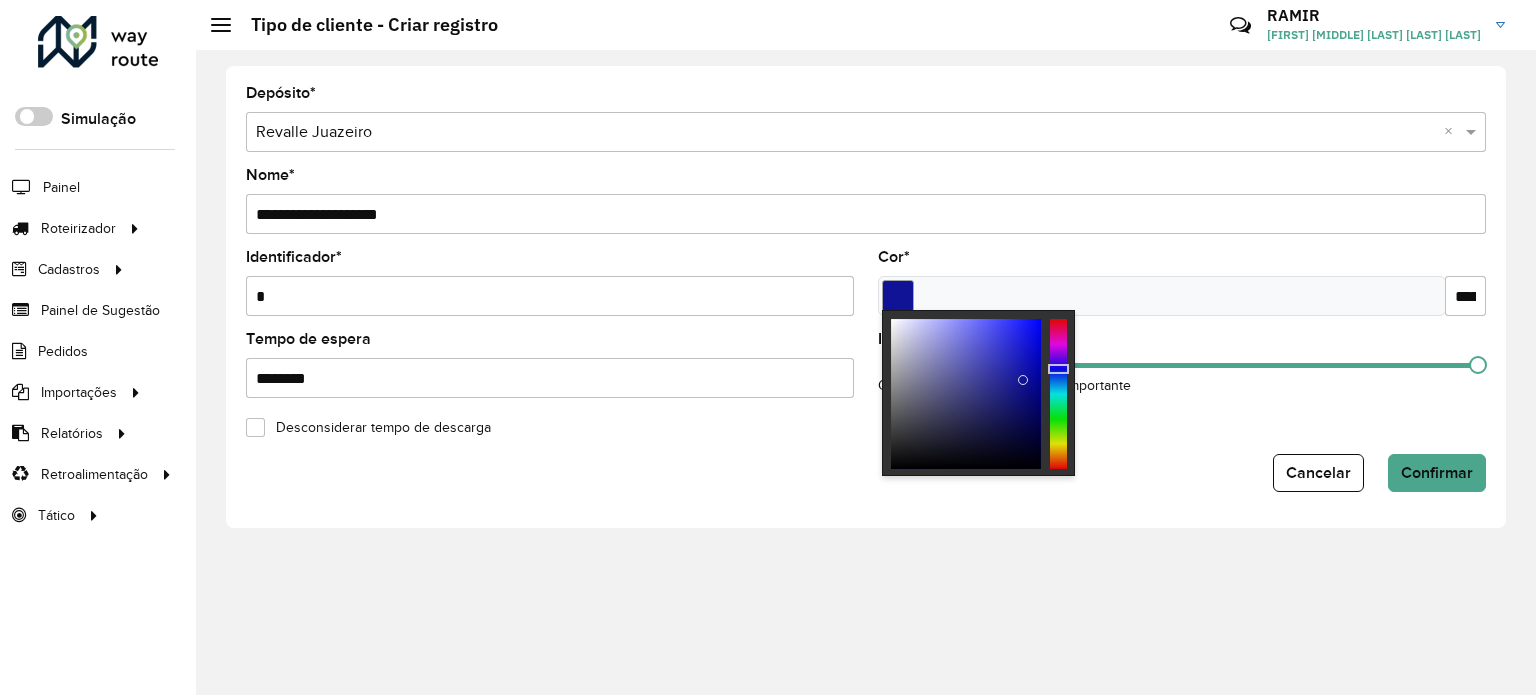 click at bounding box center (1058, 394) 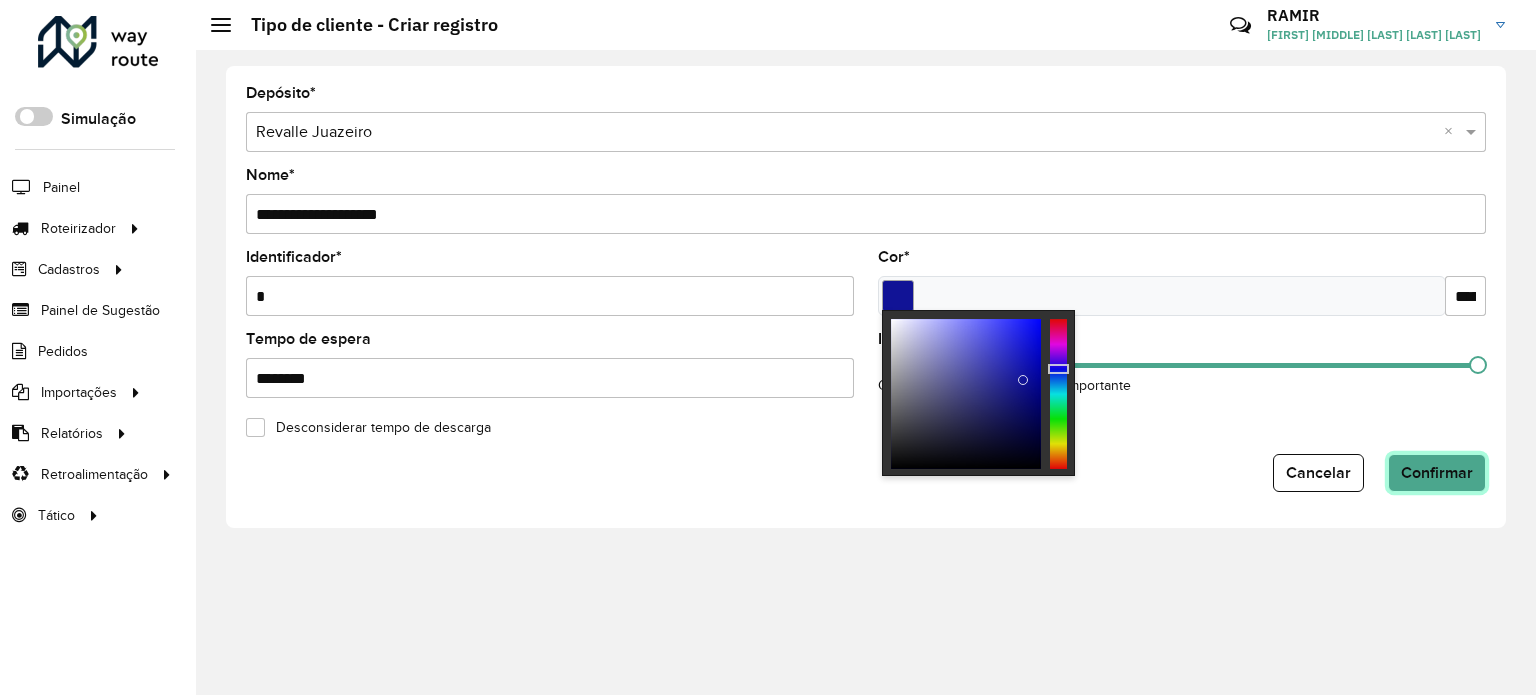 click on "Confirmar" 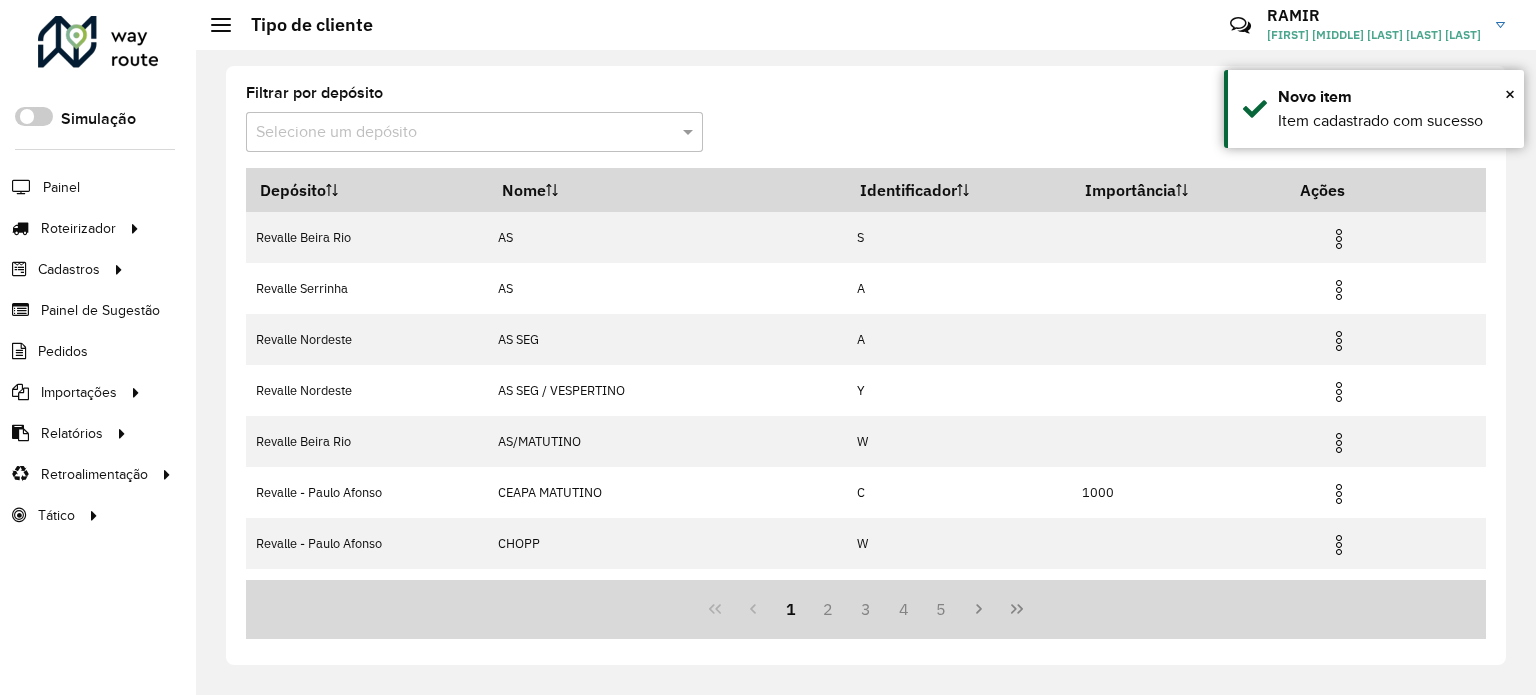 click at bounding box center (454, 133) 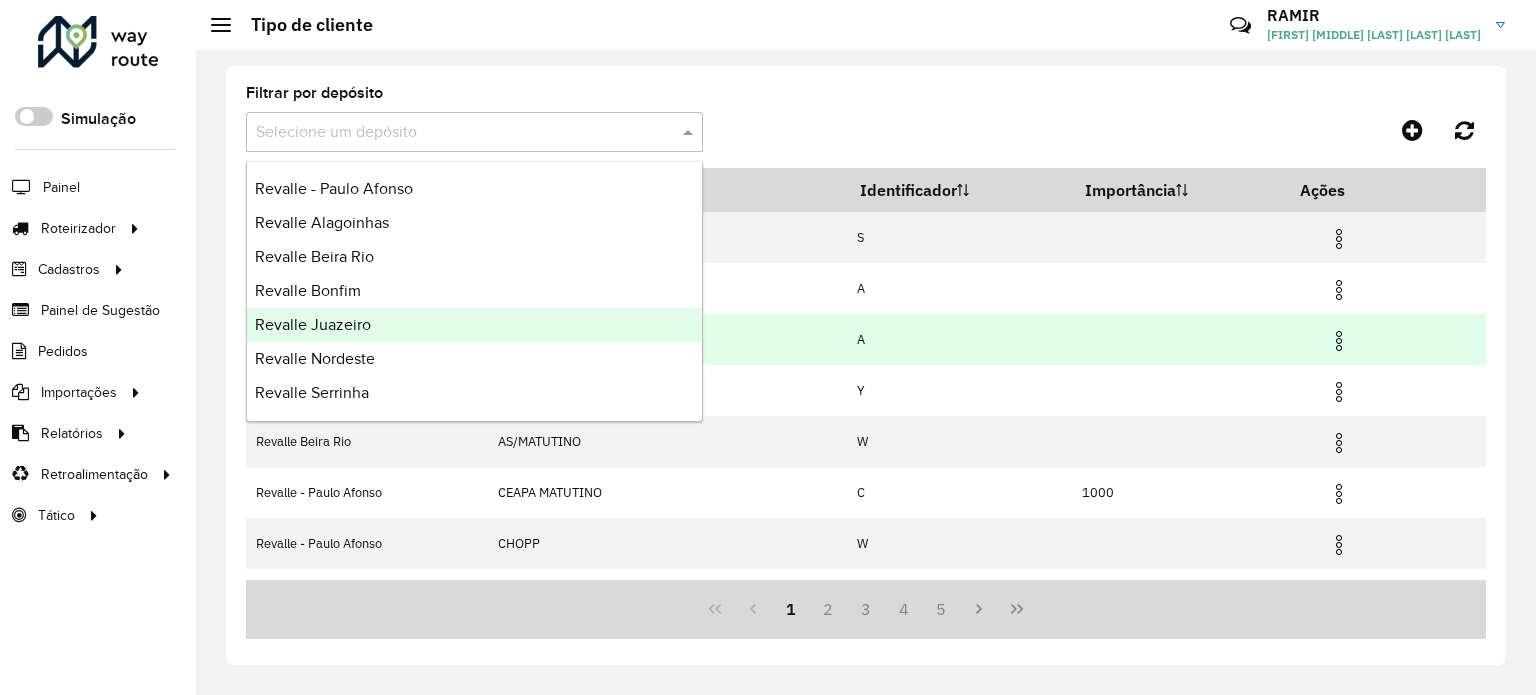 click on "Revalle Juazeiro" at bounding box center (313, 324) 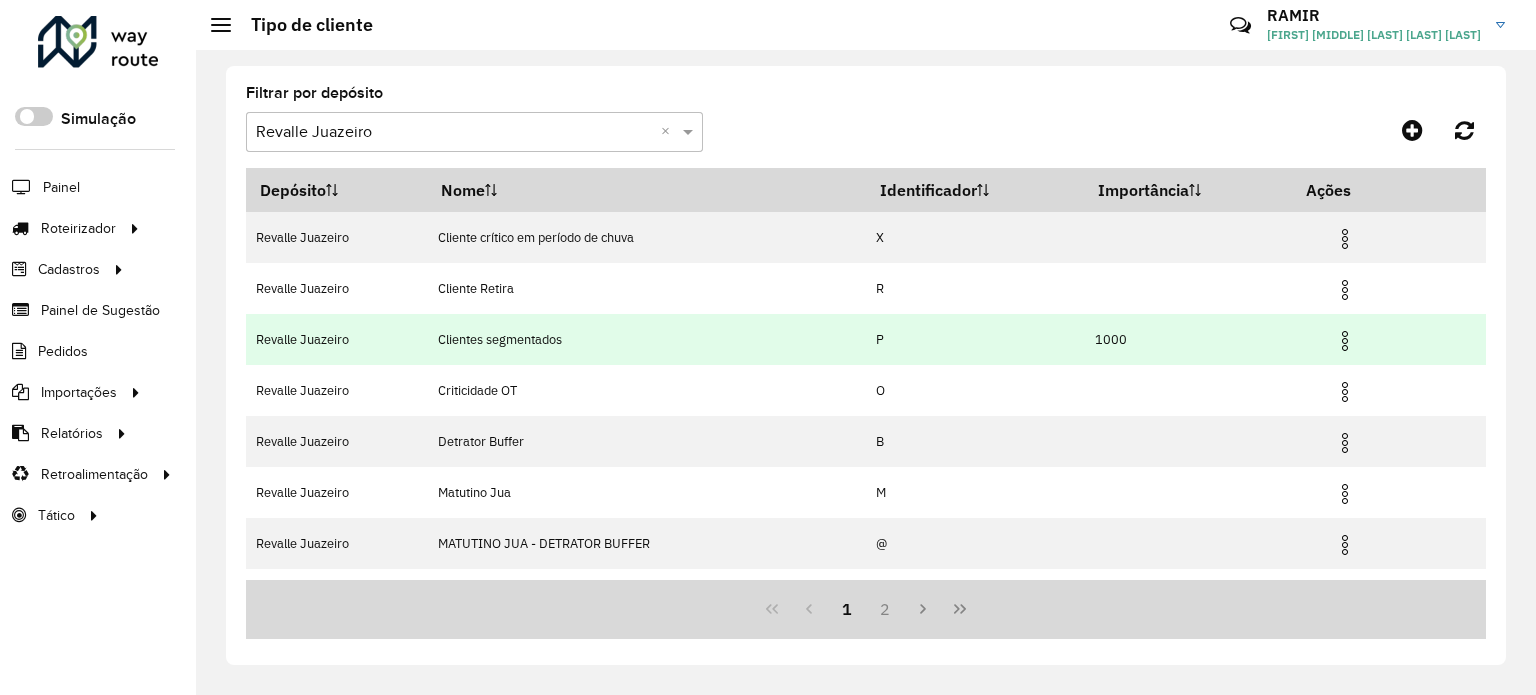 click at bounding box center (1345, 341) 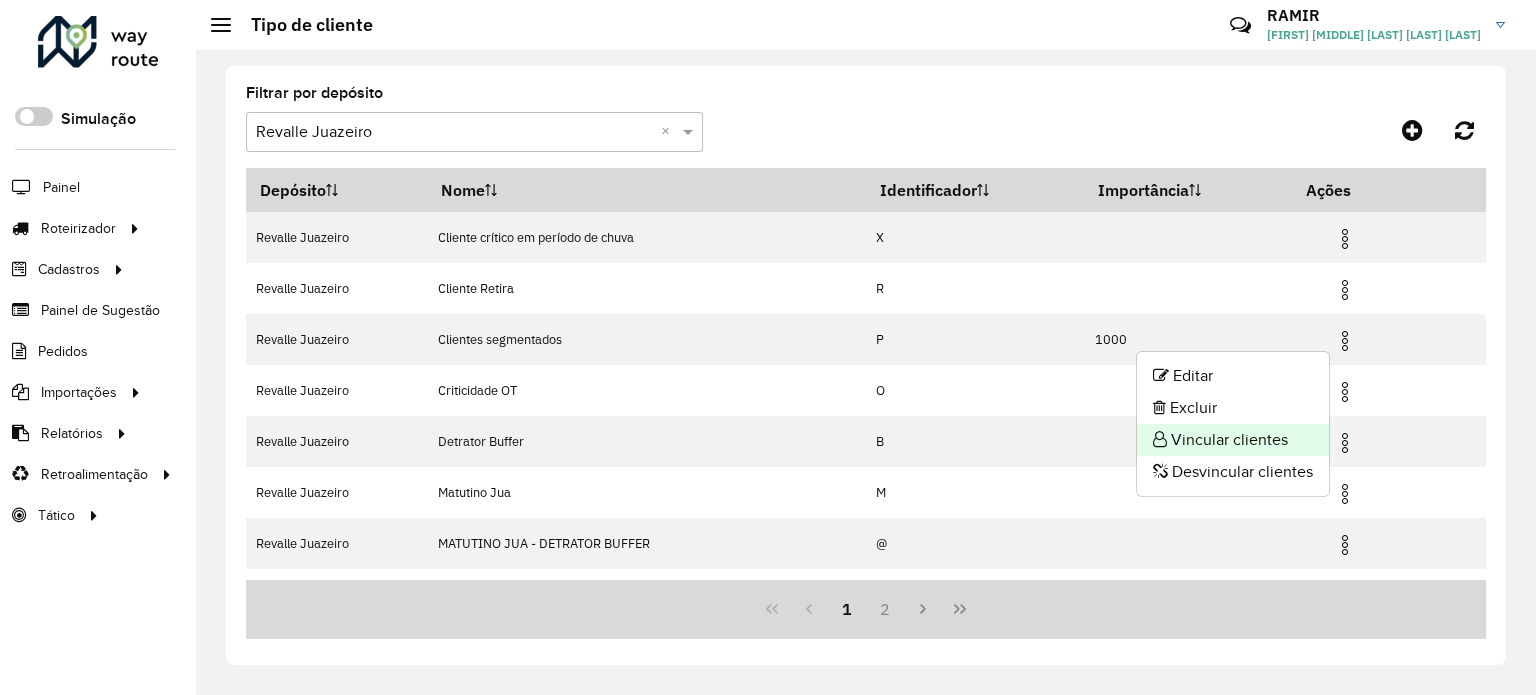 click on "Vincular clientes" 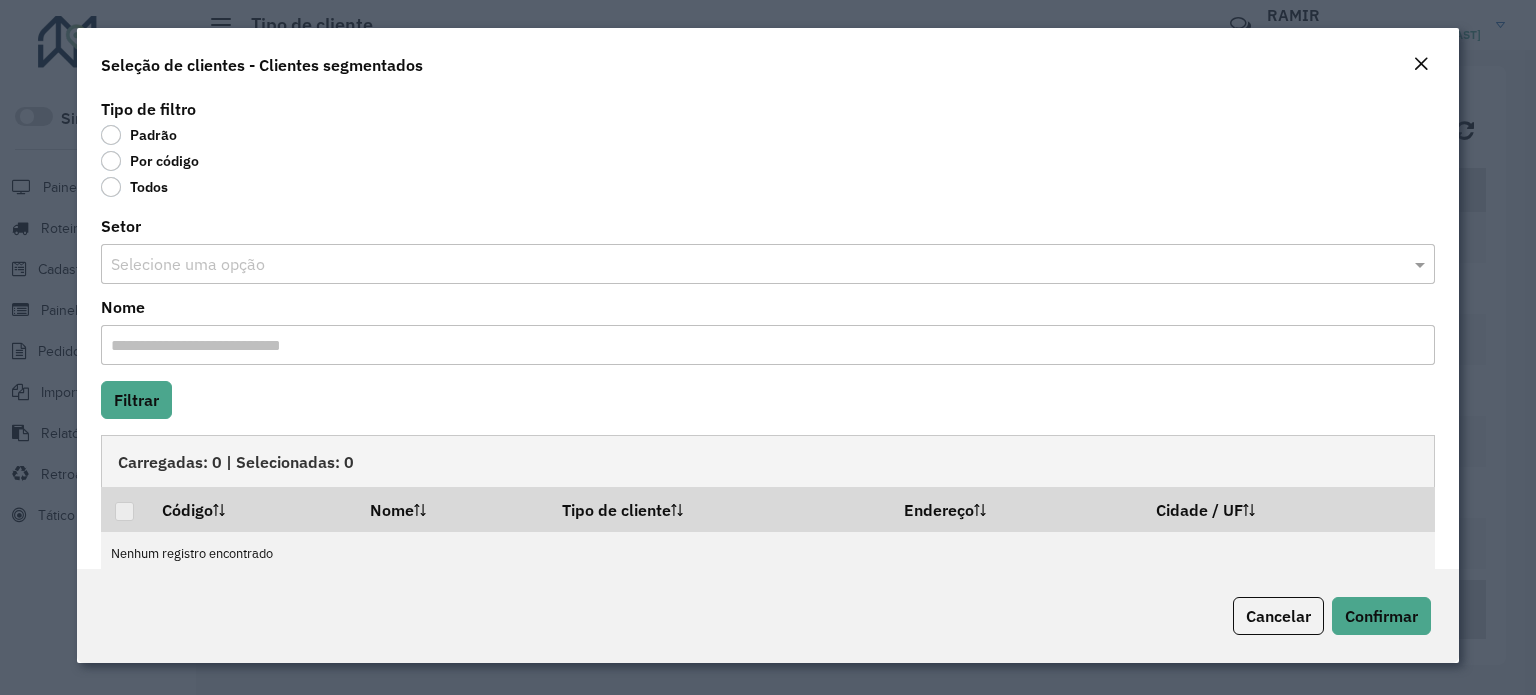 click on "Por código" 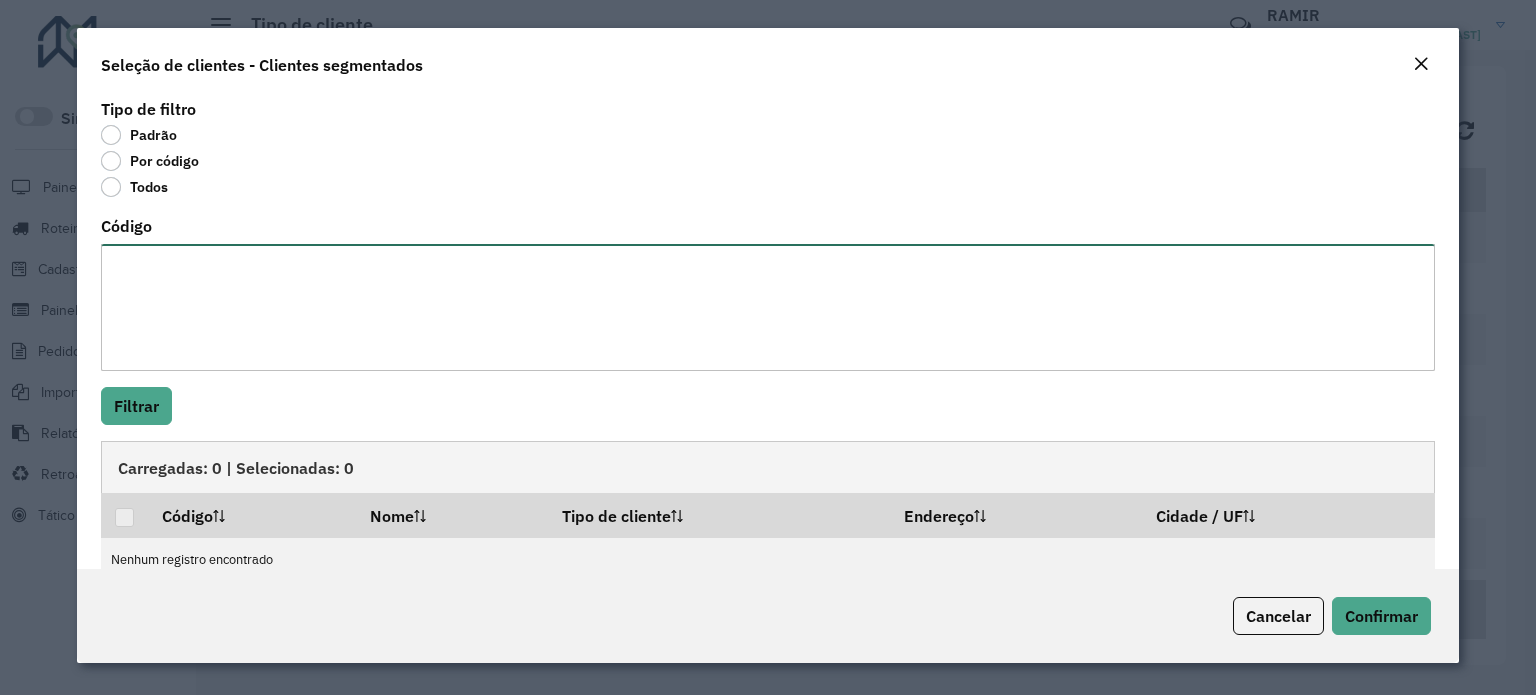 click on "Código" at bounding box center (768, 307) 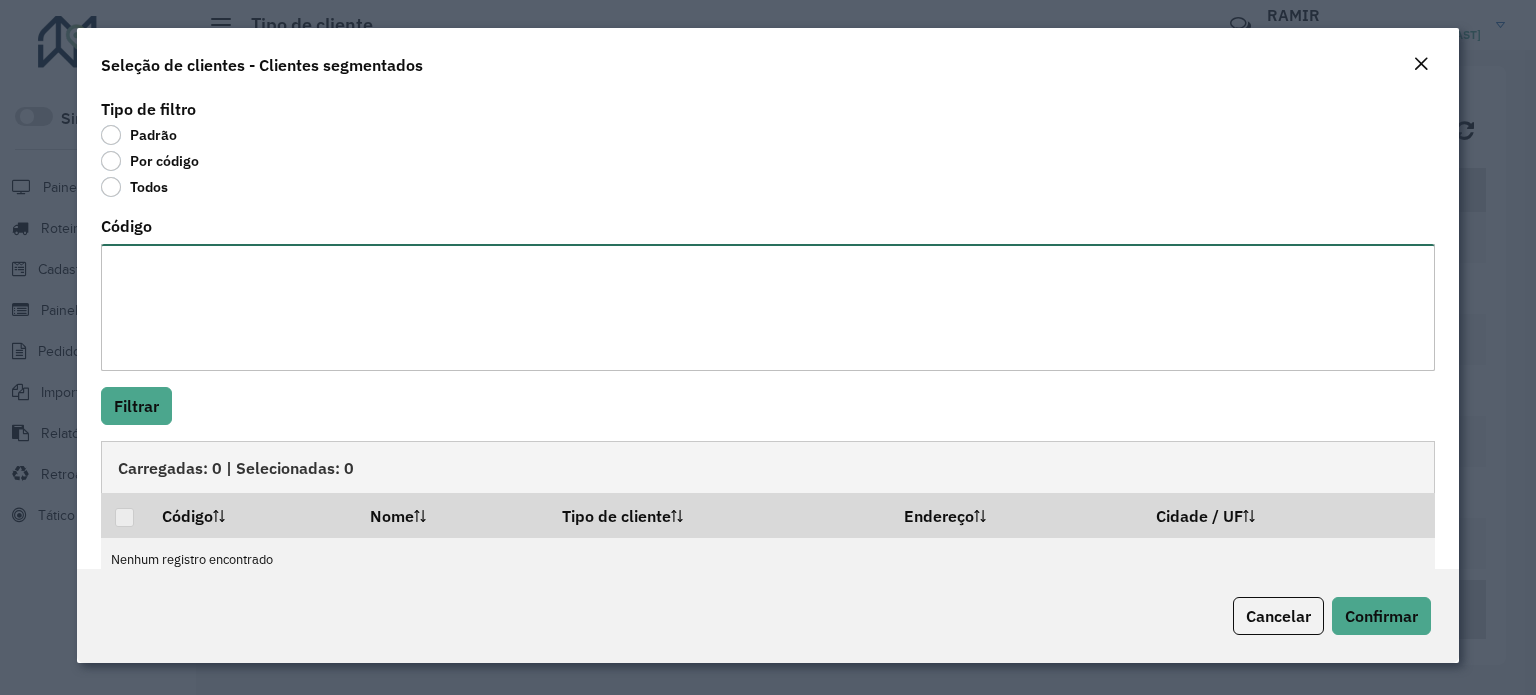 paste on "*****
*****
*****
*****
*****
*****
*****
*****
*****
*****
**
*****
*****
*****
*****
*****
*****
*****
*****
*****
*****
*****
*****
*****
*****
*****
*****
*****
*****
*****
*****
*****
*****
*****
*****
*****
*****
*****
*****
*****
*****
*****
*****
*****
*****
*****
*****
*****
*****
*****
*****
*****
*****
*****
*****
*****
*****
*****
*****
*****
*****
*****
*****
*****
*****
*****
*****
*****
*****
*****
*****
*****
*****
*****
*****
*****
*****
*****
*****
*****
*****
*****
*****
*****
*****
*****
*****
*****
*****
*****
*****
*****
****
*****
*****
*****
*****
*****
*****
*****
*****
*****
*****
*****
*****
*****
*****
*****
*****
*****
*****
*****
*****
*****
*****
***
***
****
****
*****
*****
*****
*****
*****
*****
*****
*****
*****
*****
*****
*****
*****
*****
*****
*****
*****
*****
*****
*****
*****
*****
*****
*****
*****
***
****
****
****
*****
*****
*****
*****
*****
*****
*****
*****
*****
*****
*****
*****
*****
*****
*****
*****
*****
*****
*****
*****
*****
*****
*****
*****
****..." 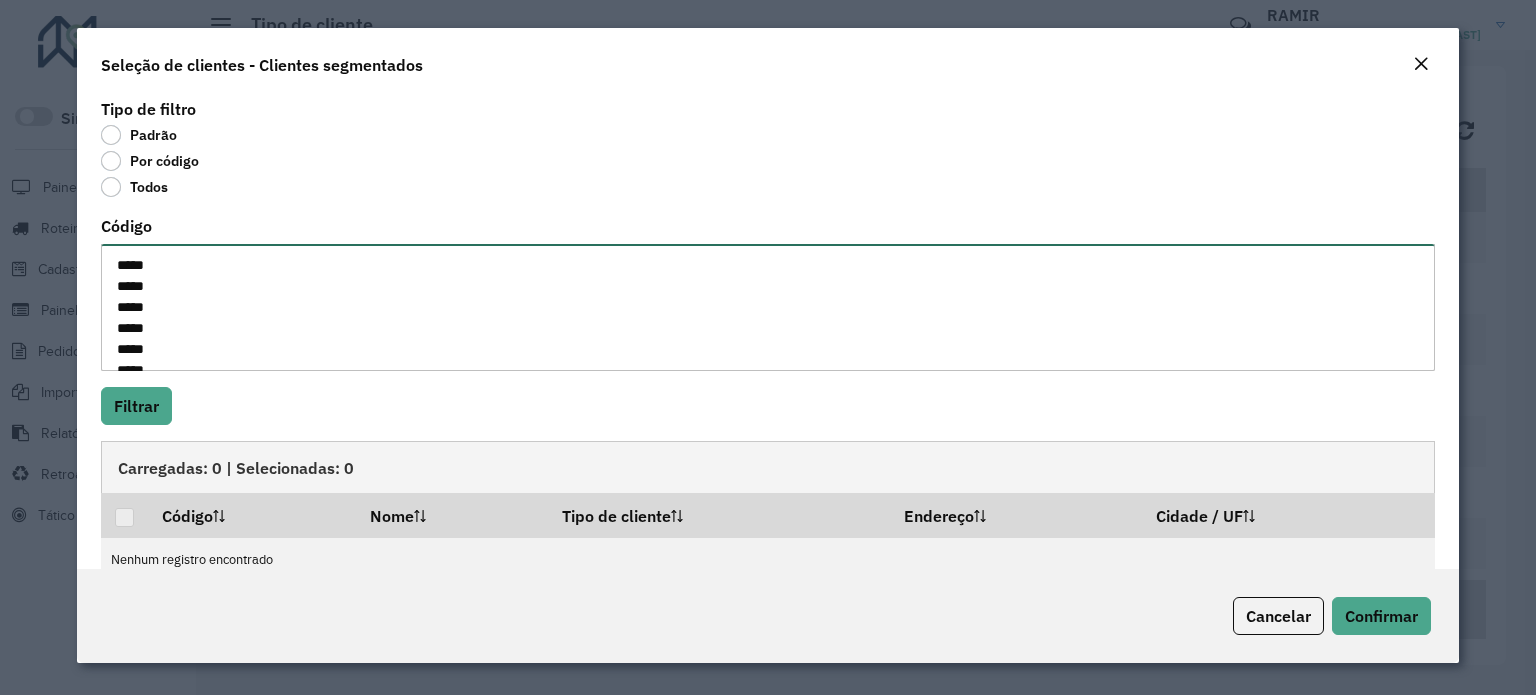 scroll, scrollTop: 9332, scrollLeft: 0, axis: vertical 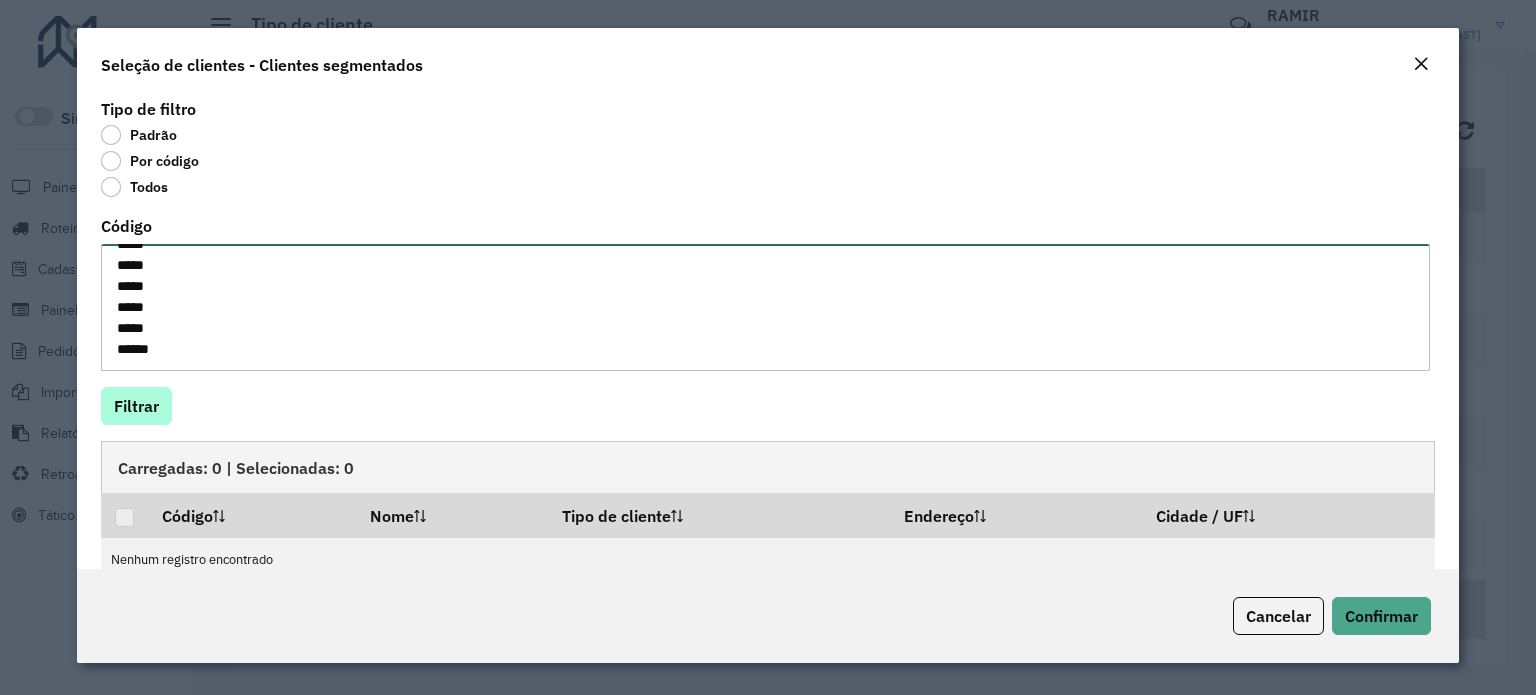 type on "*****
*****
*****
*****
*****
*****
*****
*****
*****
*****
**
*****
*****
*****
*****
*****
*****
*****
*****
*****
*****
*****
*****
*****
*****
*****
*****
*****
*****
*****
*****
*****
*****
*****
*****
*****
*****
*****
*****
*****
*****
*****
*****
*****
*****
*****
*****
*****
*****
*****
*****
*****
*****
*****
*****
*****
*****
*****
*****
*****
*****
*****
*****
*****
*****
*****
*****
*****
*****
*****
*****
*****
*****
*****
*****
*****
*****
*****
*****
*****
*****
*****
*****
*****
*****
*****
*****
*****
*****
*****
*****
*****
****
*****
*****
*****
*****
*****
*****
*****
*****
*****
*****
*****
*****
*****
*****
*****
*****
*****
*****
*****
*****
*****
*****
***
***
****
****
*****
*****
*****
*****
*****
*****
*****
*****
*****
*****
*****
*****
*****
*****
*****
*****
*****
*****
*****
*****
*****
*****
*****
*****
*****
***
****
****
****
*****
*****
*****
*****
*****
*****
*****
*****
*****
*****
*****
*****
*****
*****
*****
*****
*****
*****
*****
*****
*****
*****
*****
*****
****..." 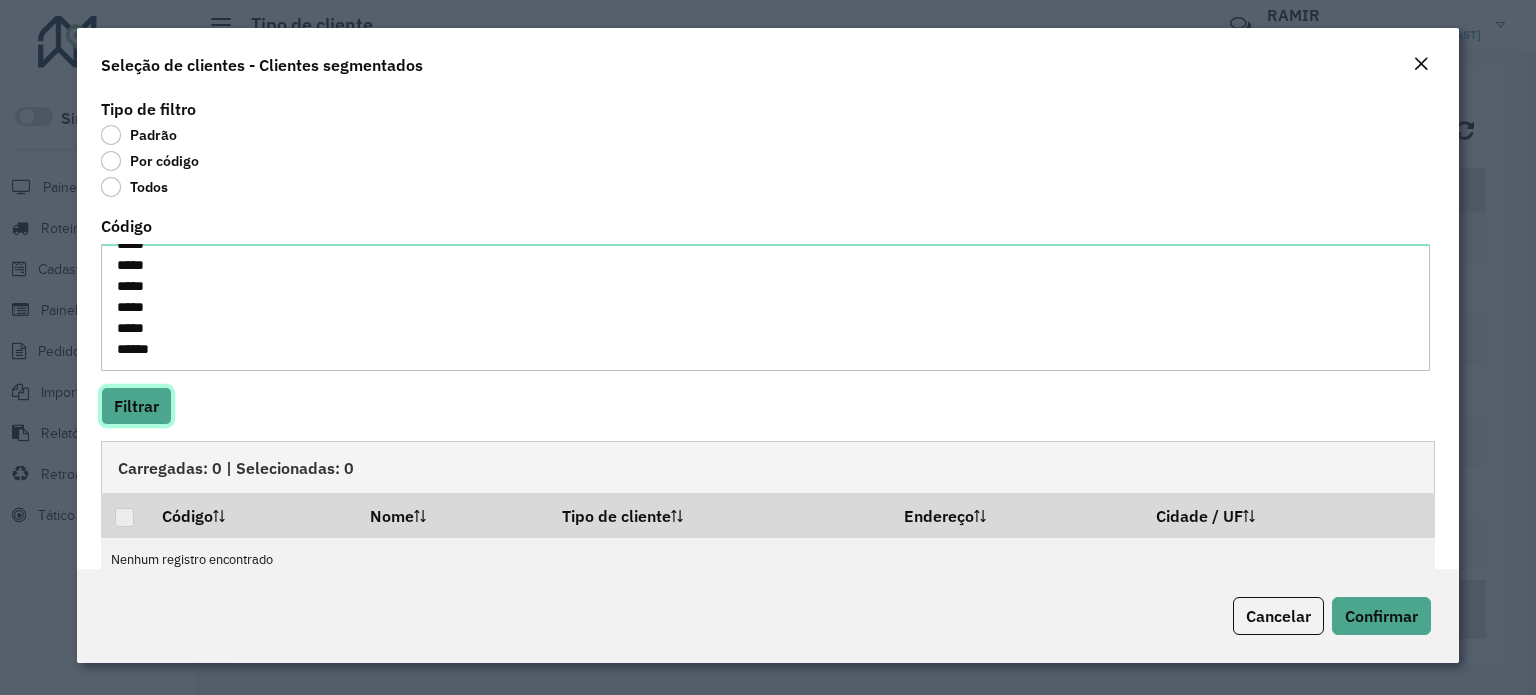 click on "Filtrar" 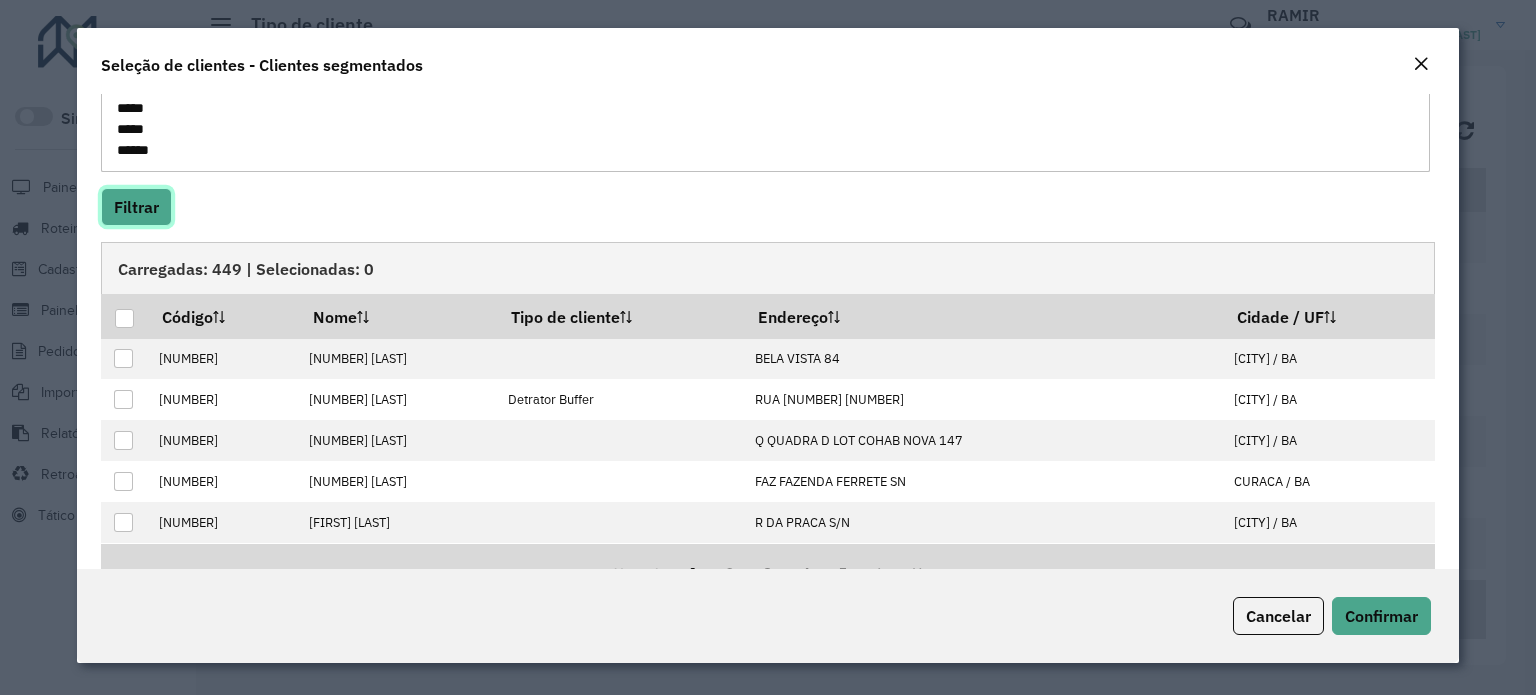 scroll, scrollTop: 200, scrollLeft: 0, axis: vertical 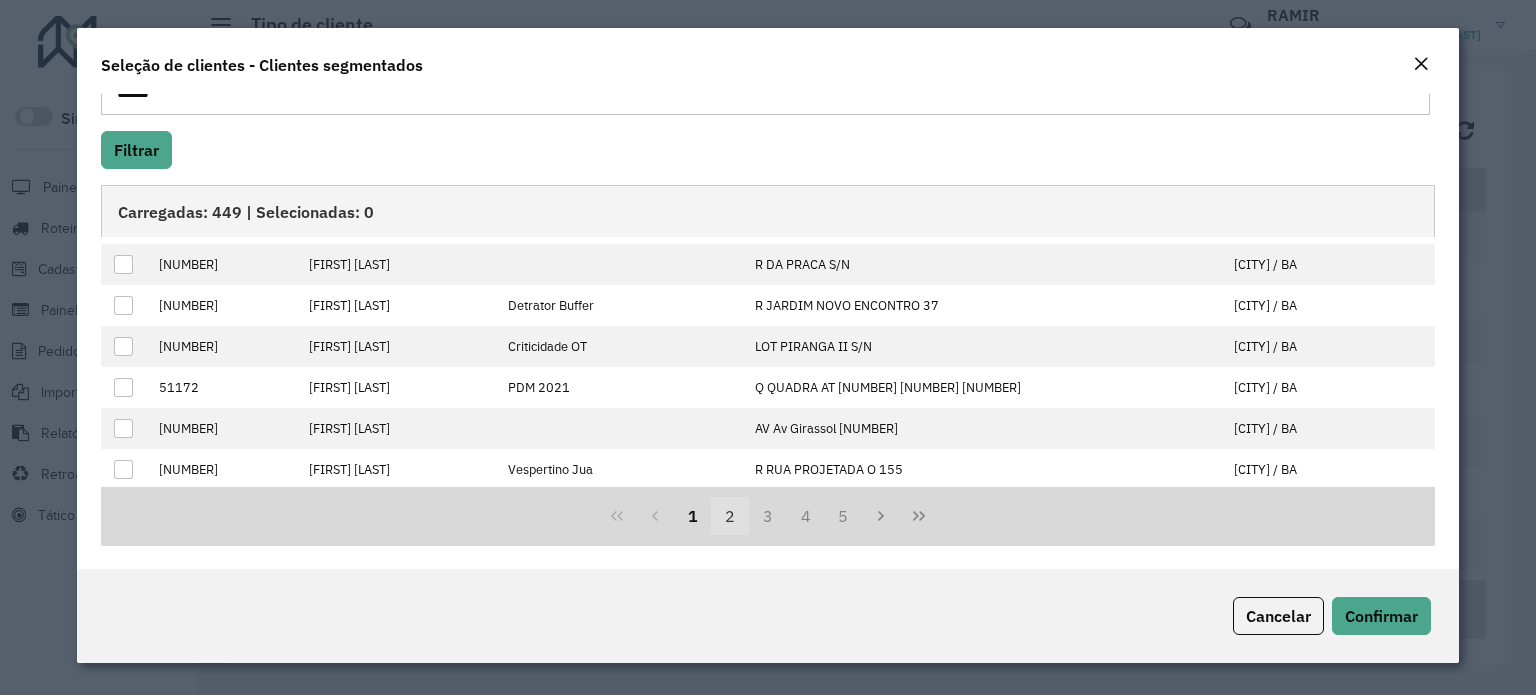 click on "2" at bounding box center [730, 516] 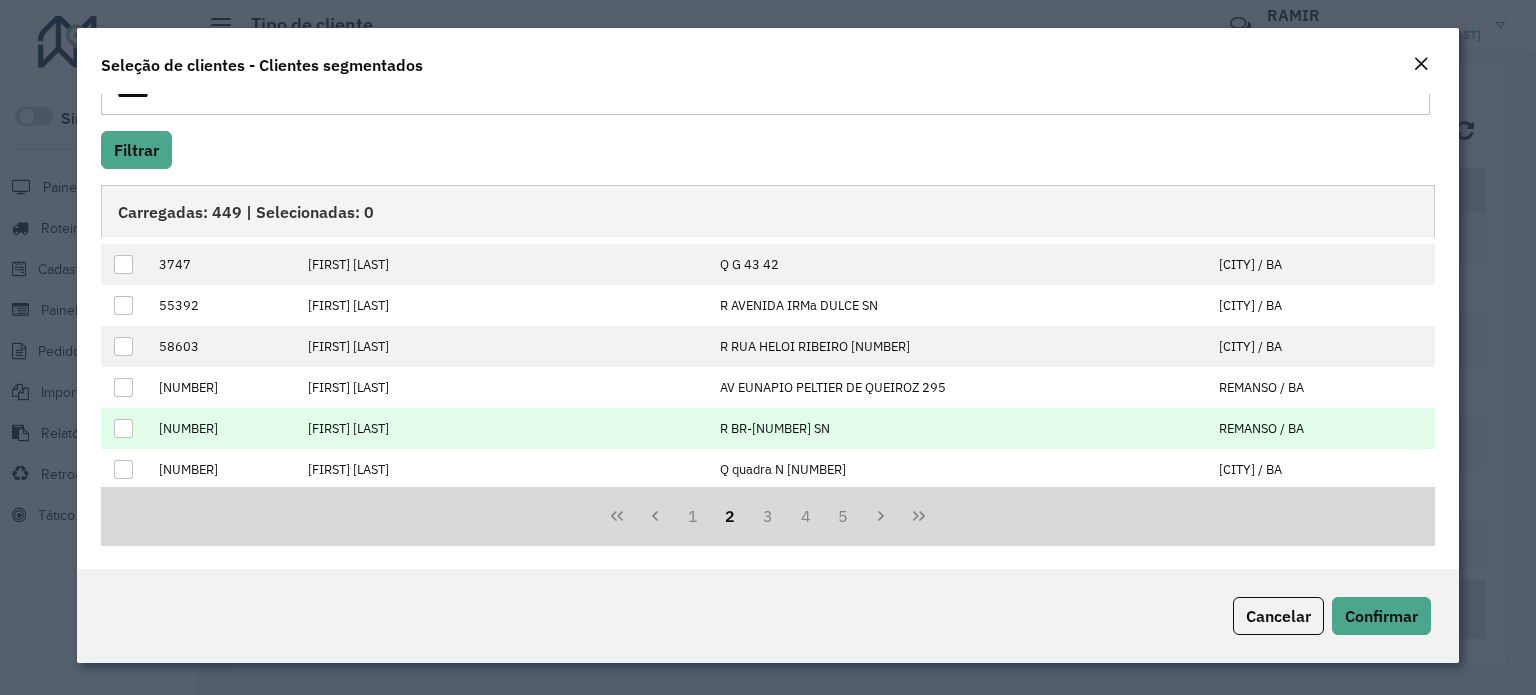 scroll, scrollTop: 0, scrollLeft: 0, axis: both 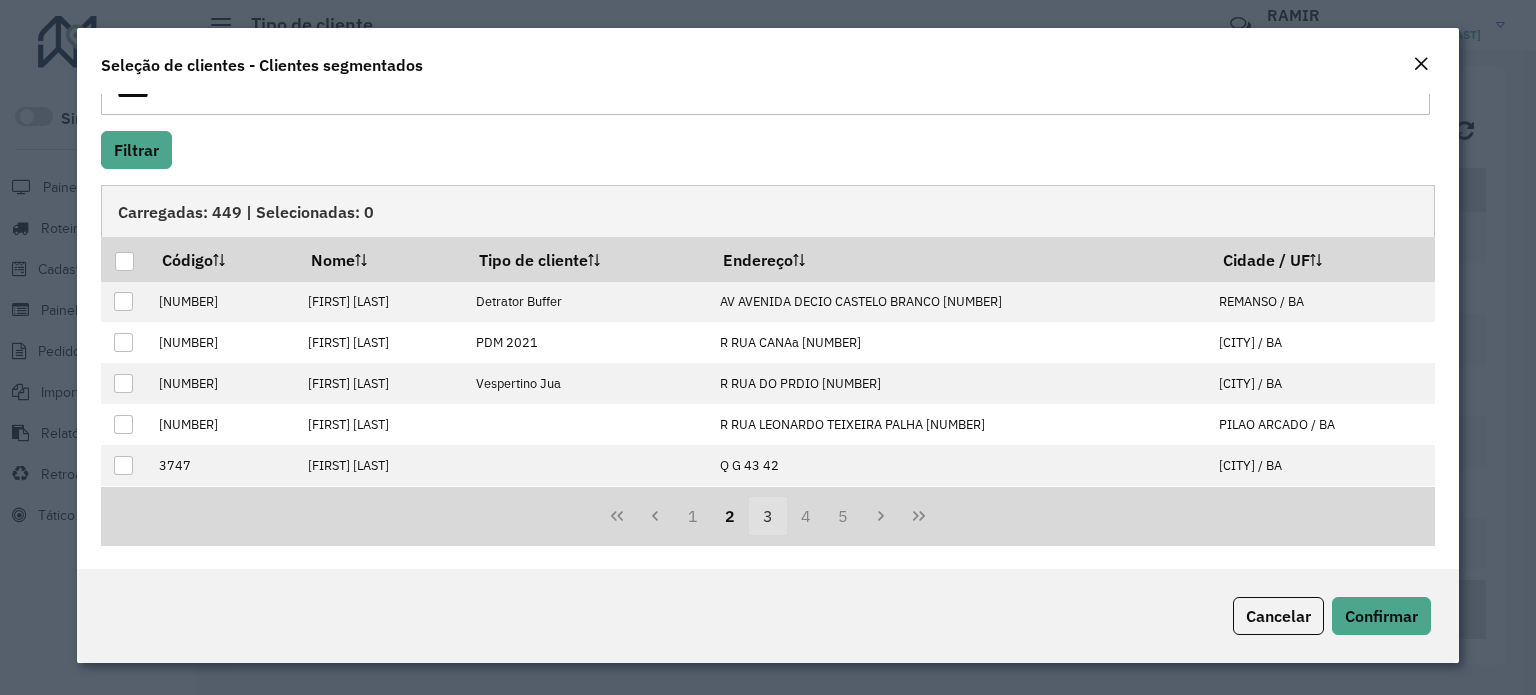 click on "3" at bounding box center (768, 516) 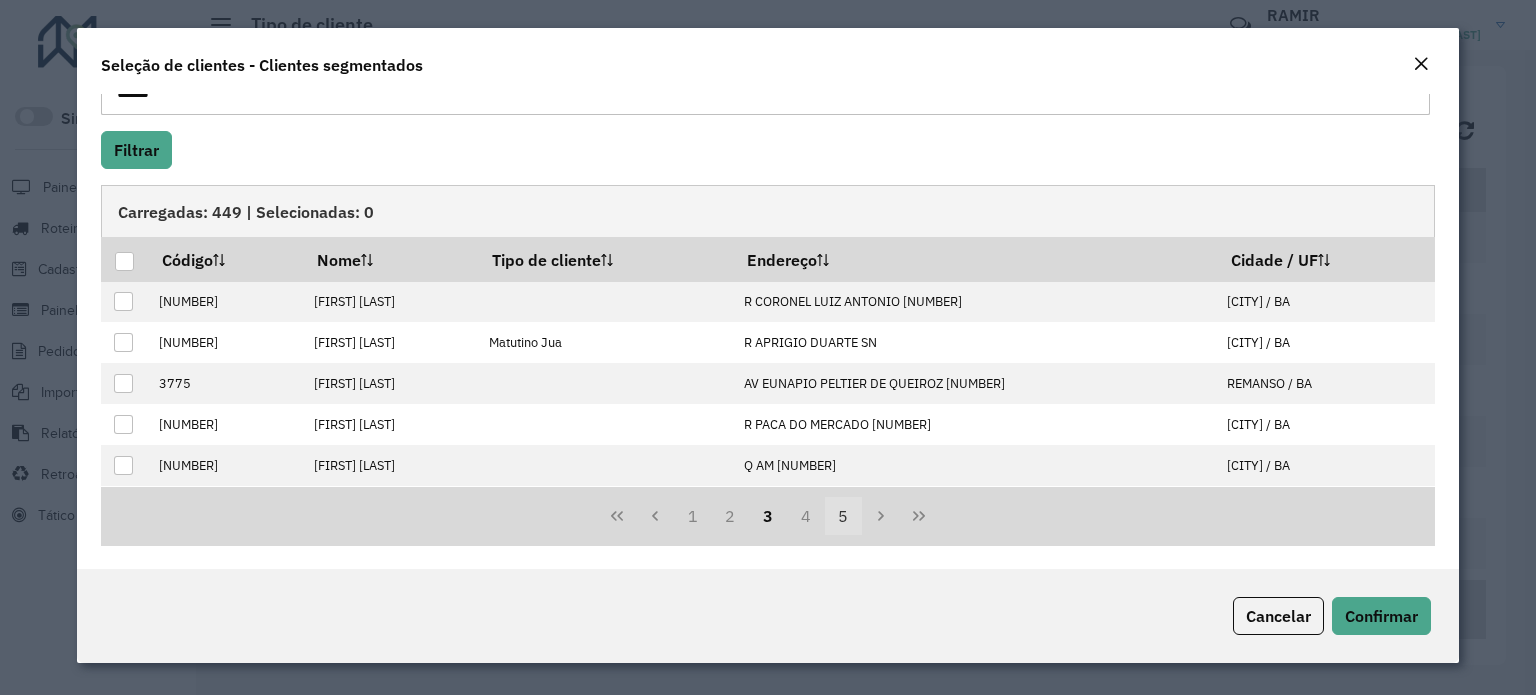 click on "4" at bounding box center (806, 516) 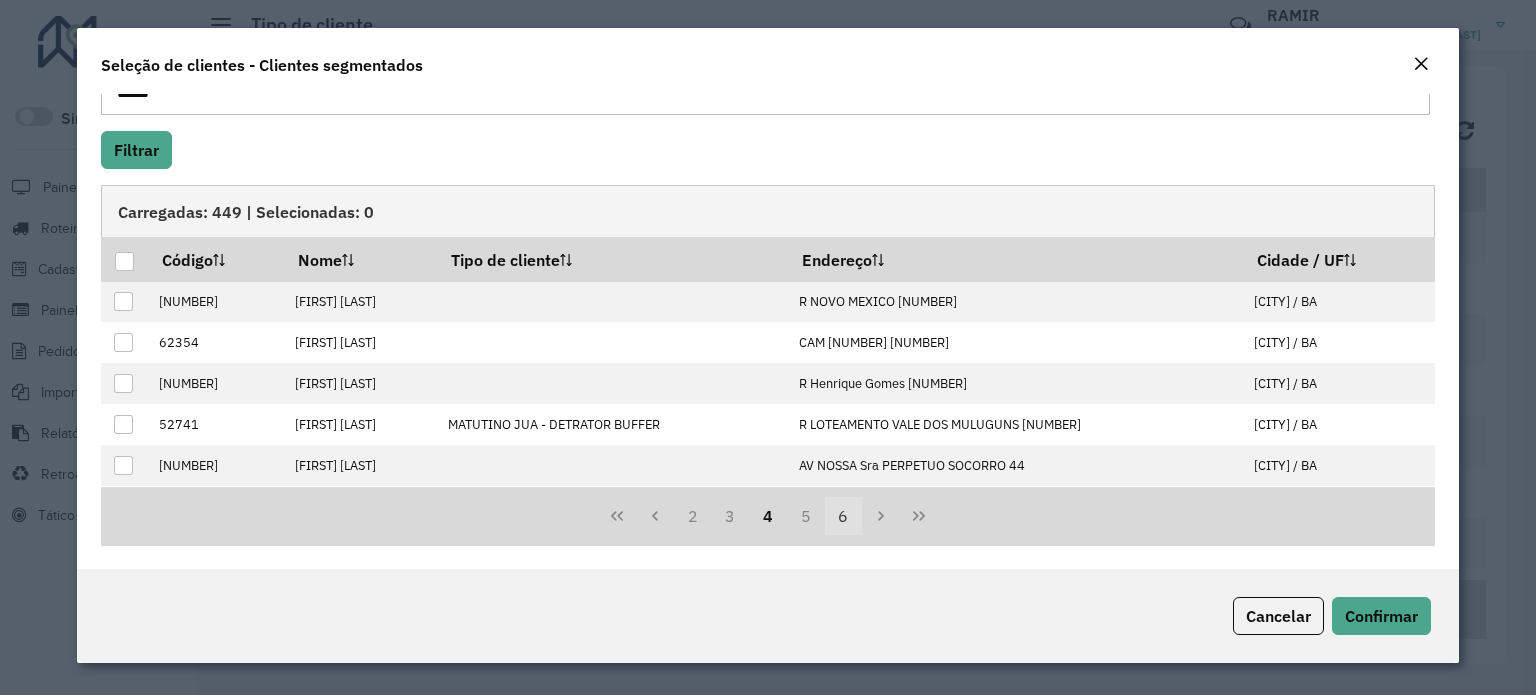 click on "5" at bounding box center [806, 516] 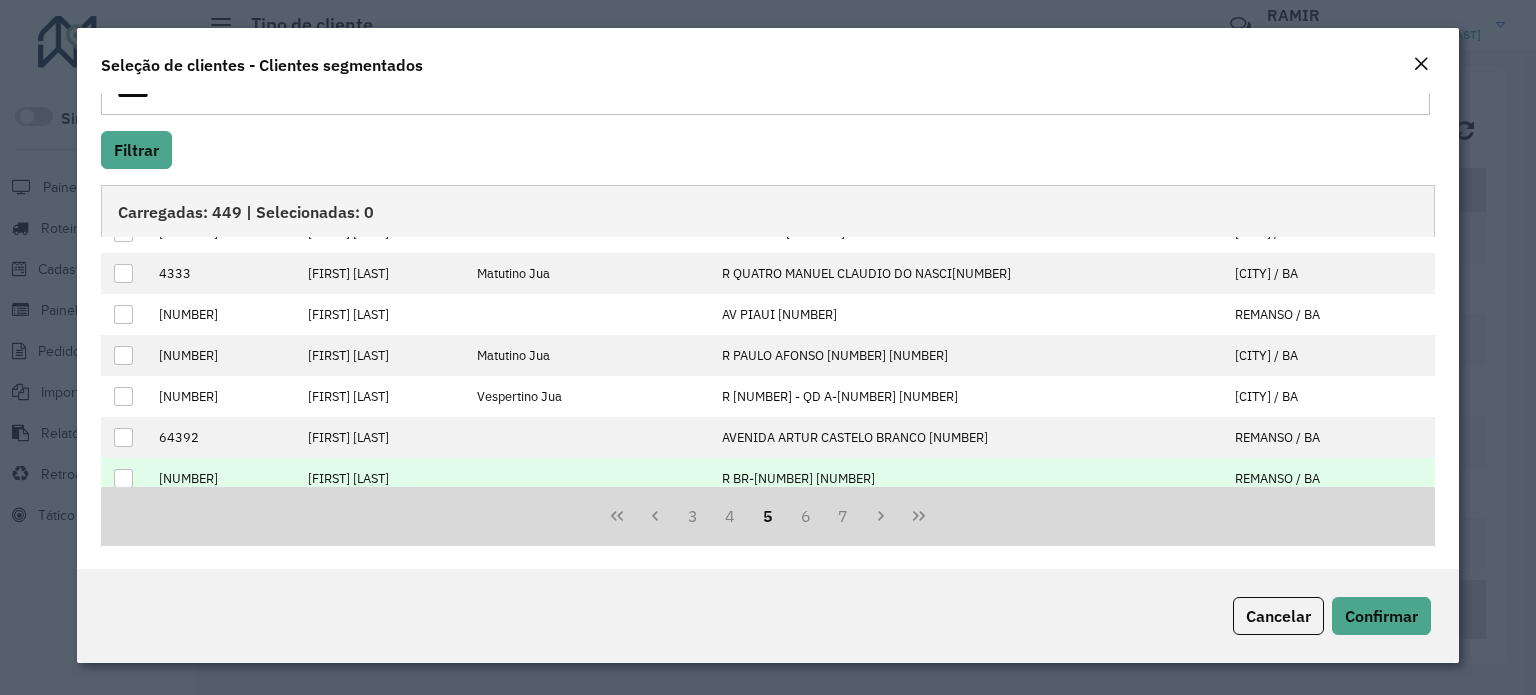 scroll, scrollTop: 201, scrollLeft: 0, axis: vertical 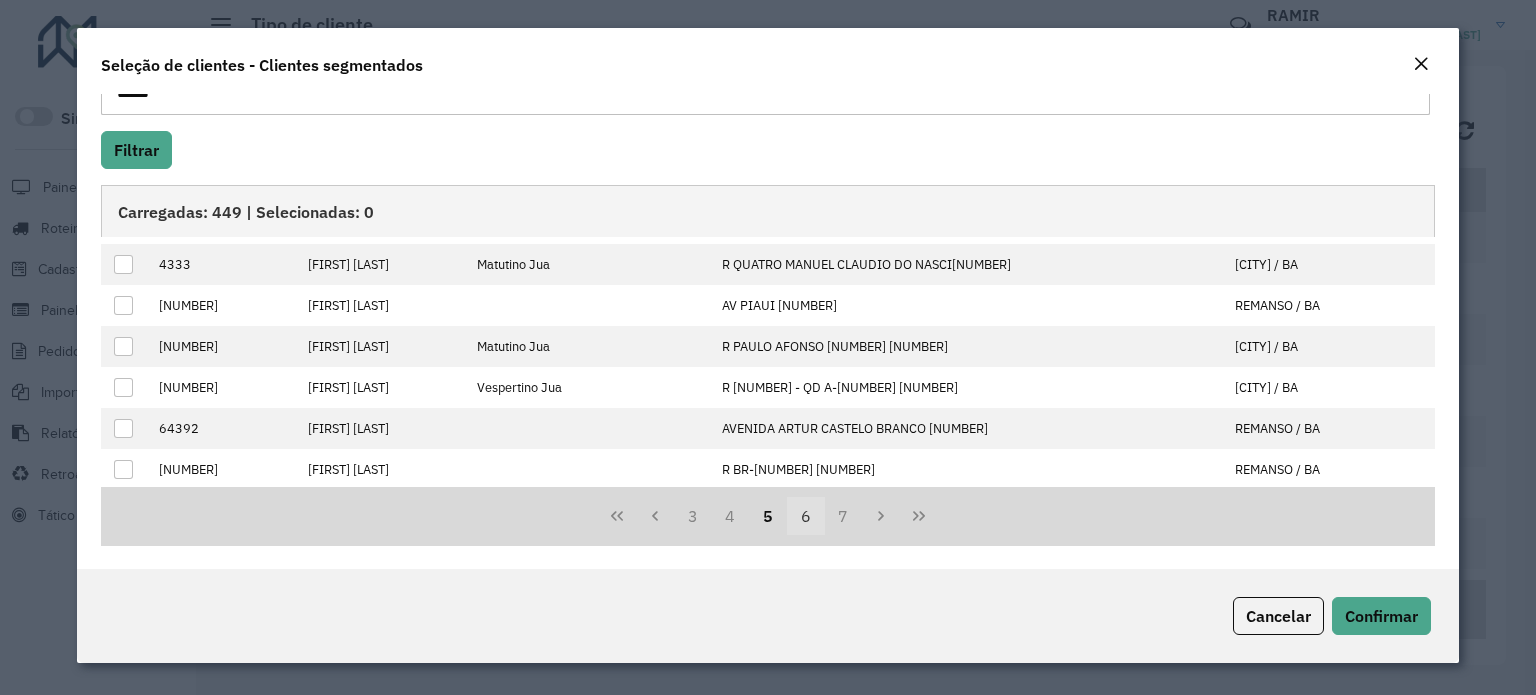 click on "6" at bounding box center [806, 516] 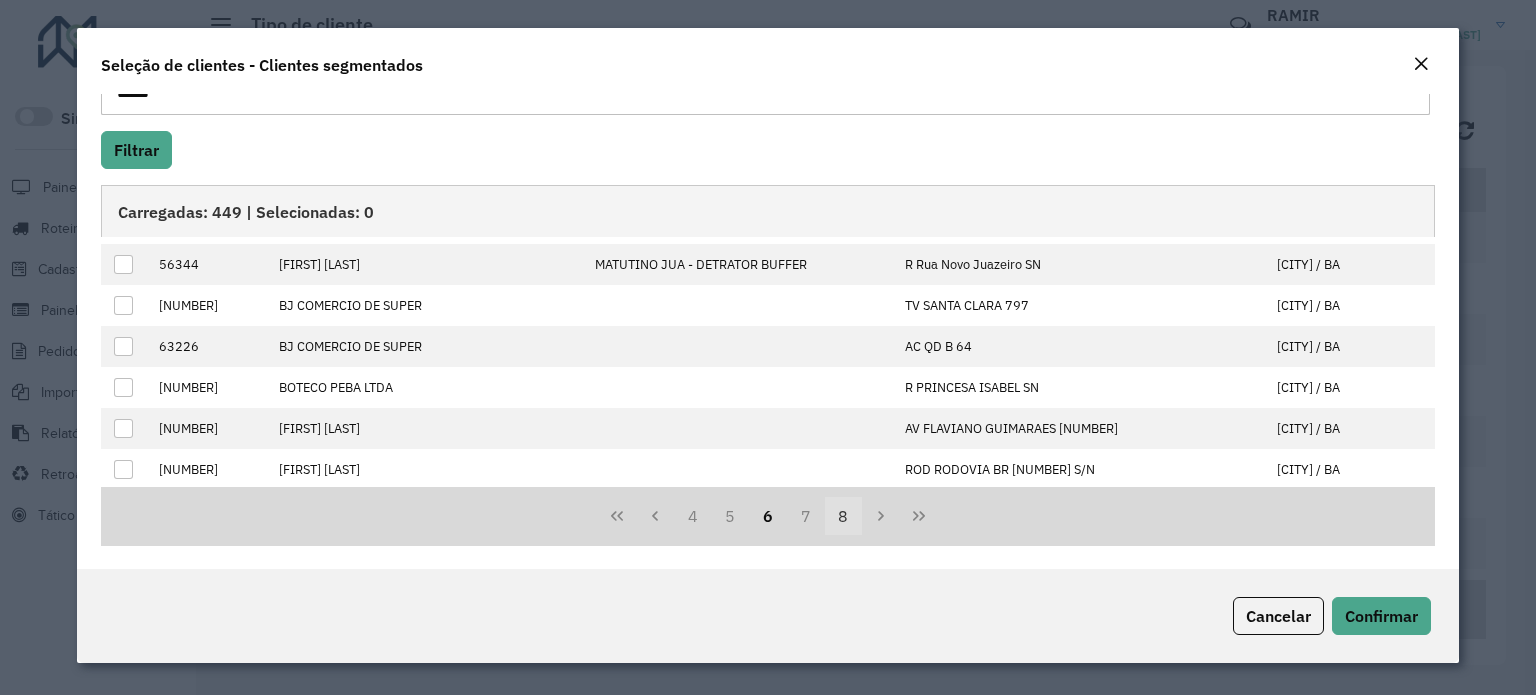 click on "8" at bounding box center [844, 516] 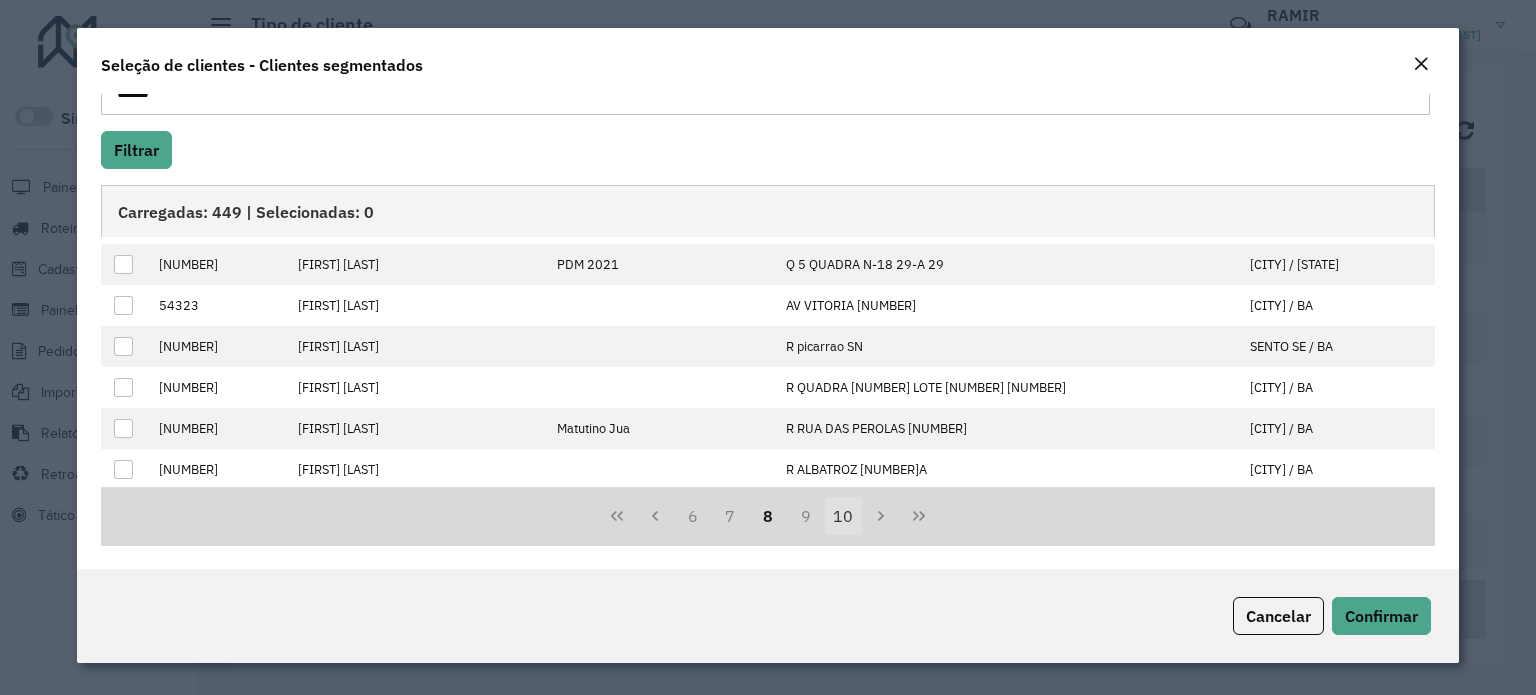 click on "10" at bounding box center [844, 516] 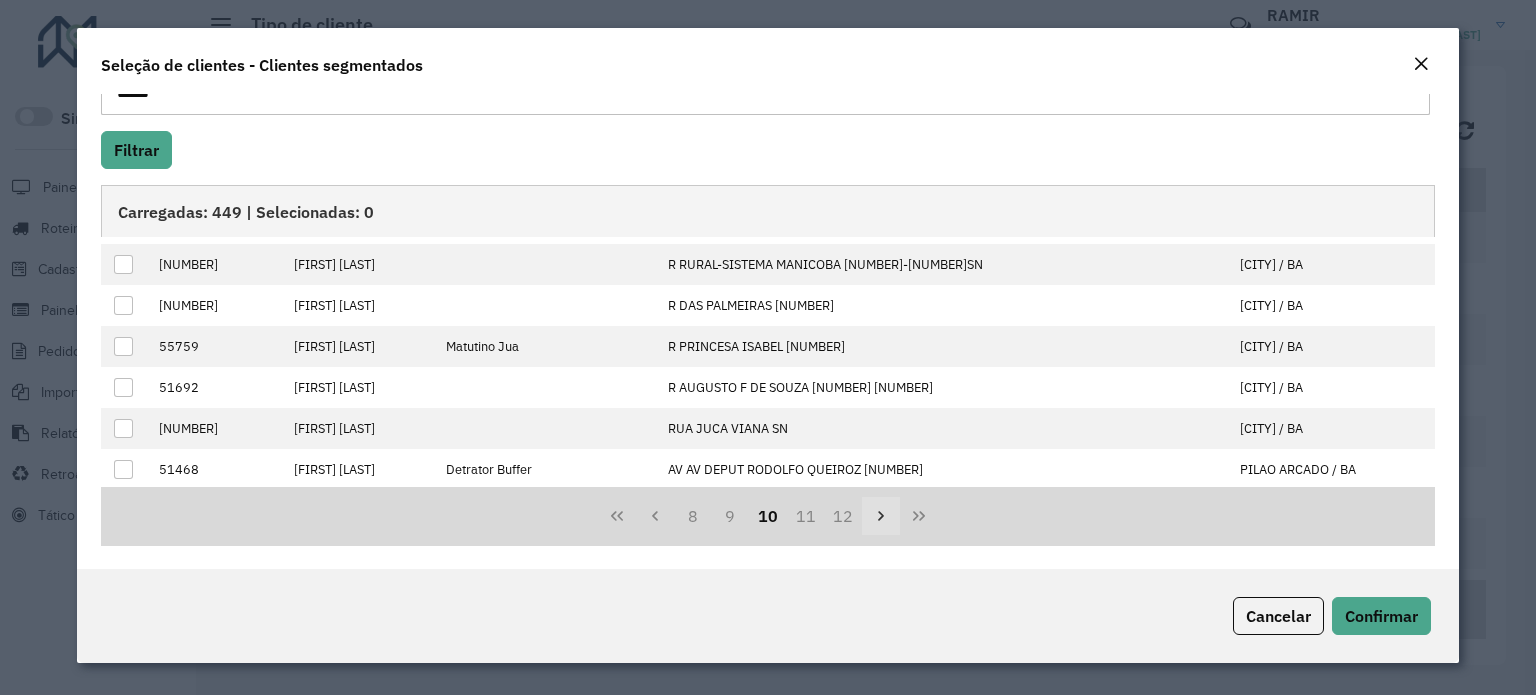 click at bounding box center [881, 516] 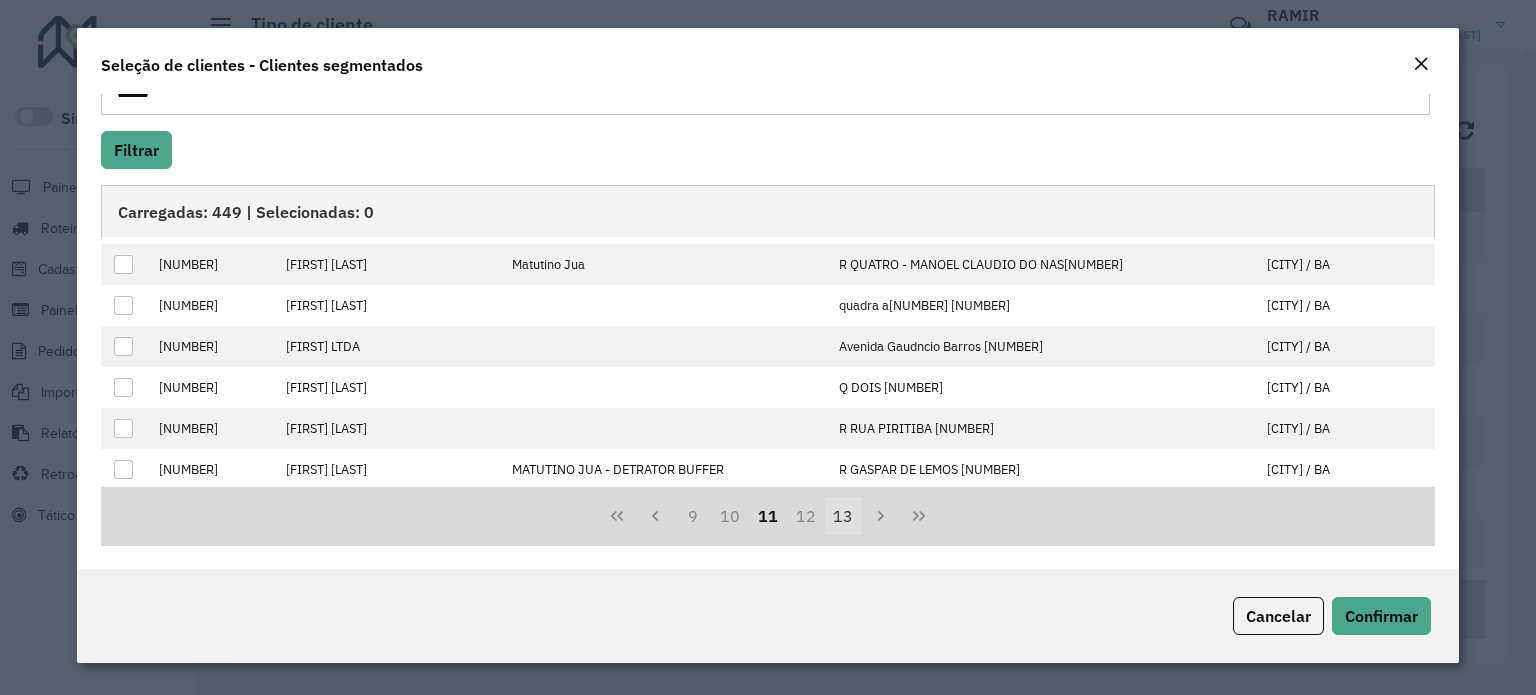 click on "13" at bounding box center (844, 516) 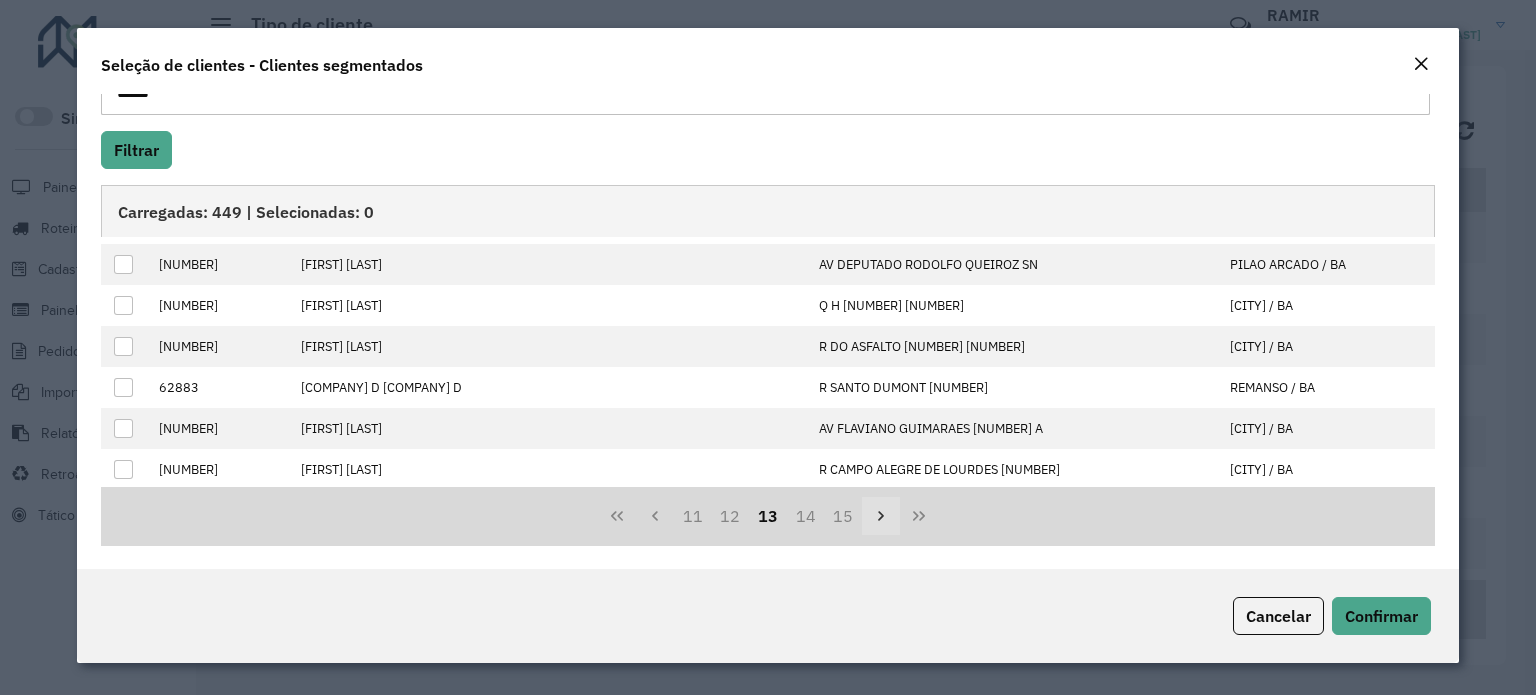 click at bounding box center (881, 516) 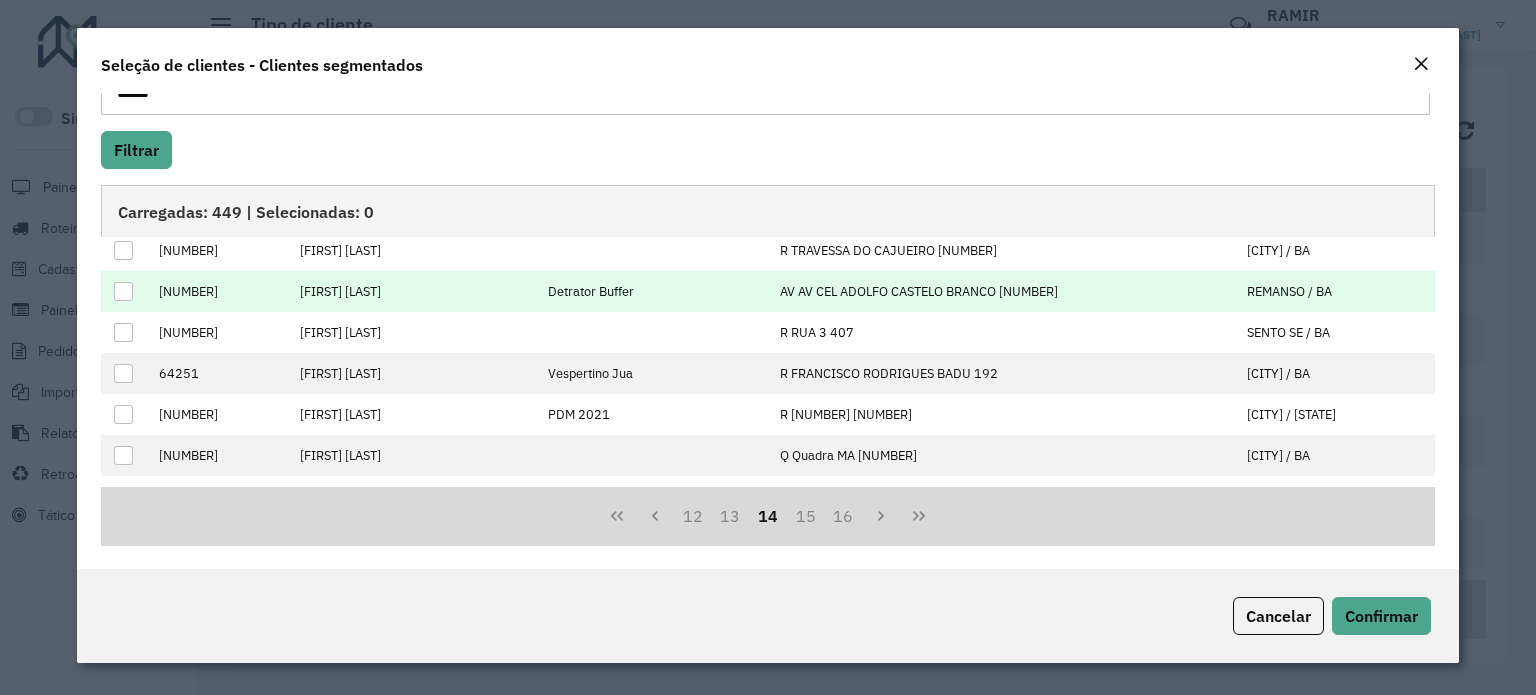 scroll, scrollTop: 0, scrollLeft: 0, axis: both 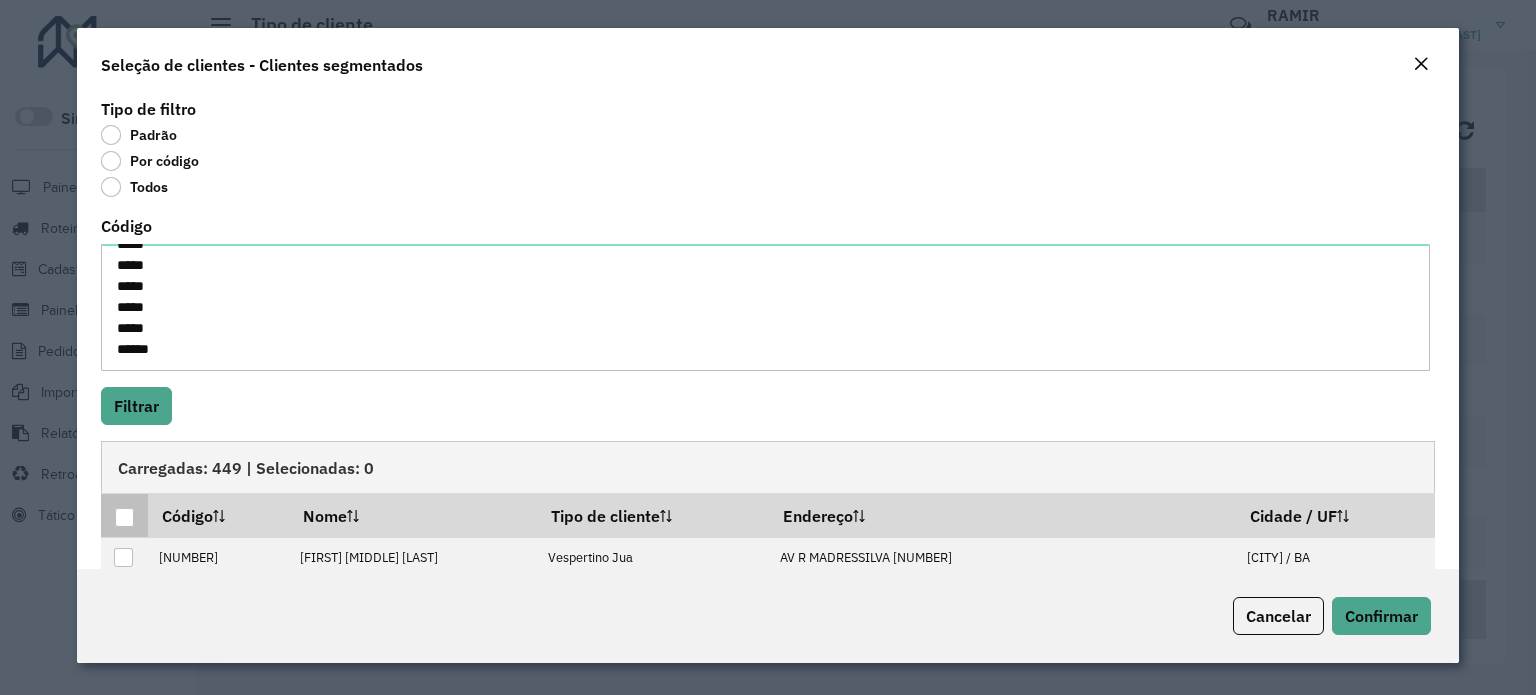 click at bounding box center (124, 517) 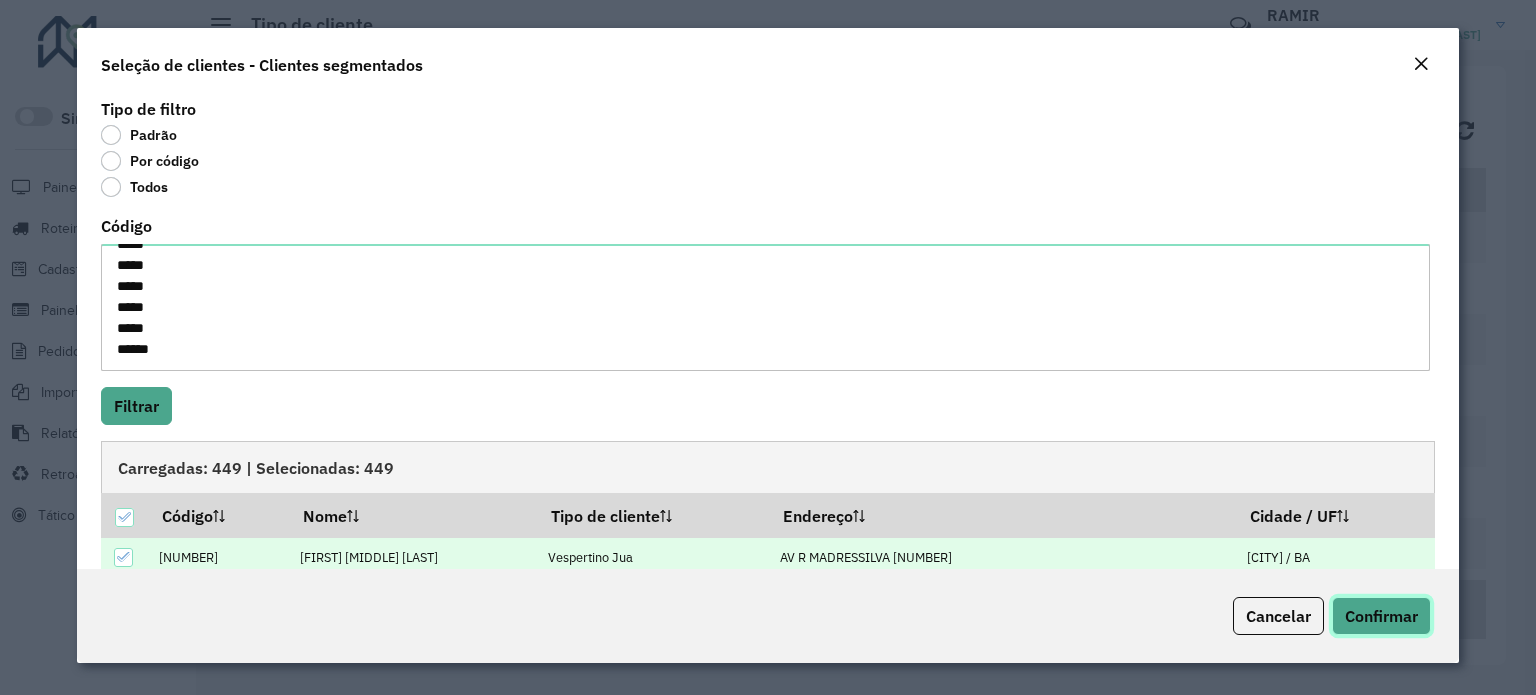 click on "Confirmar" 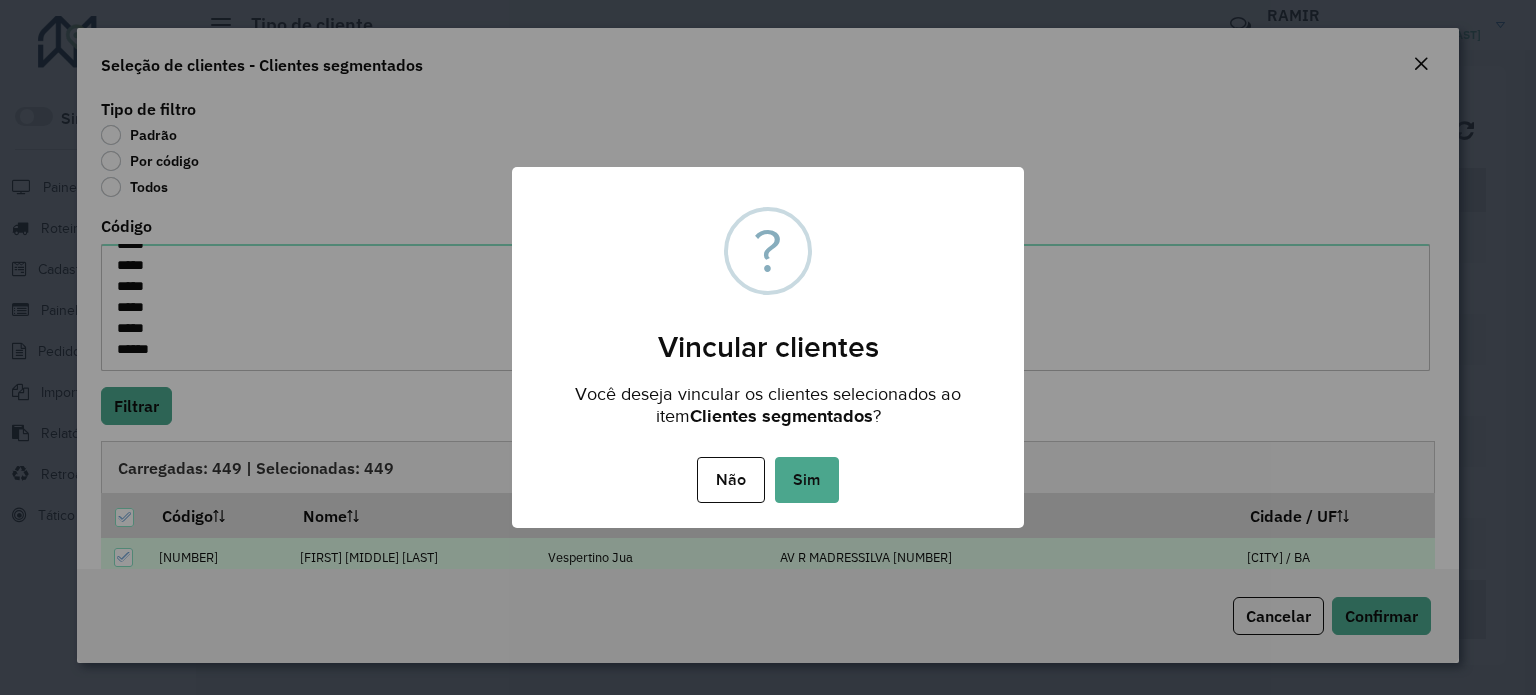 click on "Sim" at bounding box center (807, 480) 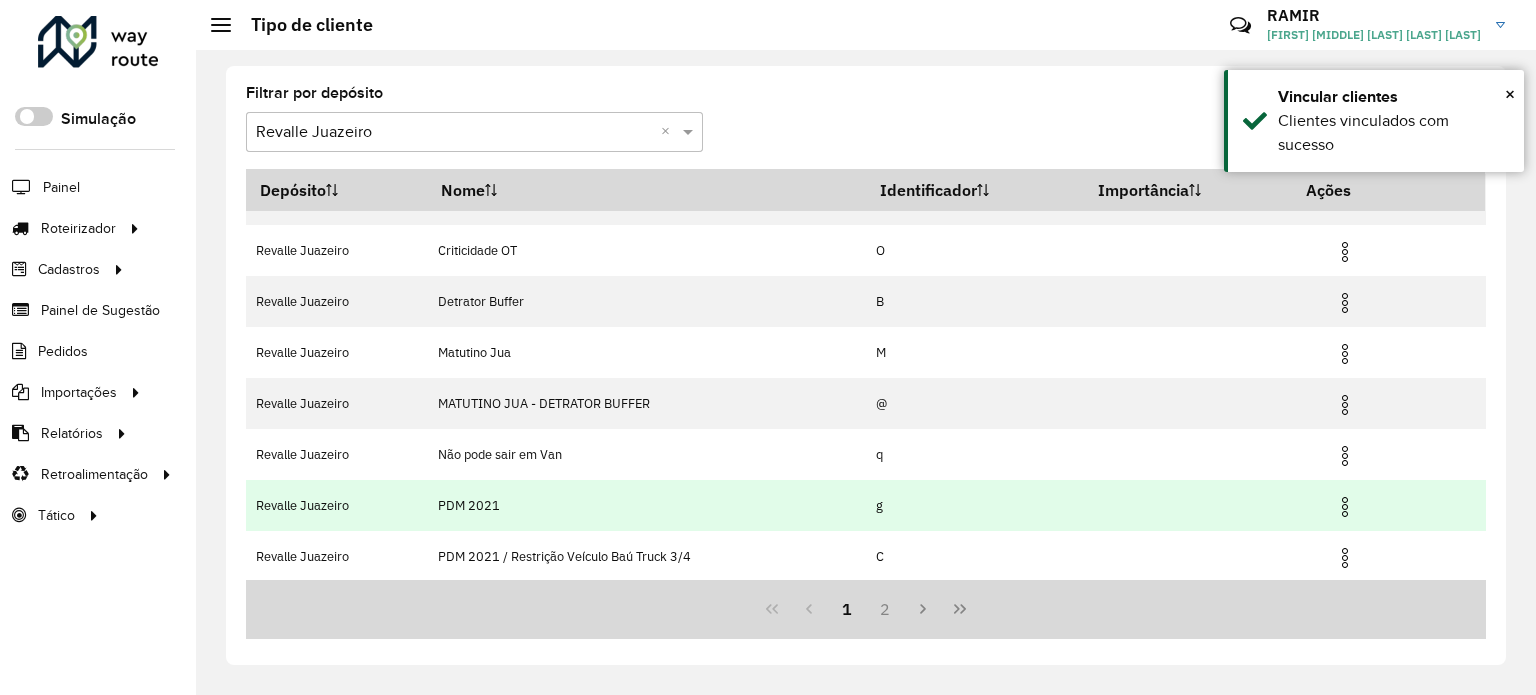 scroll, scrollTop: 0, scrollLeft: 0, axis: both 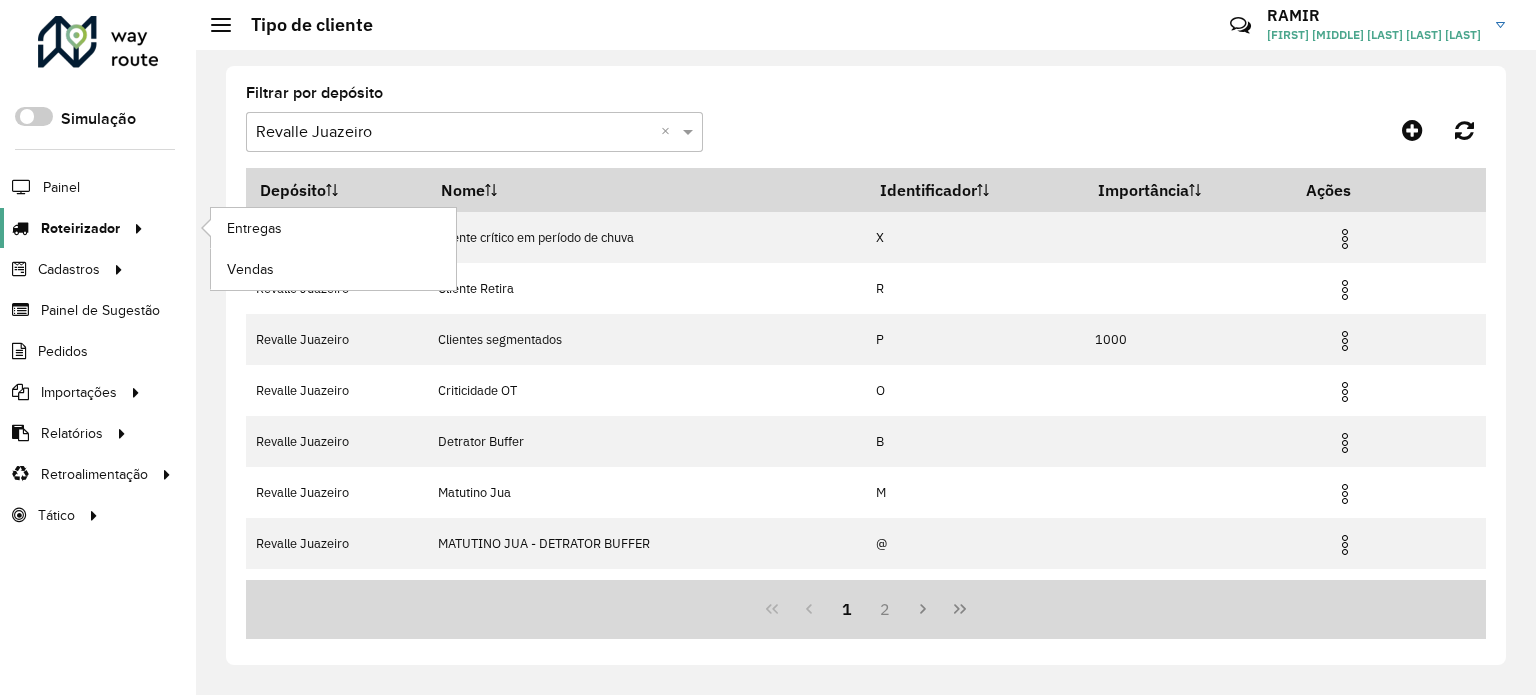 click on "Roteirizador" 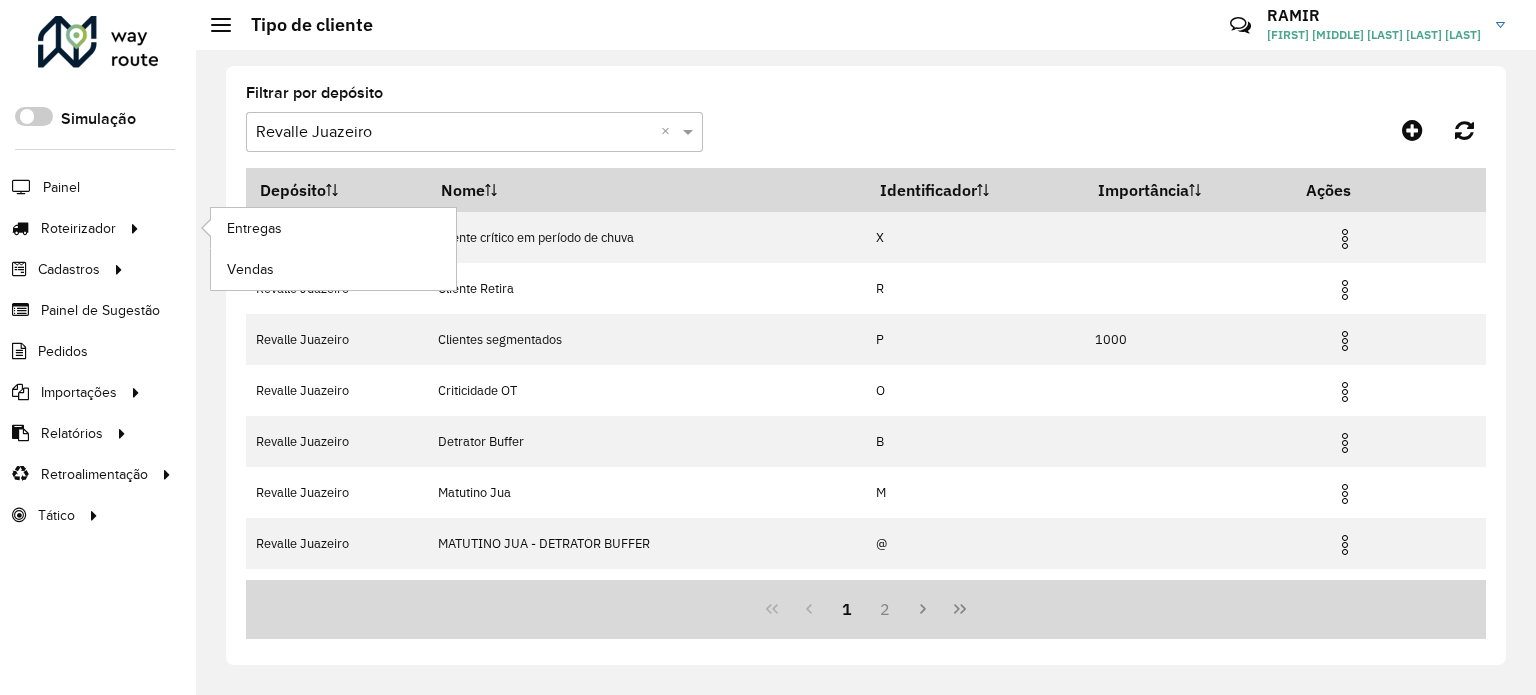 click on "Entregas" 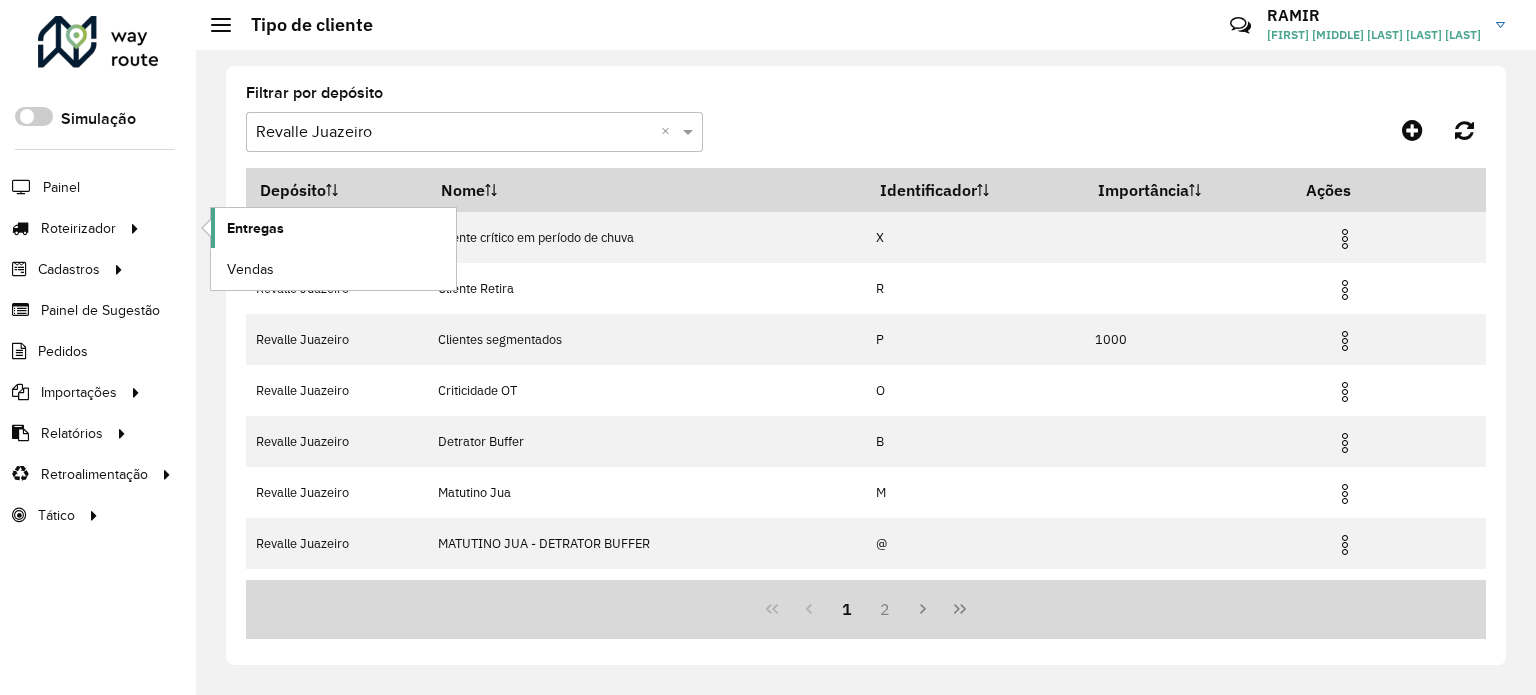 click on "Entregas" 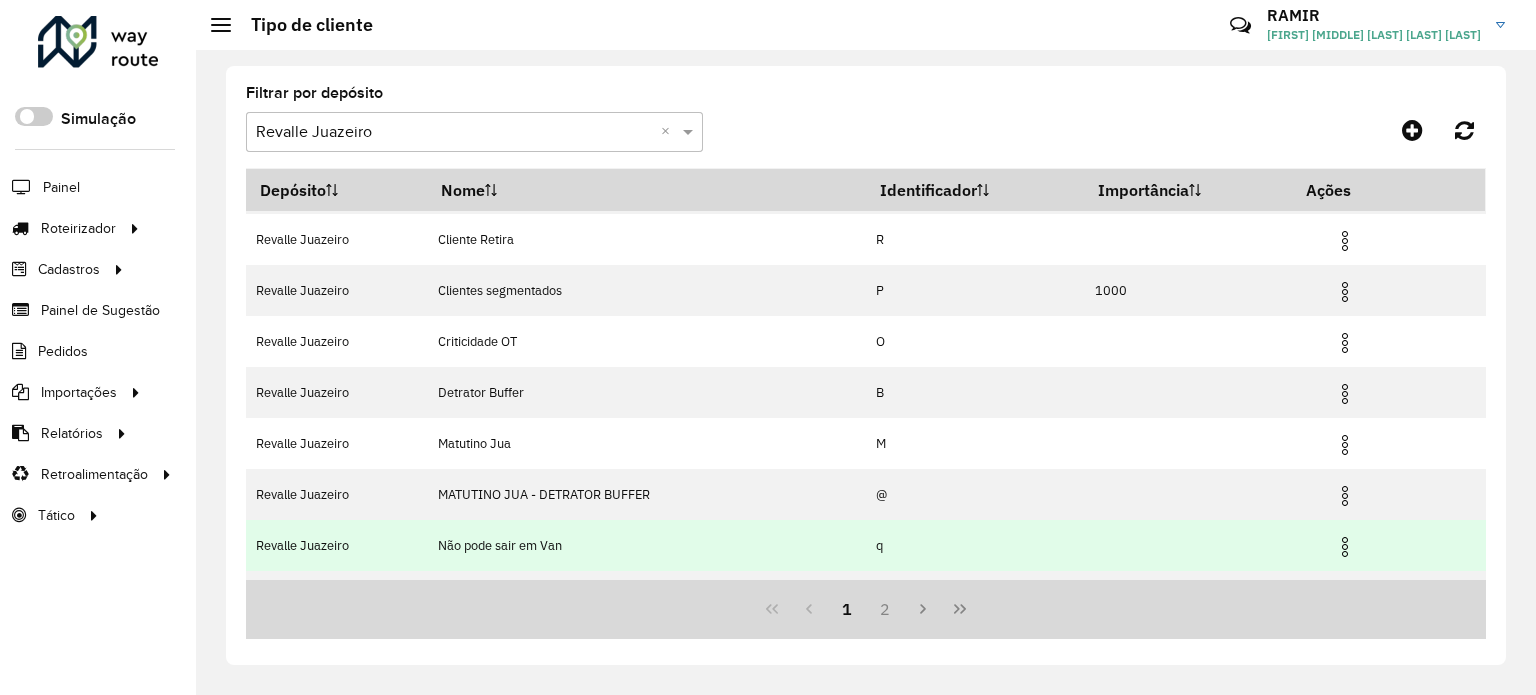 scroll, scrollTop: 0, scrollLeft: 0, axis: both 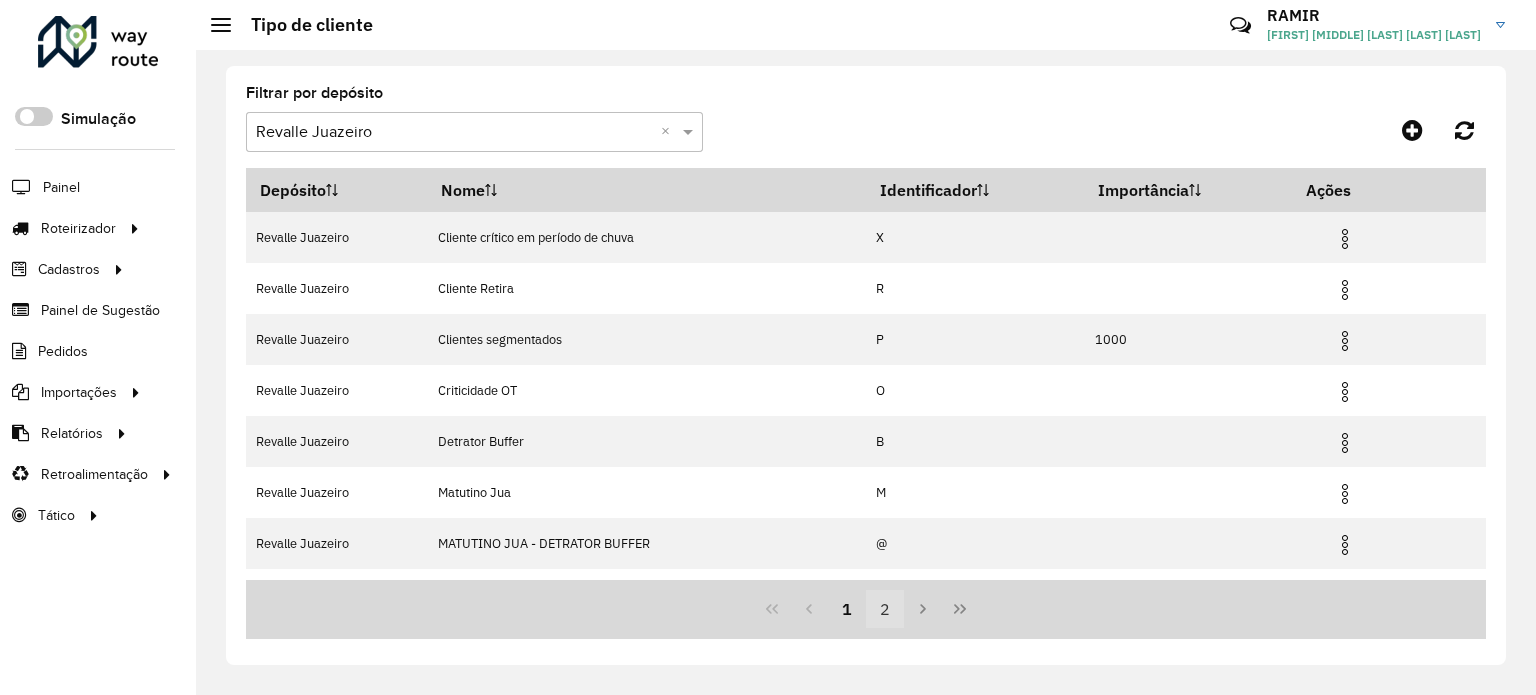 click on "2" at bounding box center [885, 609] 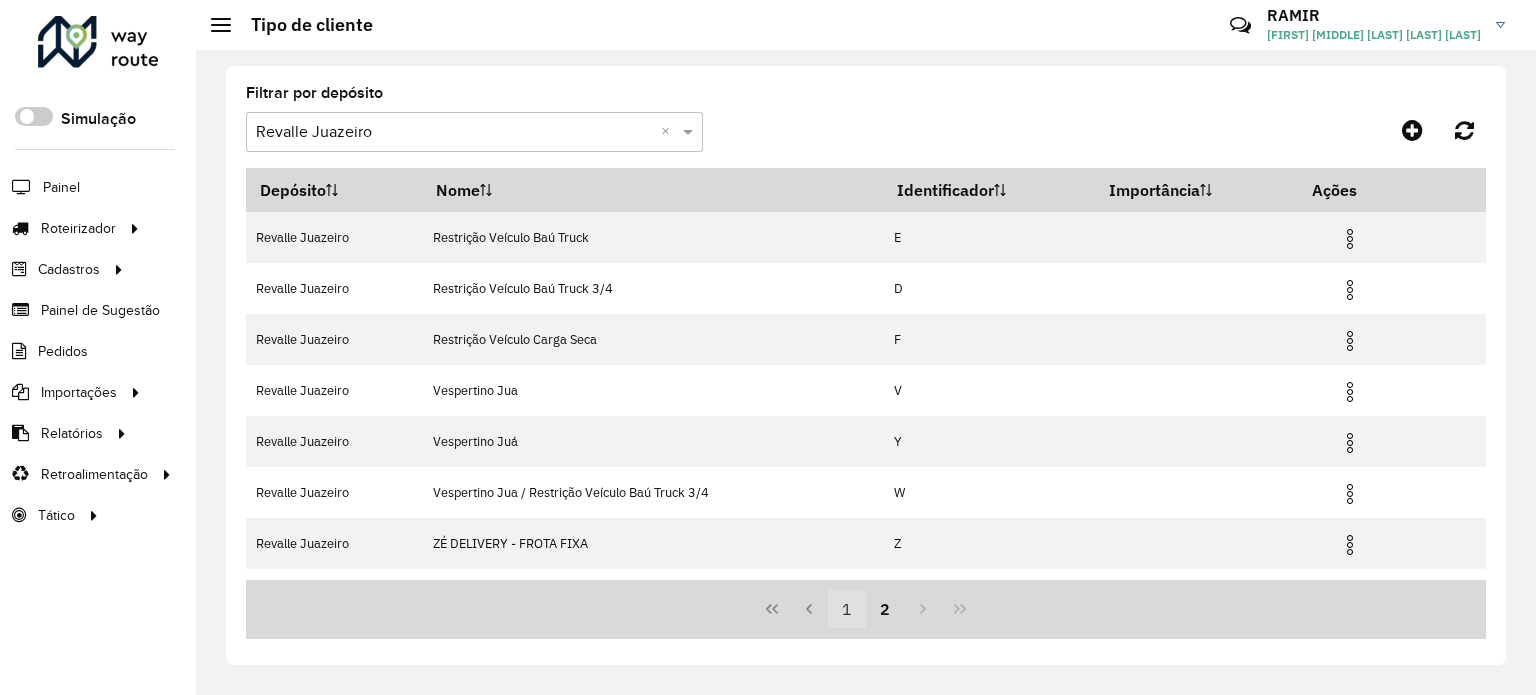 click on "1" at bounding box center [847, 609] 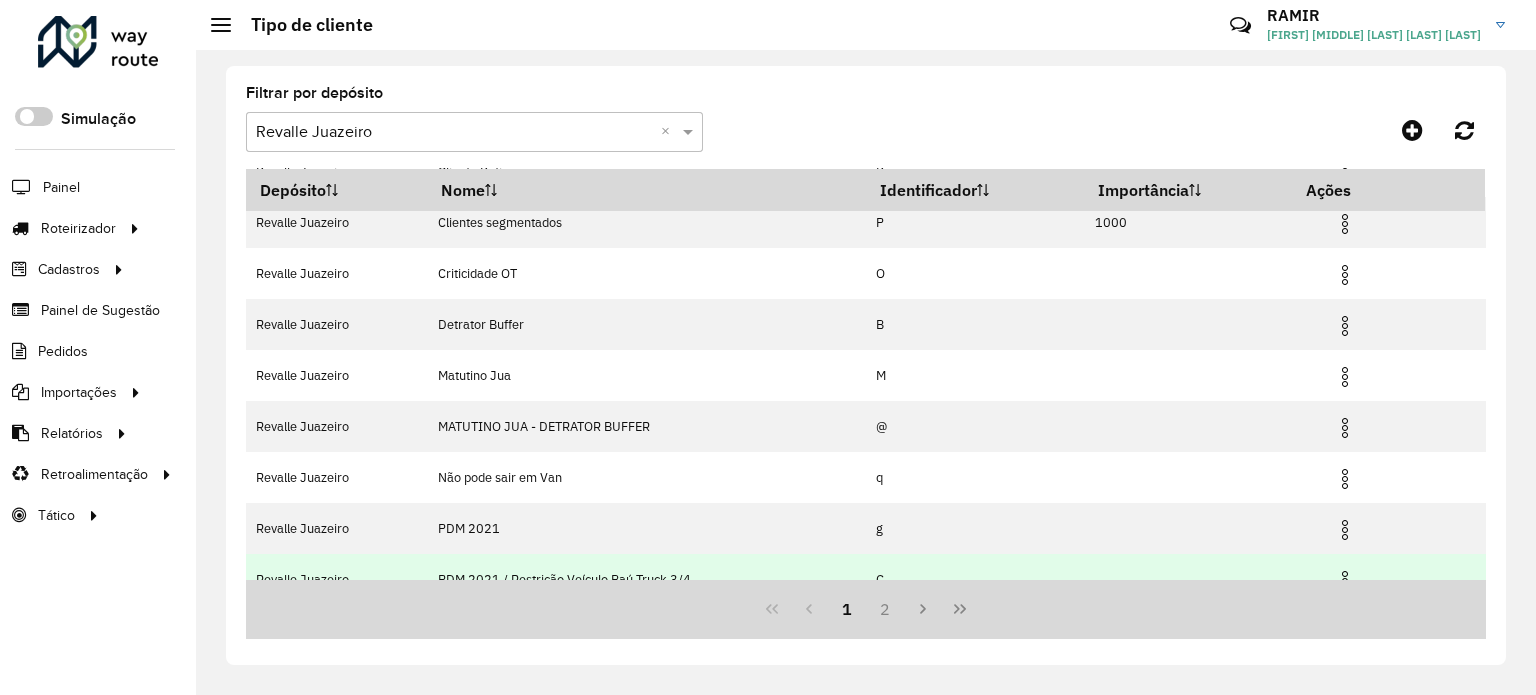 scroll, scrollTop: 0, scrollLeft: 0, axis: both 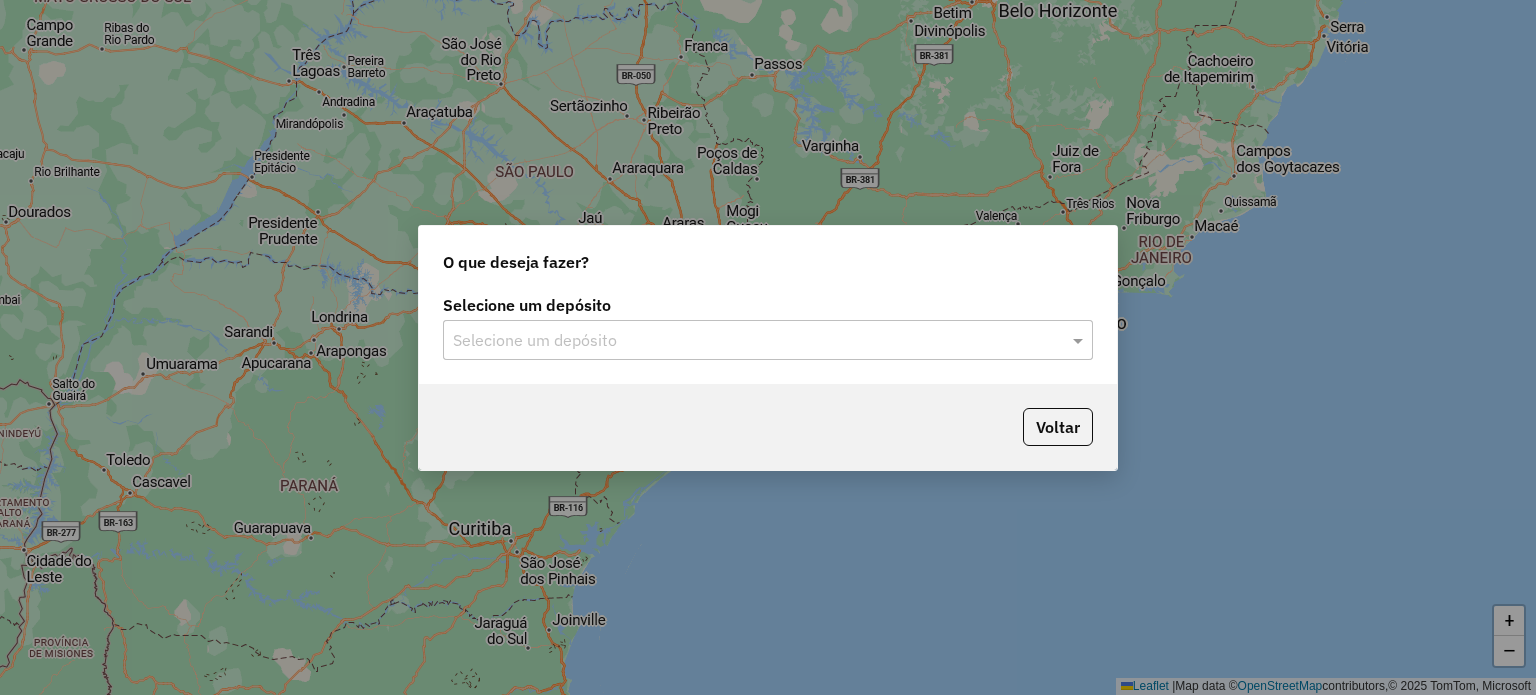 click on "Selecione um depósito" 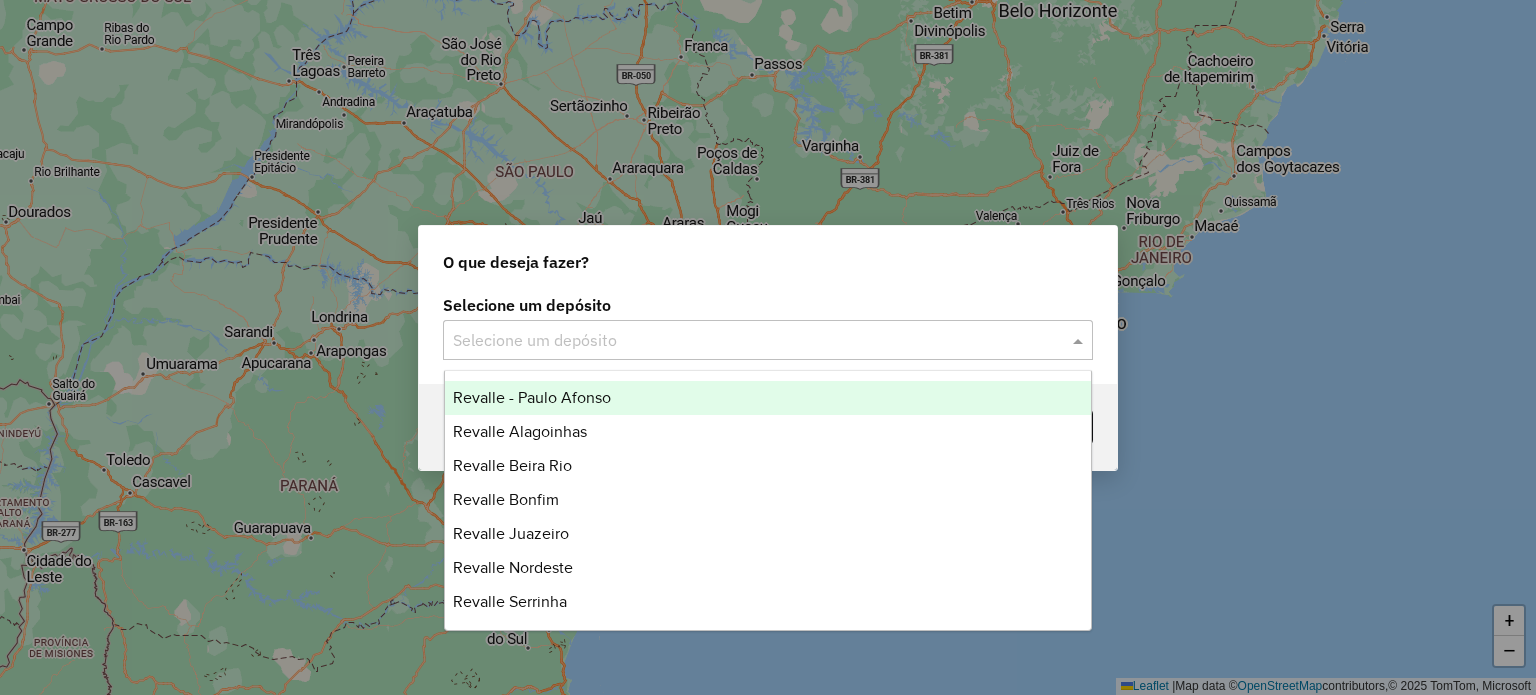 click on "Selecione um depósito" 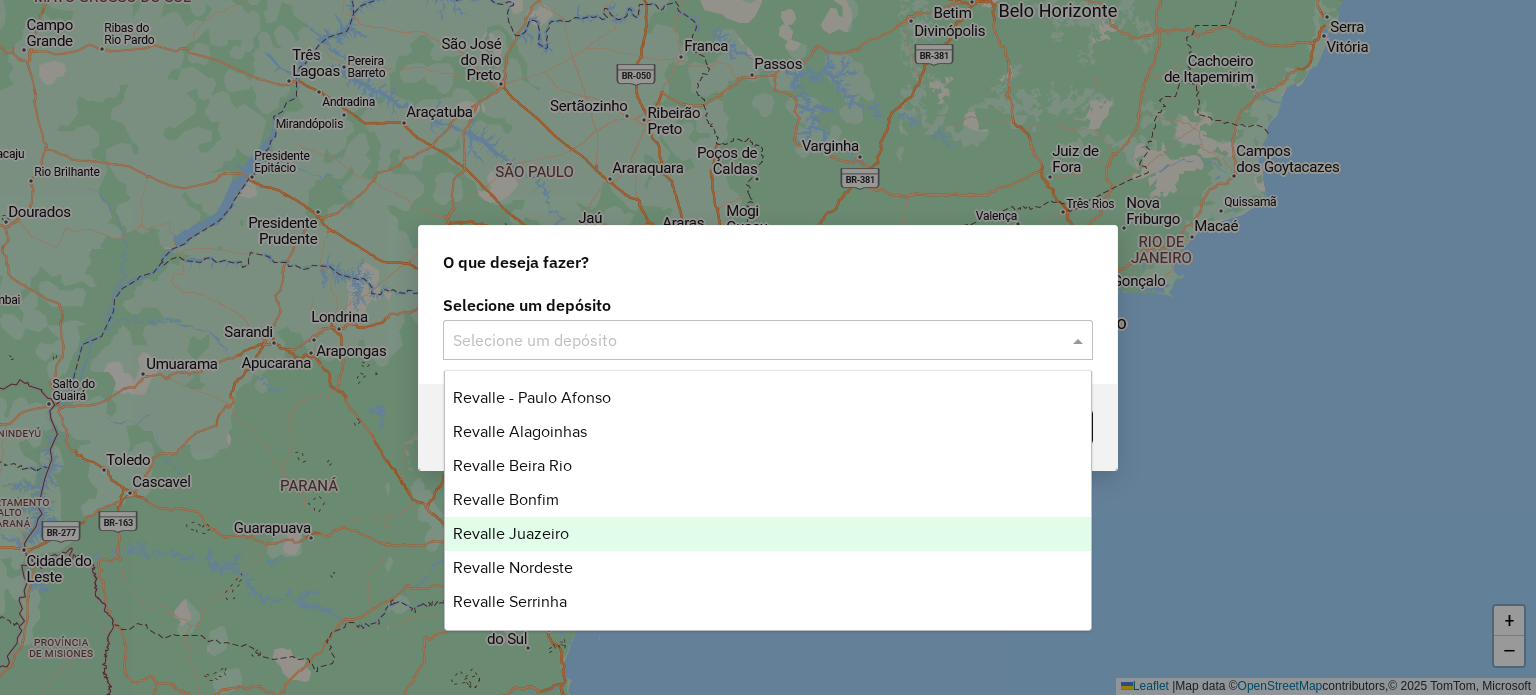 click on "Revalle Juazeiro" at bounding box center [768, 534] 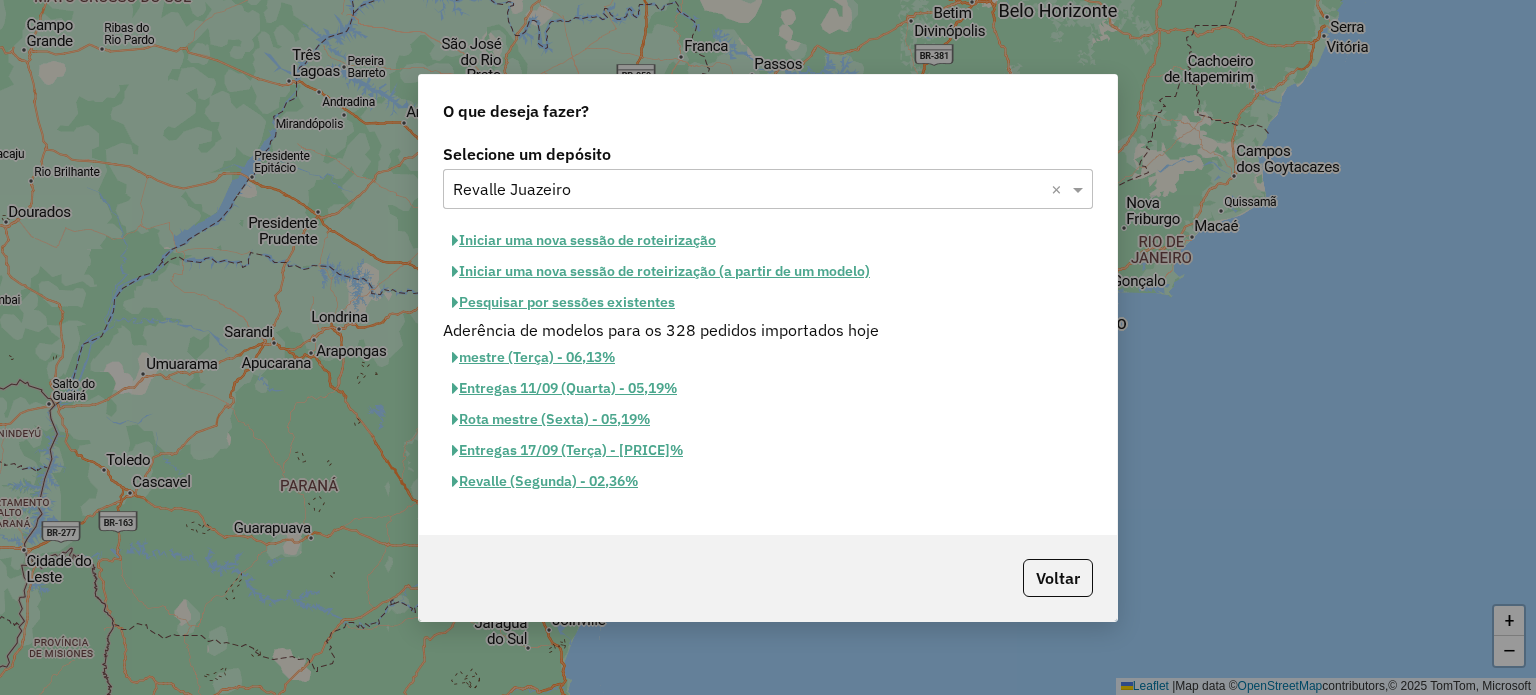 click on "Iniciar uma nova sessão de roteirização" 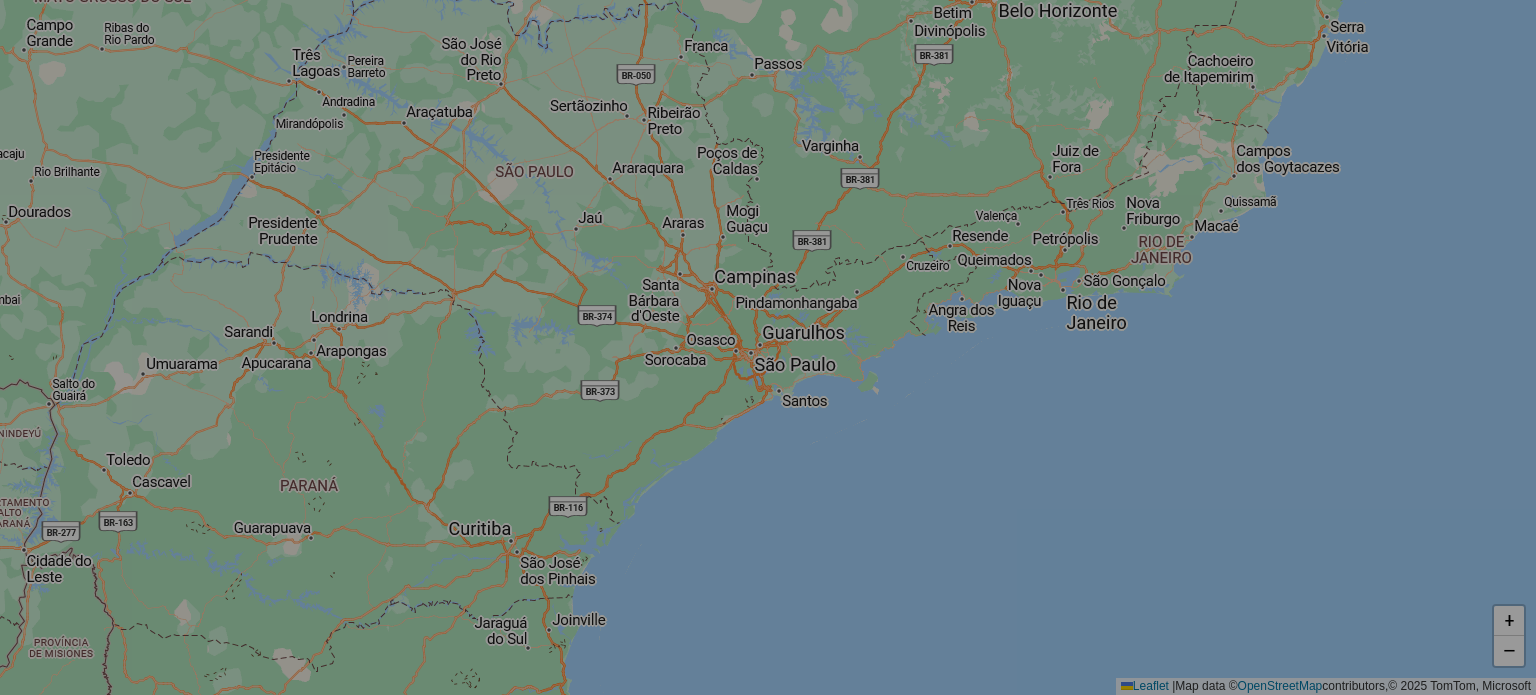 select on "*" 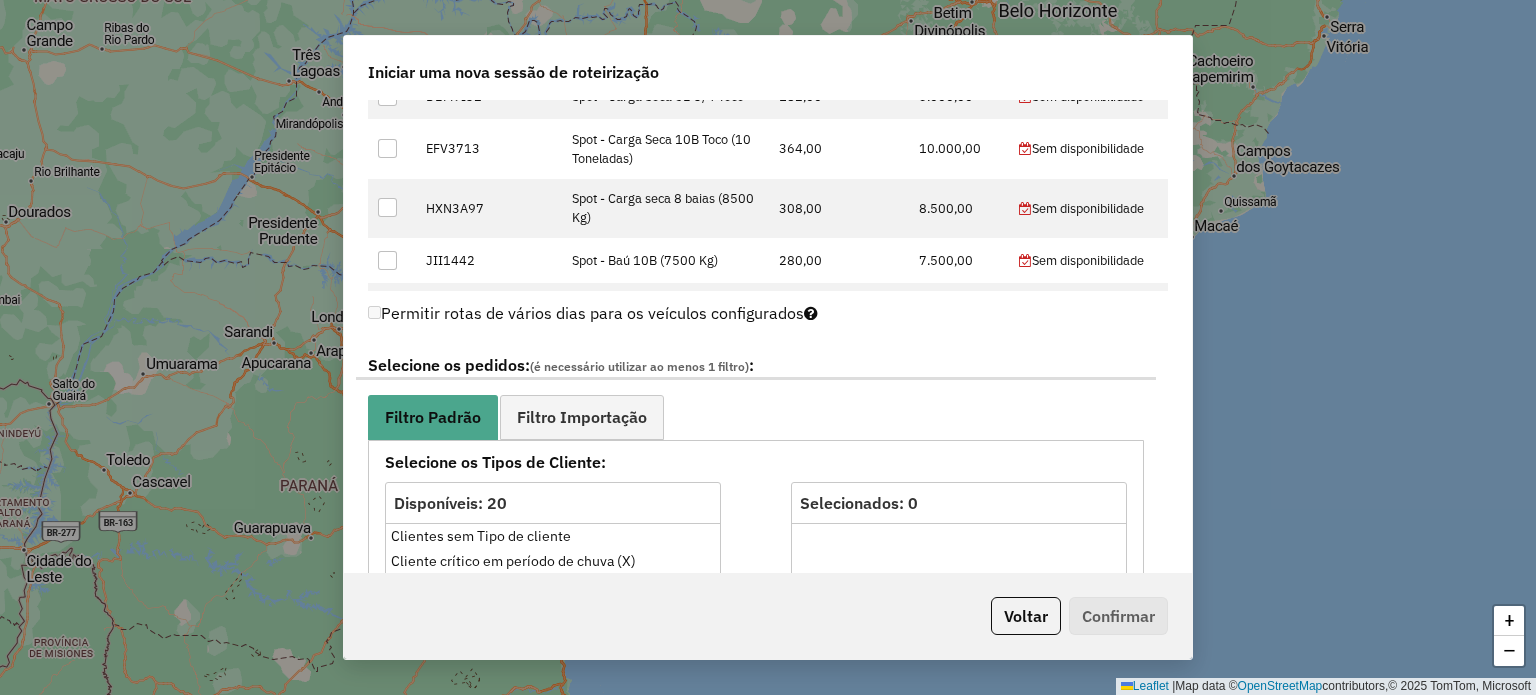 scroll, scrollTop: 700, scrollLeft: 0, axis: vertical 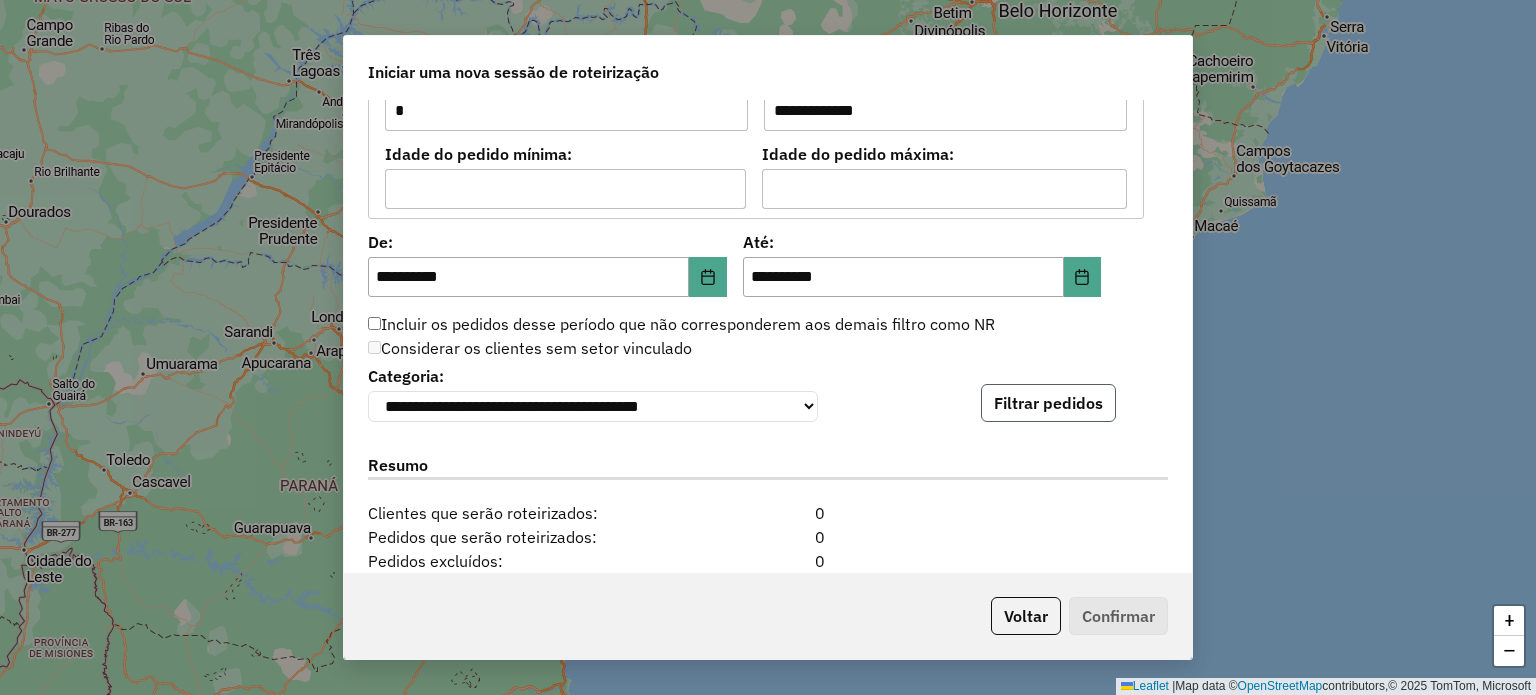 click on "Filtrar pedidos" 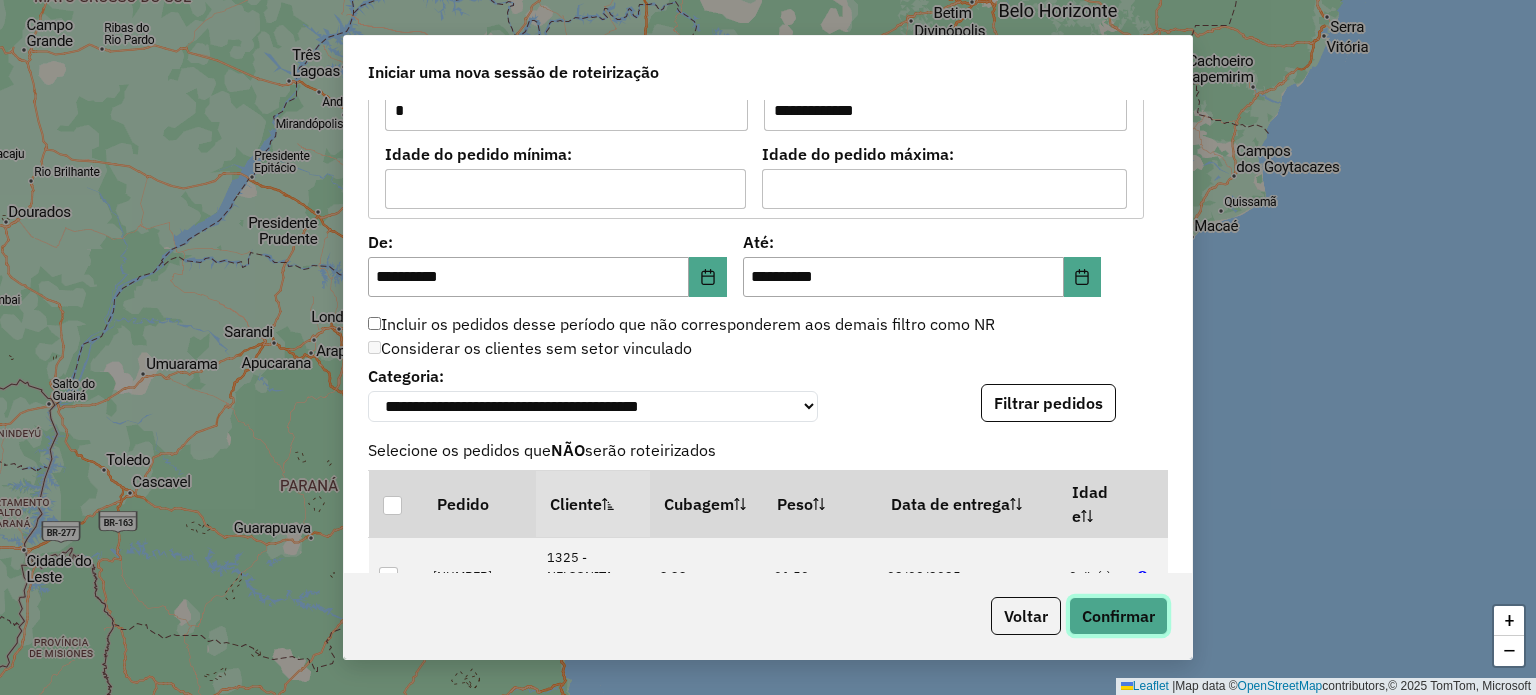 click on "Confirmar" 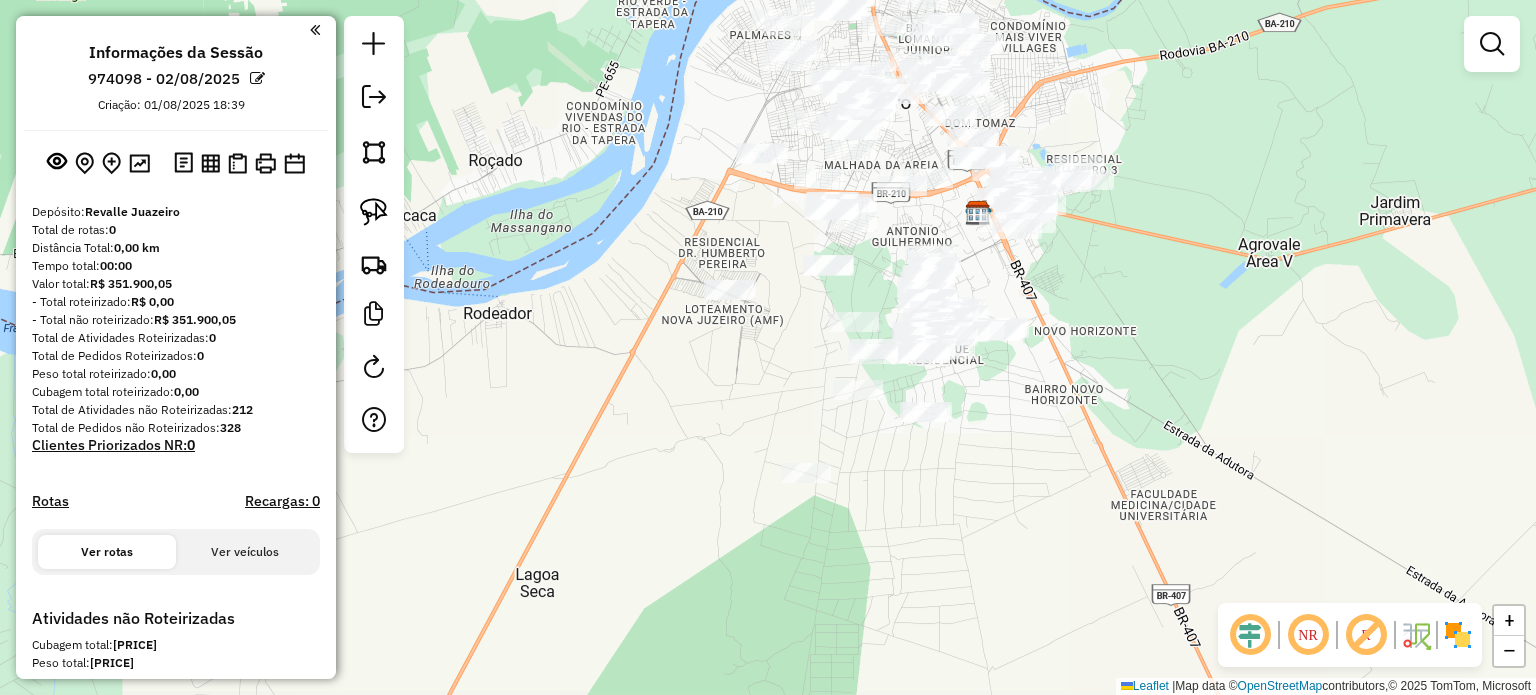 drag, startPoint x: 808, startPoint y: 451, endPoint x: 853, endPoint y: 279, distance: 177.7892 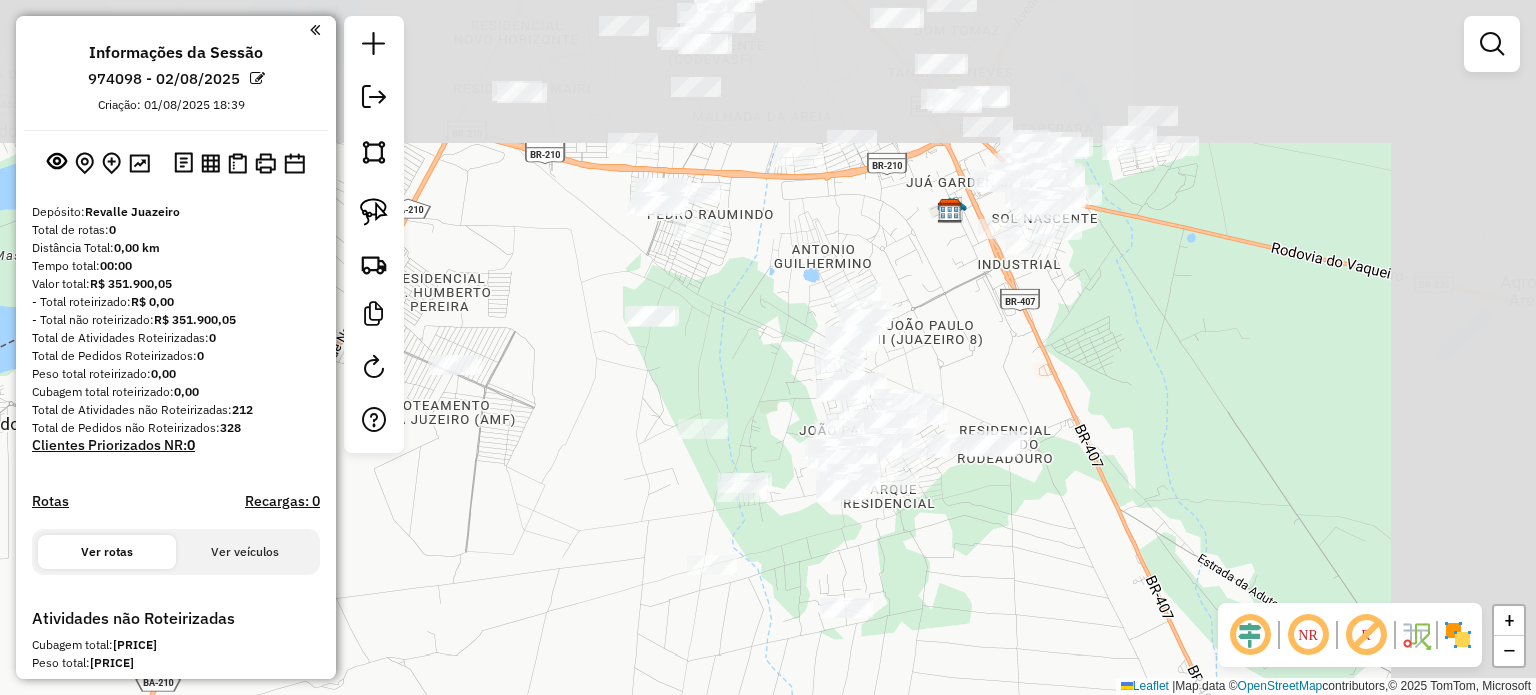 drag, startPoint x: 1133, startPoint y: 315, endPoint x: 935, endPoint y: 598, distance: 345.38818 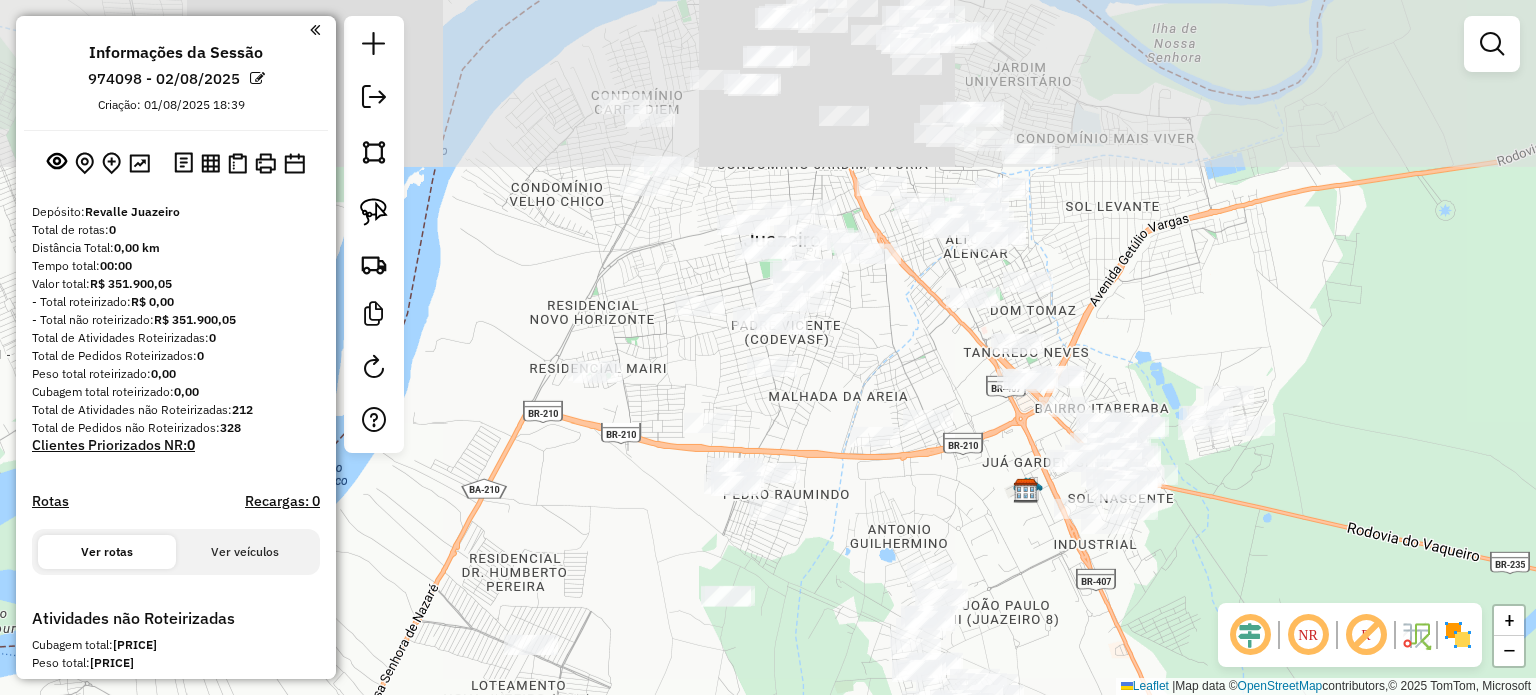 drag, startPoint x: 937, startPoint y: 249, endPoint x: 1034, endPoint y: 563, distance: 328.64114 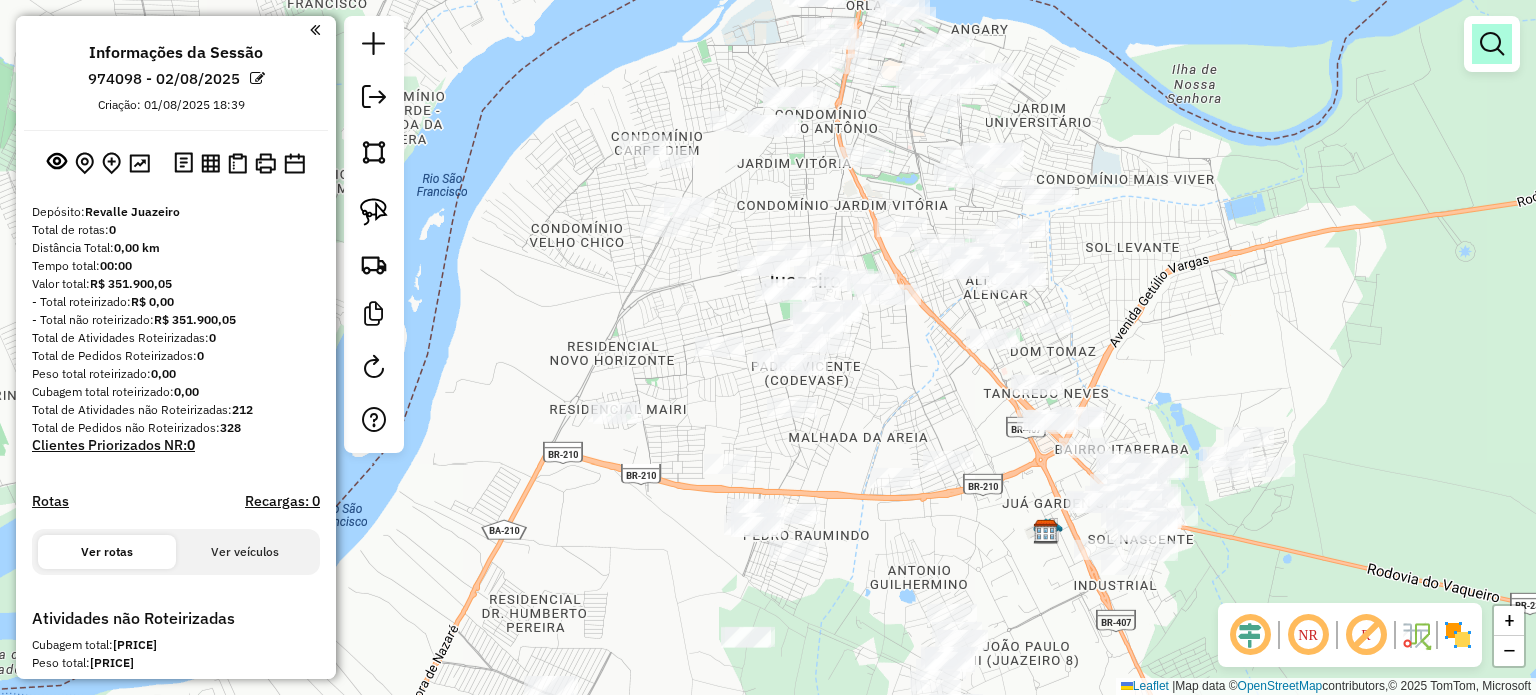 click at bounding box center (1492, 44) 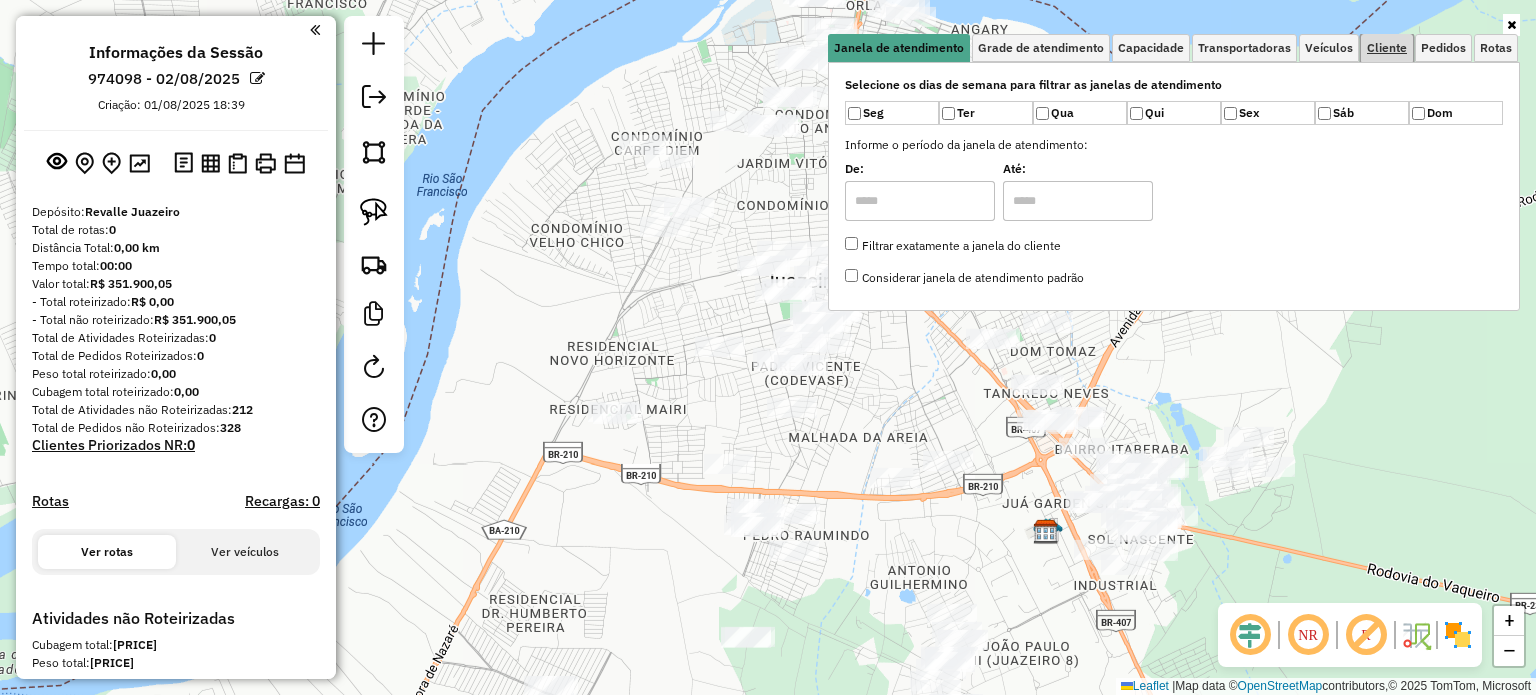 click on "Cliente" at bounding box center (1387, 48) 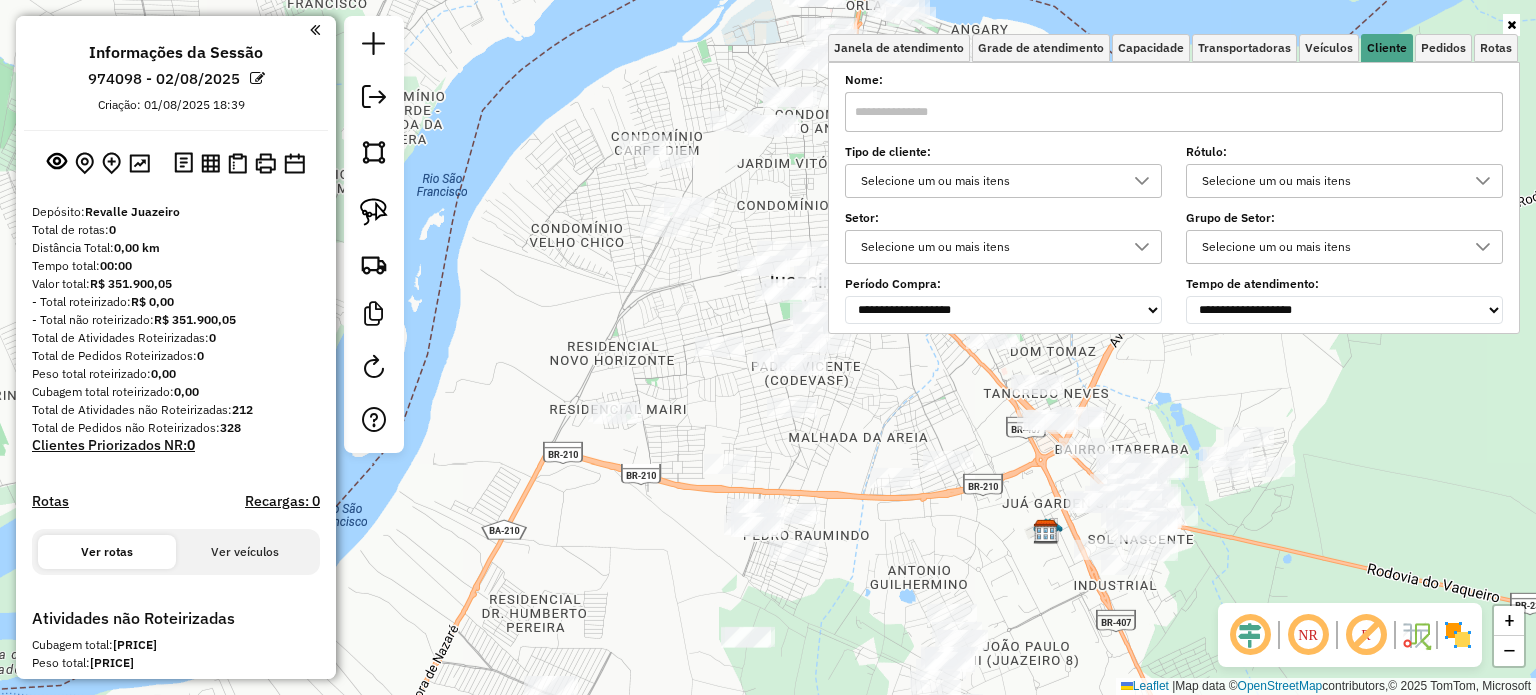 click on "Selecione um ou mais itens" at bounding box center (988, 181) 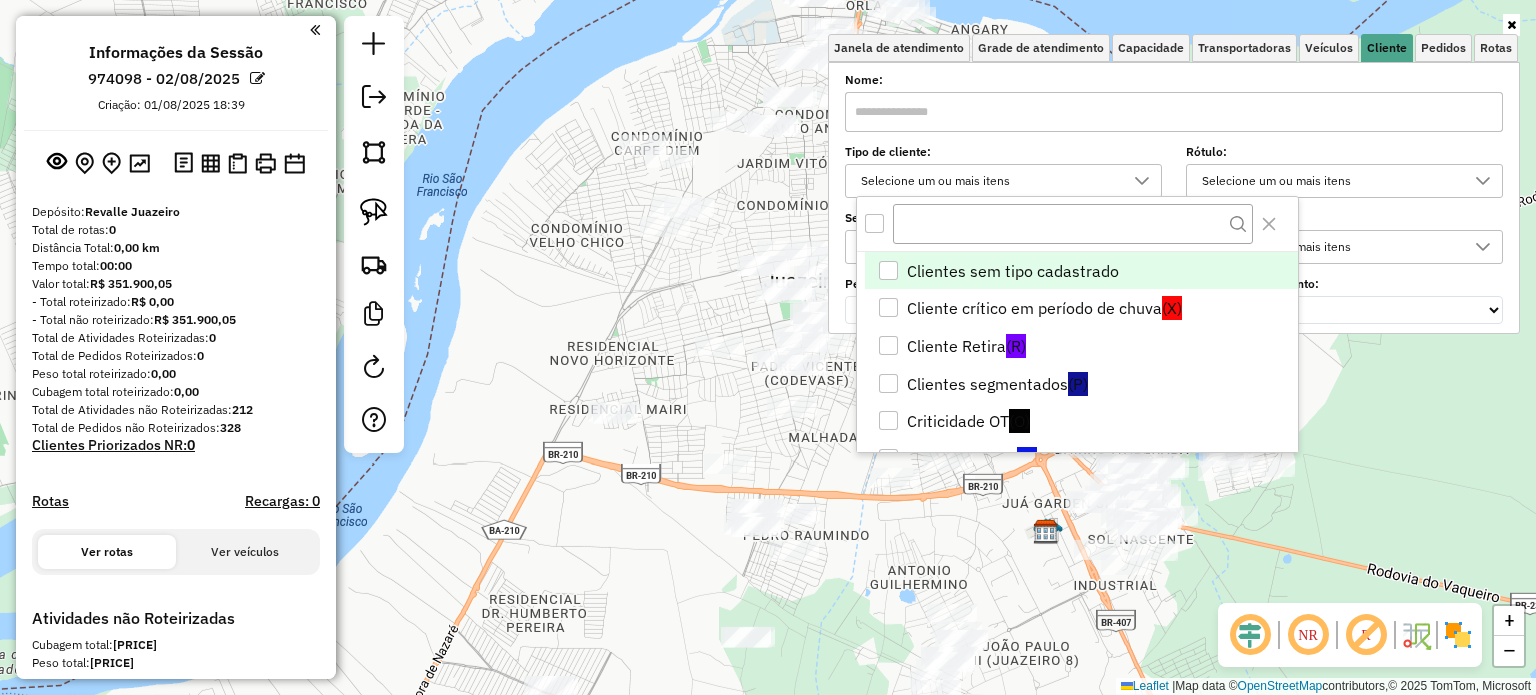scroll, scrollTop: 11, scrollLeft: 71, axis: both 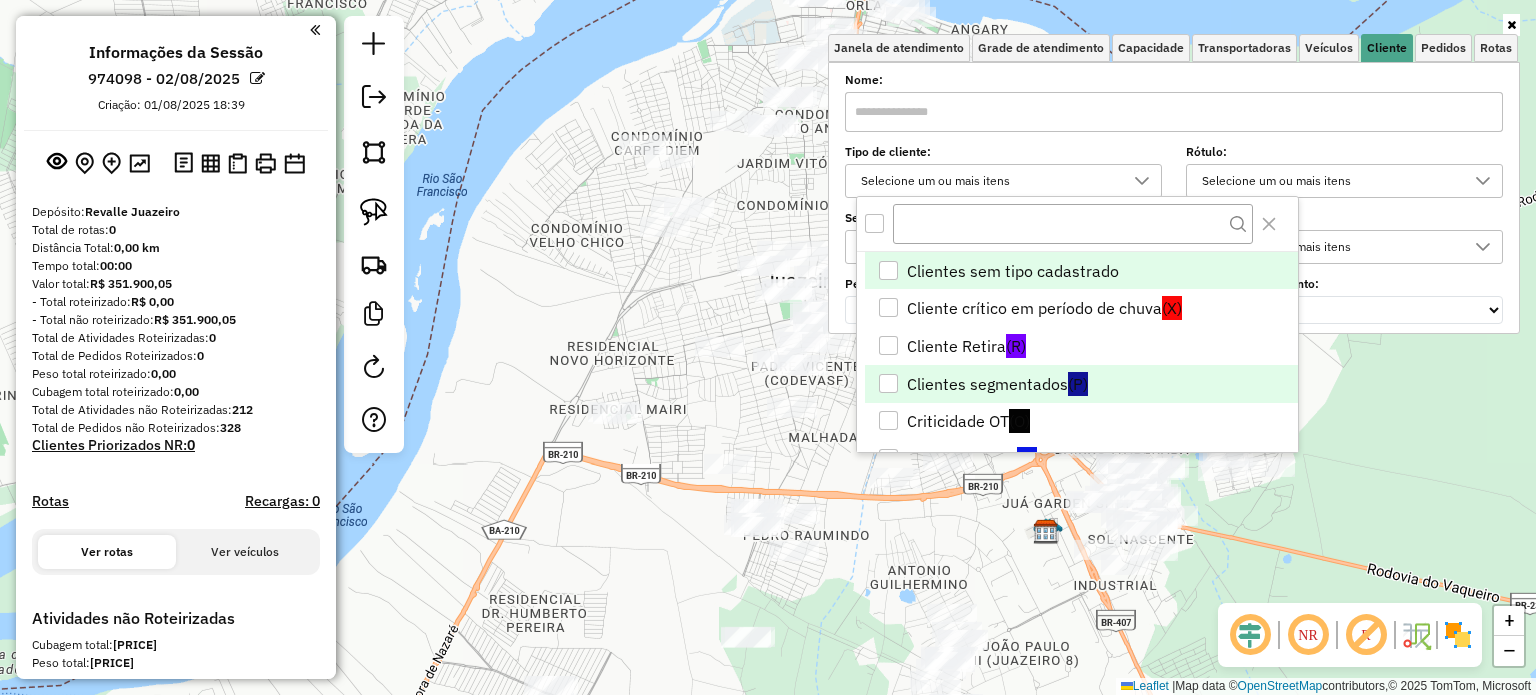 click on "Clientes segmentados (P)" at bounding box center [1081, 384] 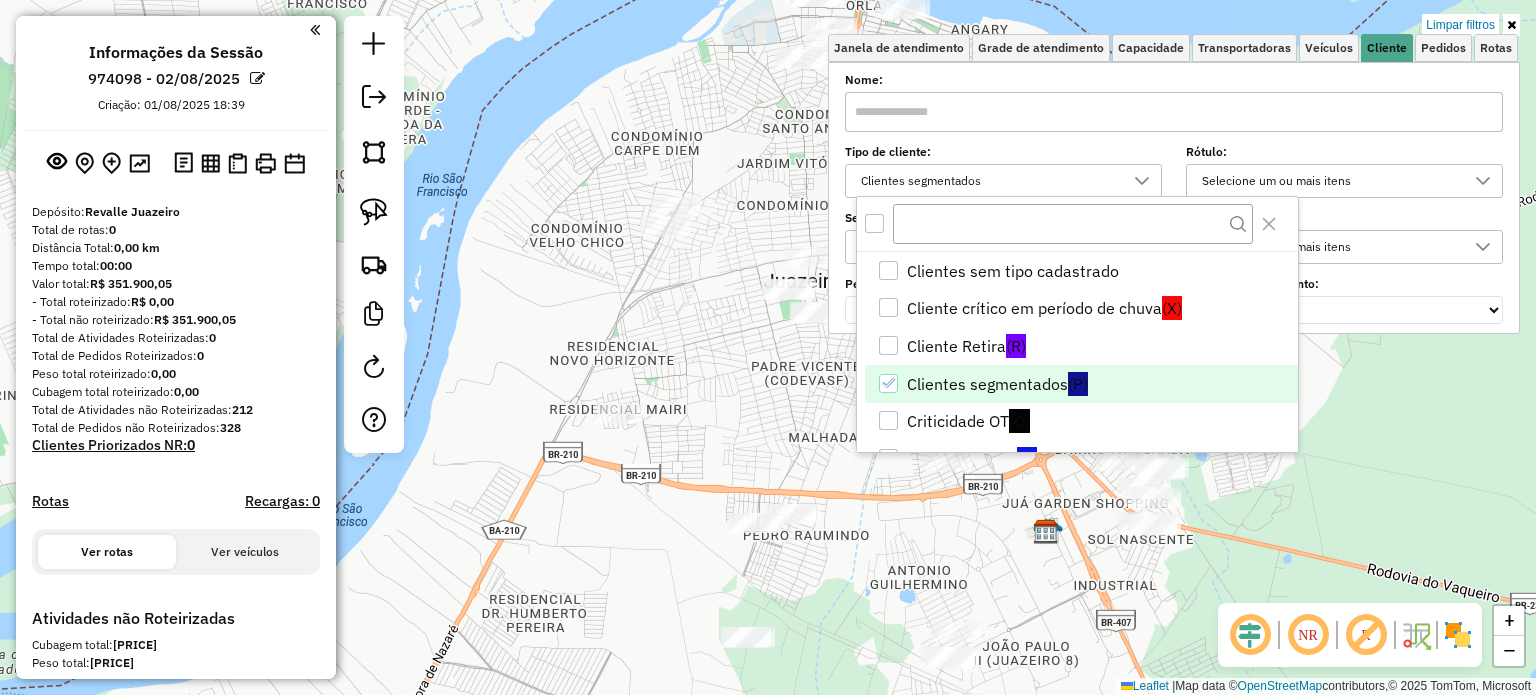 click on "Limpar filtros Janela de atendimento Grade de atendimento Capacidade Transportadoras Veículos Cliente Pedidos  Rotas Selecione os dias de semana para filtrar as janelas de atendimento  Seg   Ter   Qua   Qui   Sex   Sáb   Dom  Informe o período da janela de atendimento: De: Até:  Filtrar exatamente a janela do cliente  Considerar janela de atendimento padrão  Selecione os dias de semana para filtrar as grades de atendimento  Seg   Ter   Qua   Qui   Sex   Sáb   Dom   Considerar clientes sem dia de atendimento cadastrado  Clientes fora do dia de atendimento selecionado Filtrar as atividades entre os valores definidos abaixo:  Peso mínimo:   Peso máximo:   Cubagem mínima:   Cubagem máxima:   De:   Até:  Filtrar as atividades entre o tempo de atendimento definido abaixo:  De:   Até:   Considerar capacidade total dos clientes não roteirizados Transportadora: Selecione um ou mais itens Tipo de veículo: Selecione um ou mais itens Veículo: Selecione um ou mais itens Motorista: Selecione um ou mais itens" 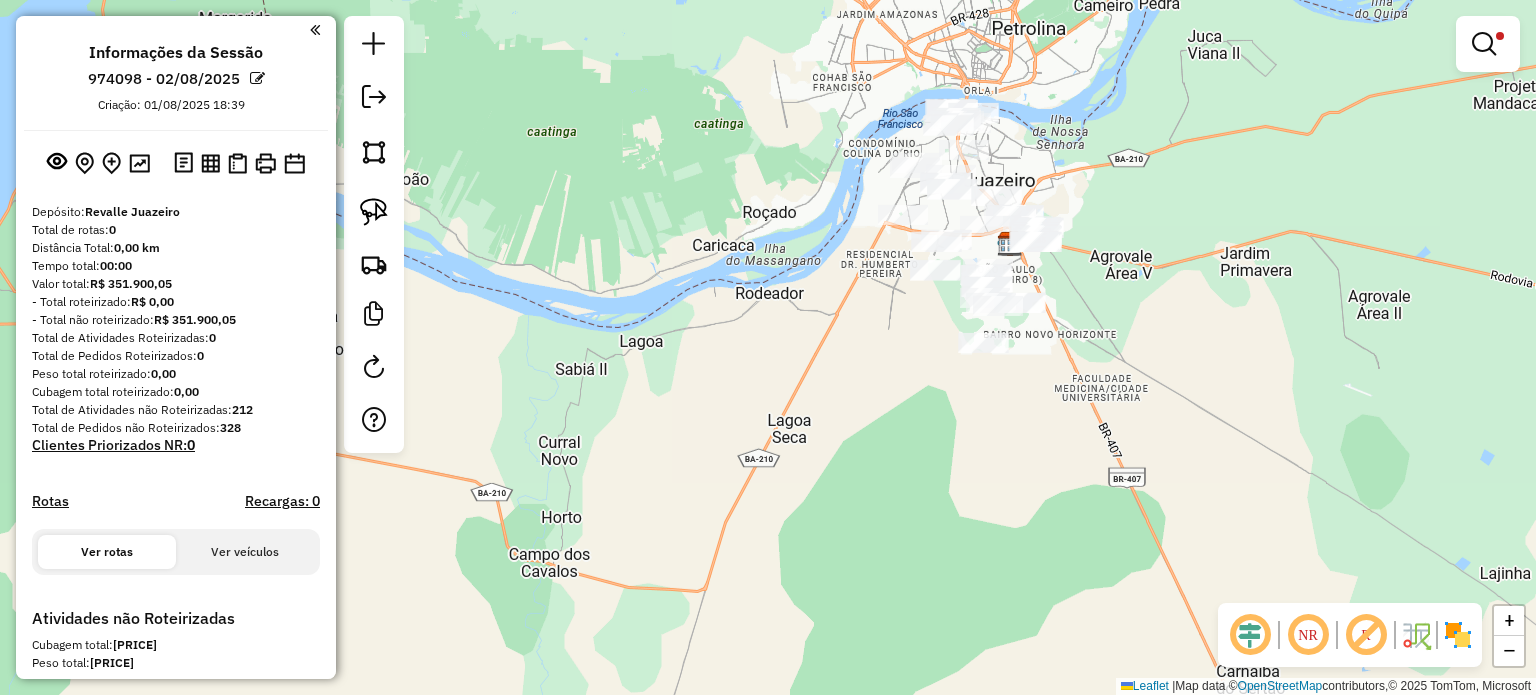 drag, startPoint x: 1104, startPoint y: 346, endPoint x: 1112, endPoint y: 217, distance: 129.24782 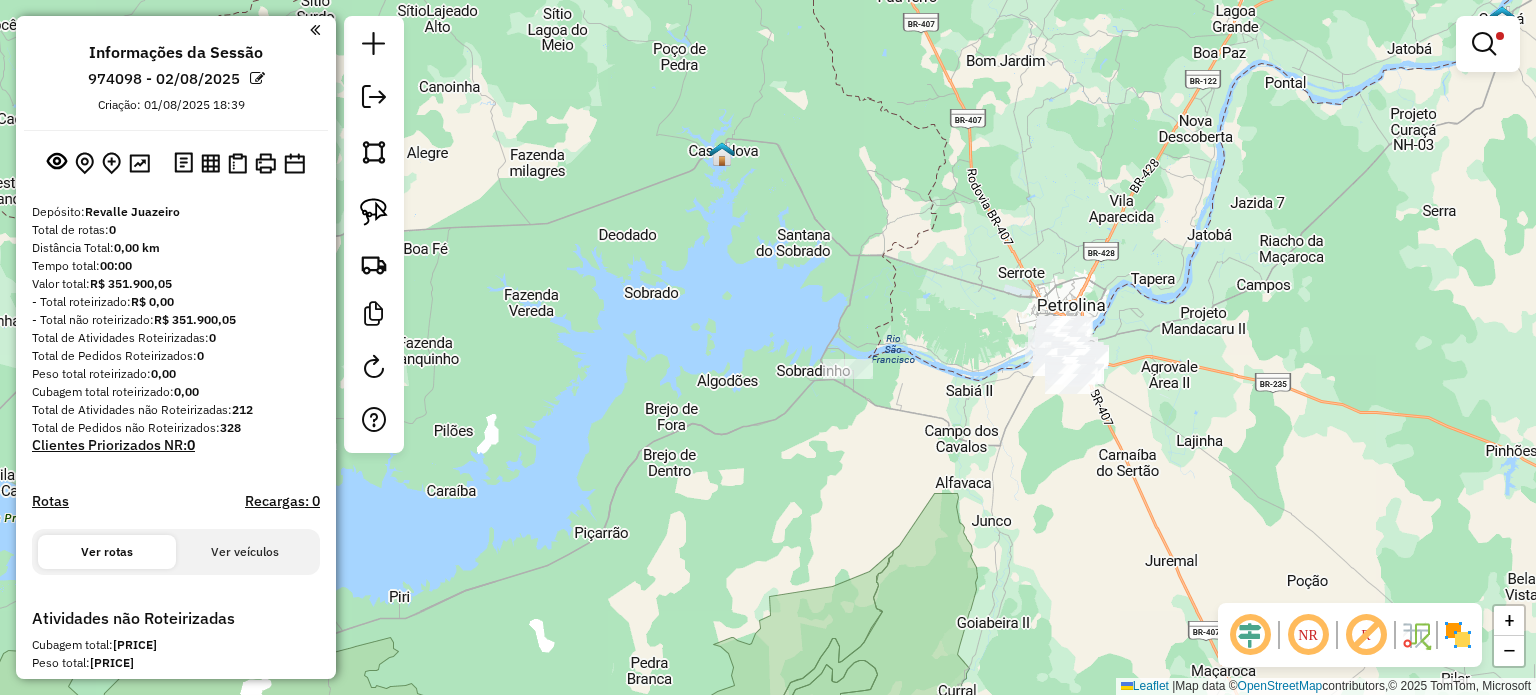 drag, startPoint x: 941, startPoint y: 399, endPoint x: 935, endPoint y: 451, distance: 52.34501 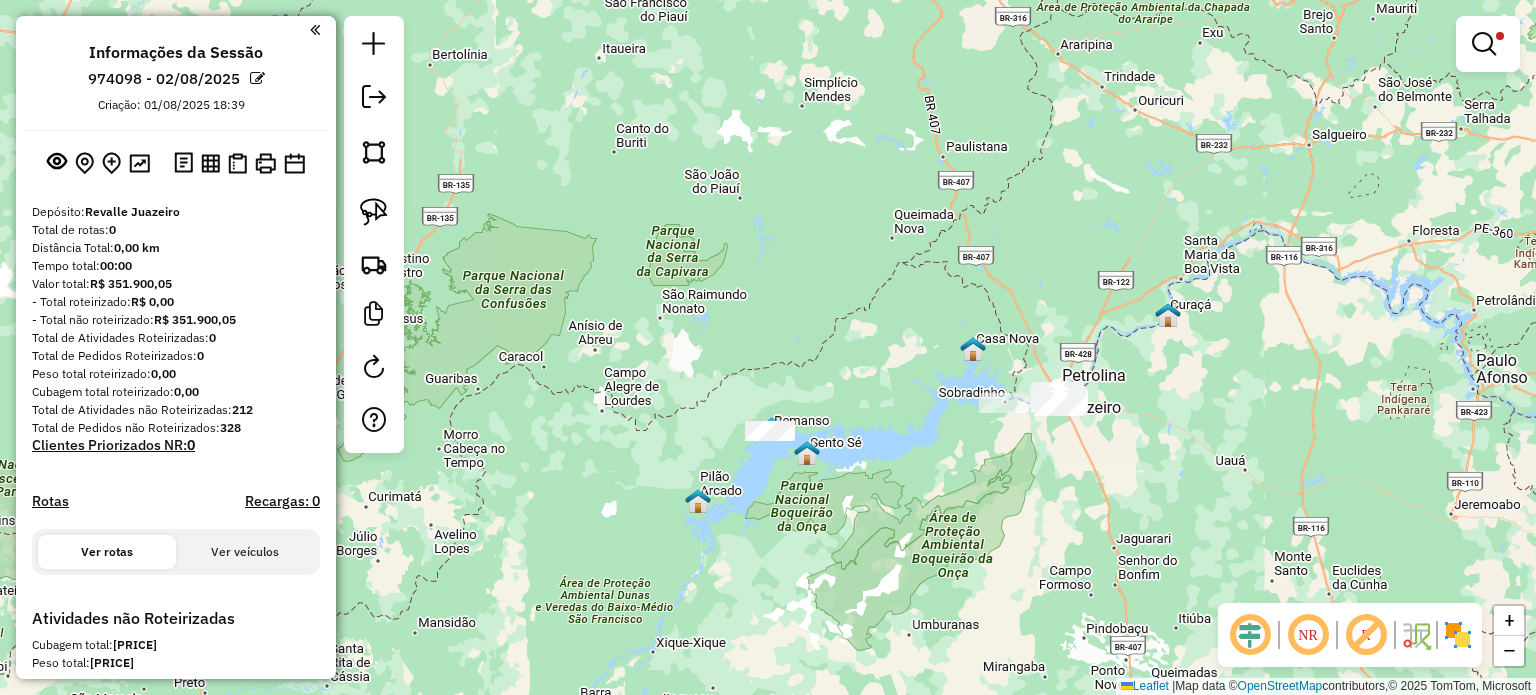 drag, startPoint x: 1010, startPoint y: 344, endPoint x: 759, endPoint y: 280, distance: 259.03088 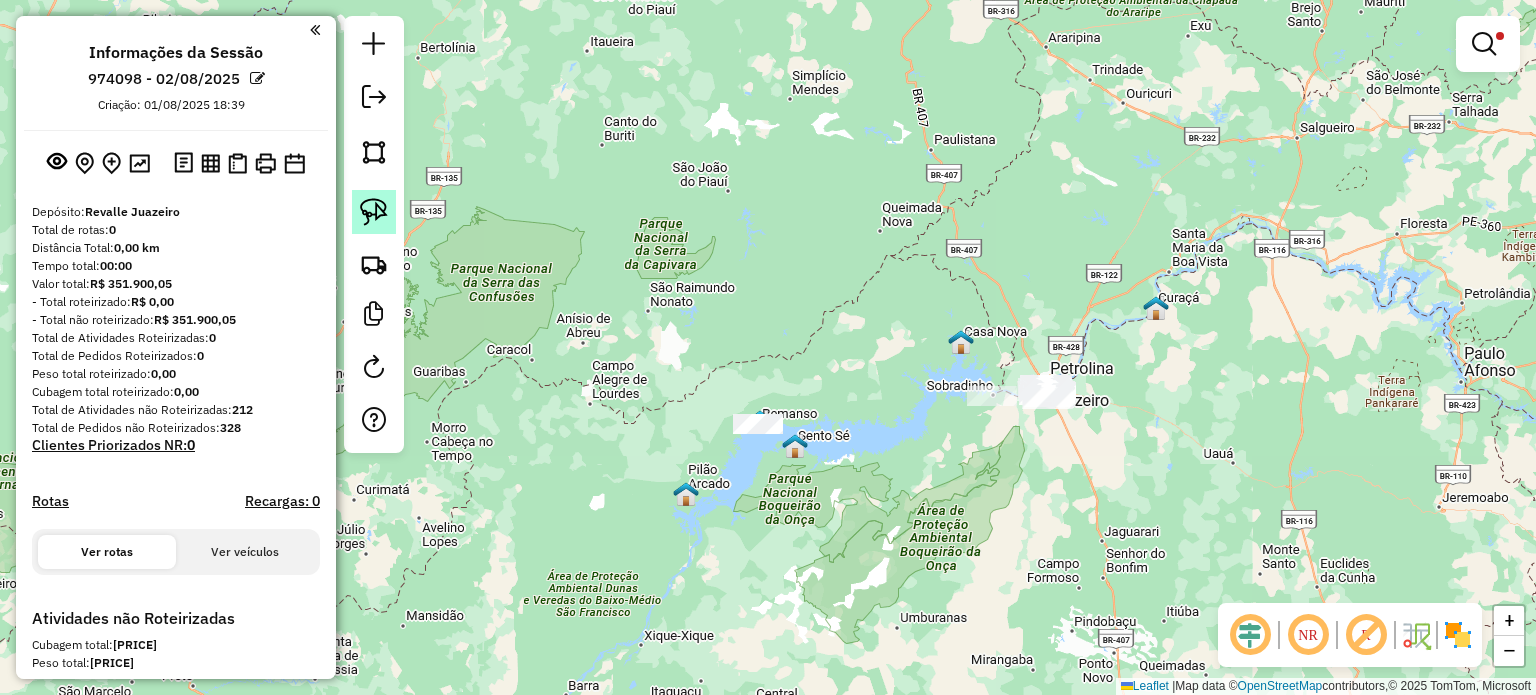 click 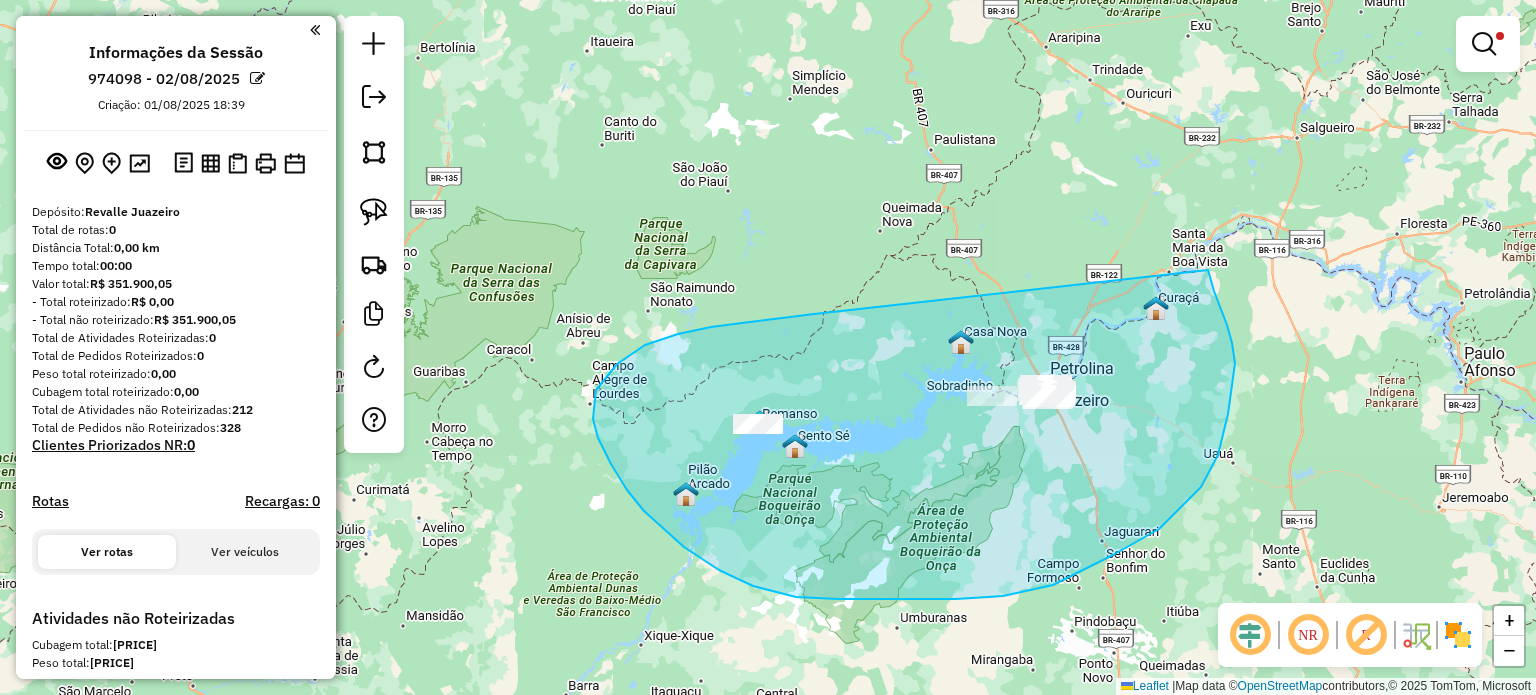 drag, startPoint x: 812, startPoint y: 314, endPoint x: 1208, endPoint y: 270, distance: 398.43695 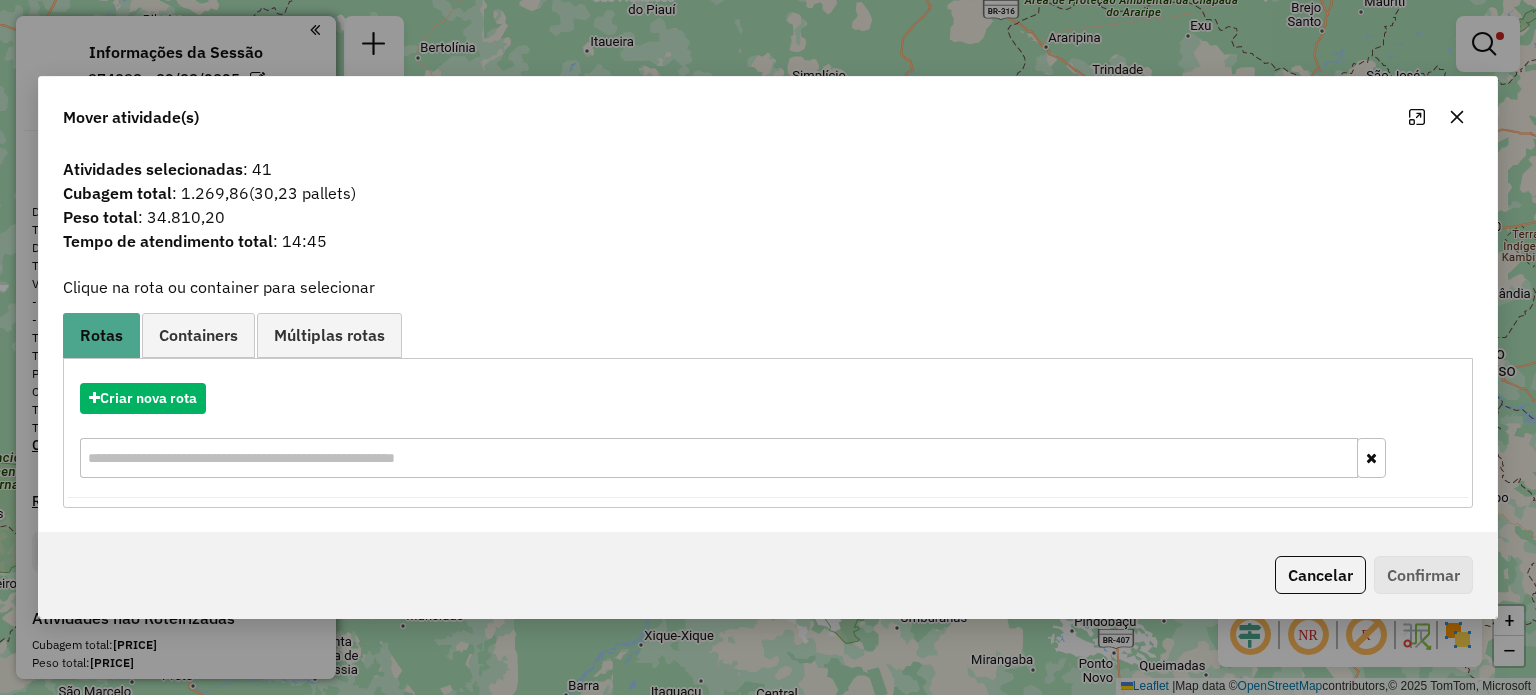 click 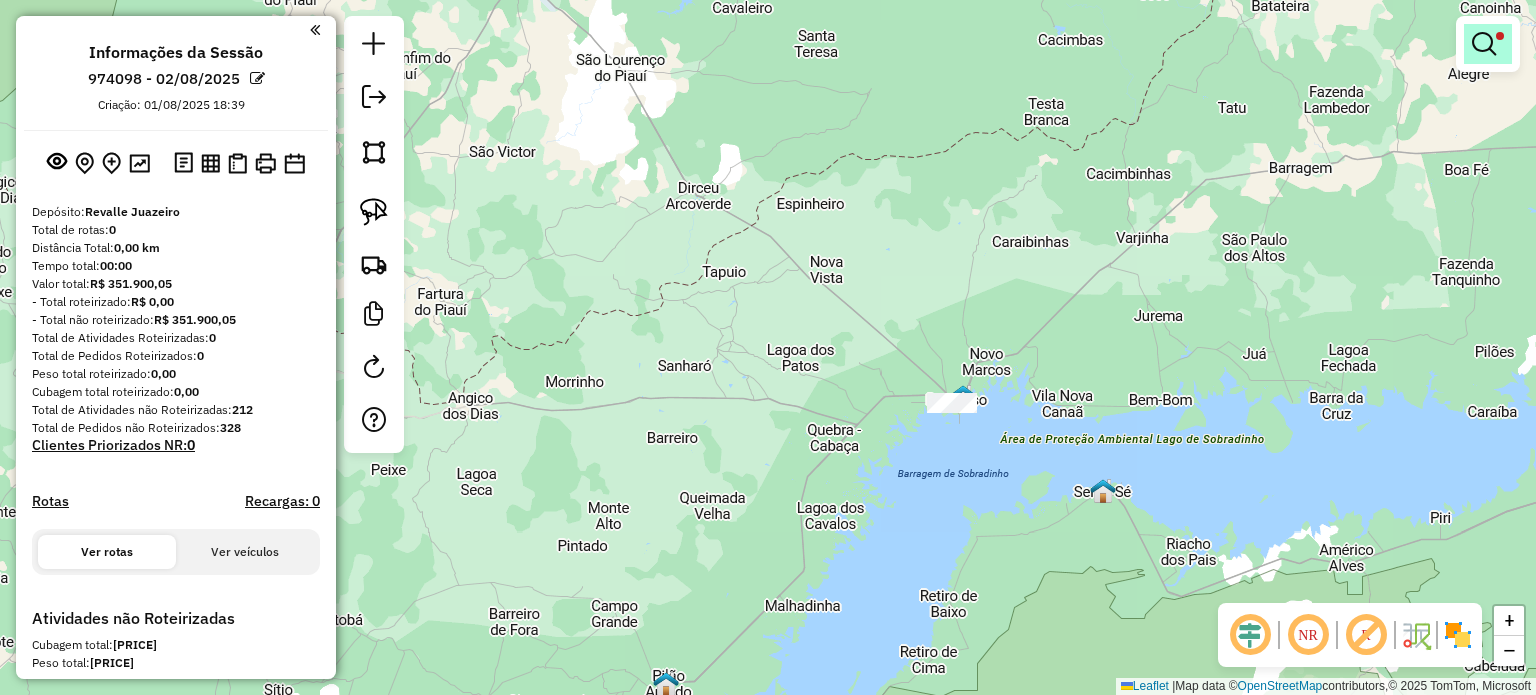 click at bounding box center (1484, 44) 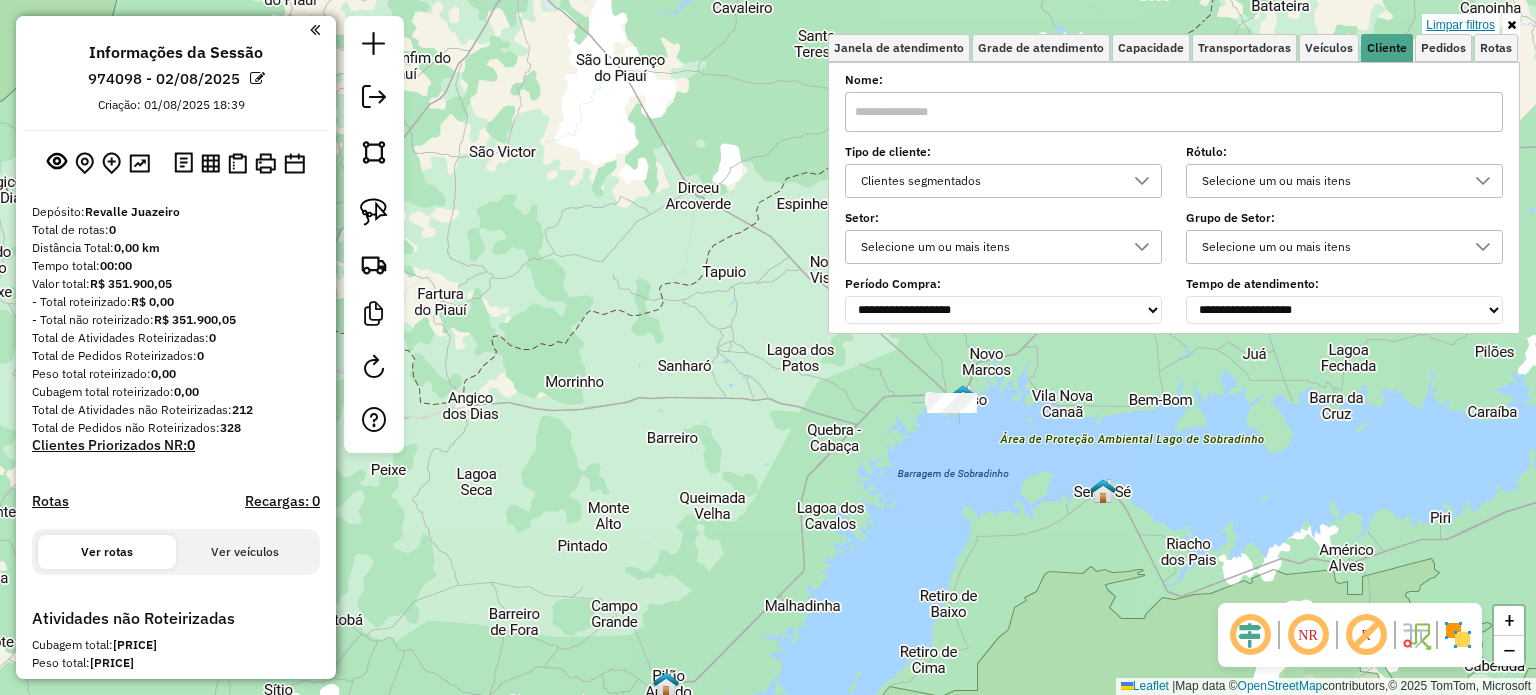 click on "Limpar filtros" at bounding box center [1460, 25] 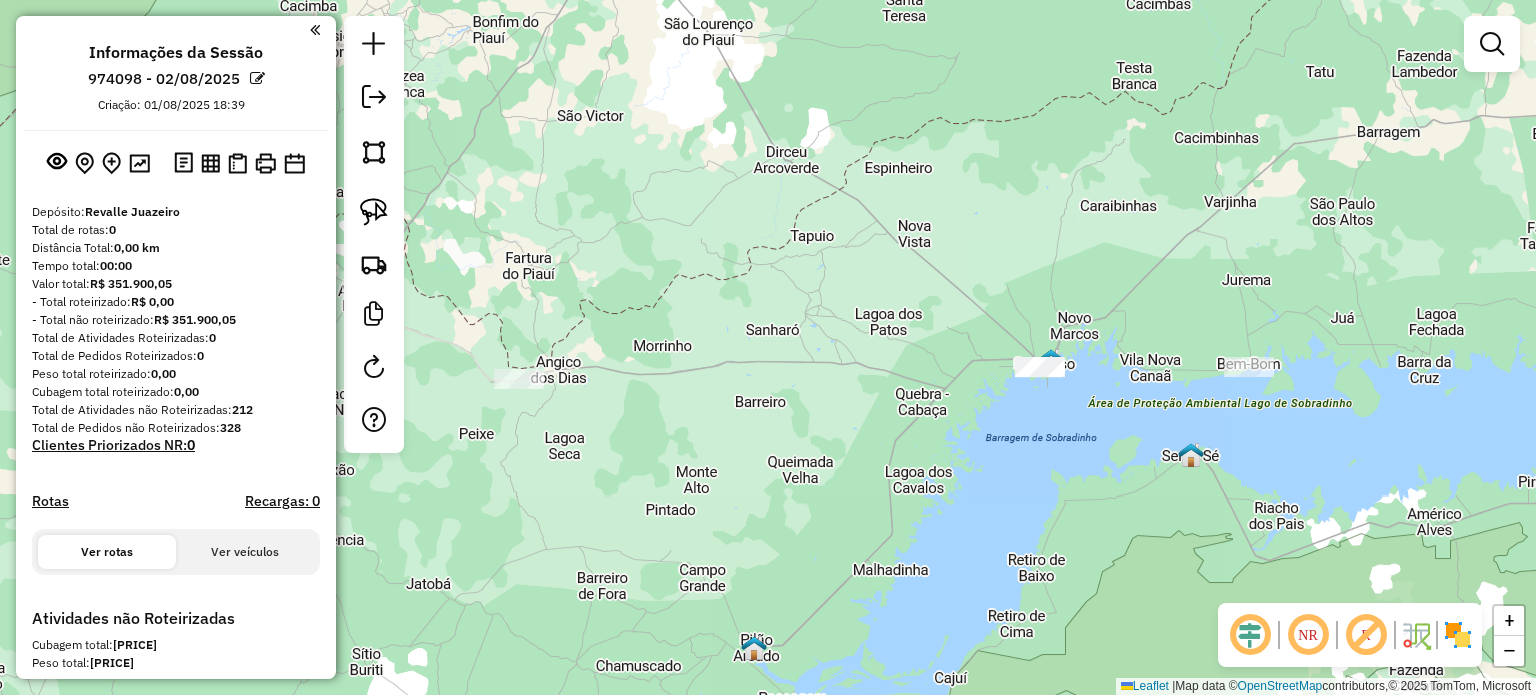 drag, startPoint x: 1177, startPoint y: 230, endPoint x: 1372, endPoint y: 230, distance: 195 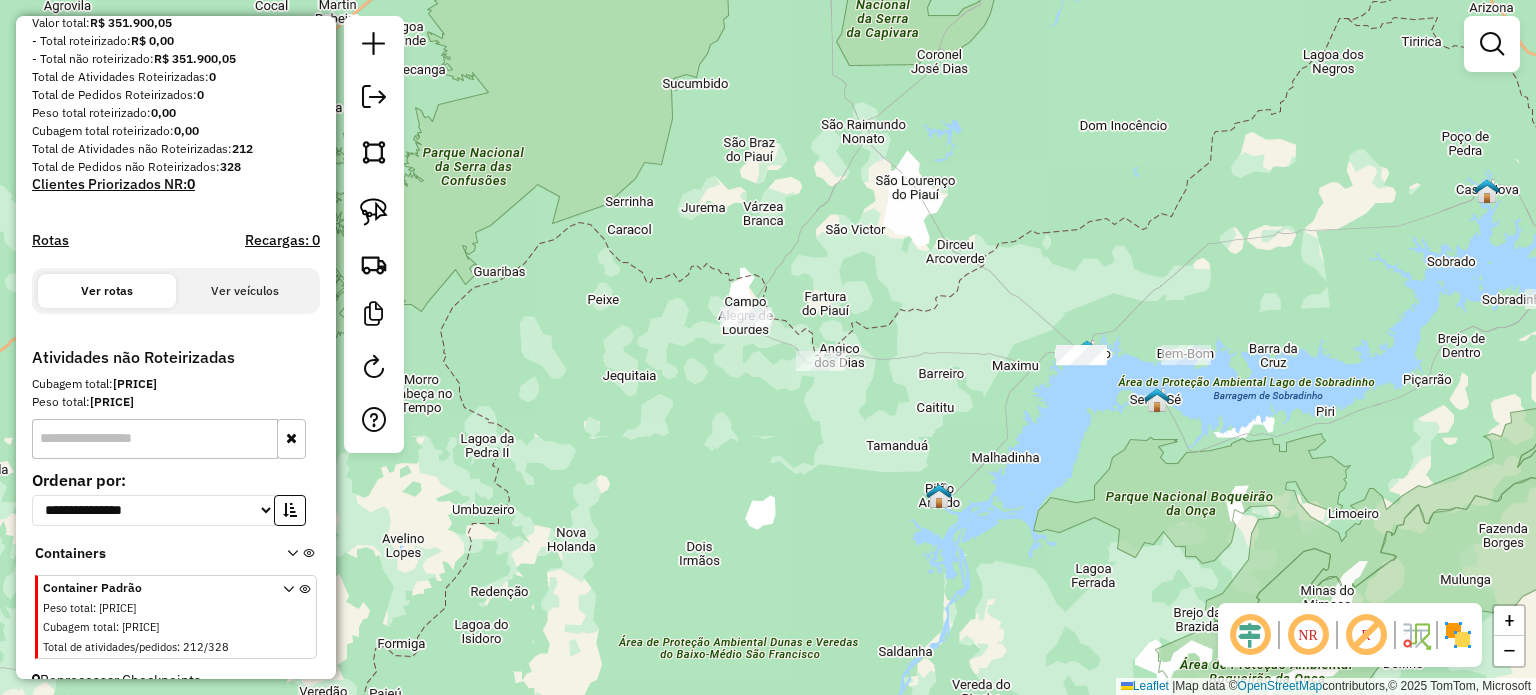 scroll, scrollTop: 288, scrollLeft: 0, axis: vertical 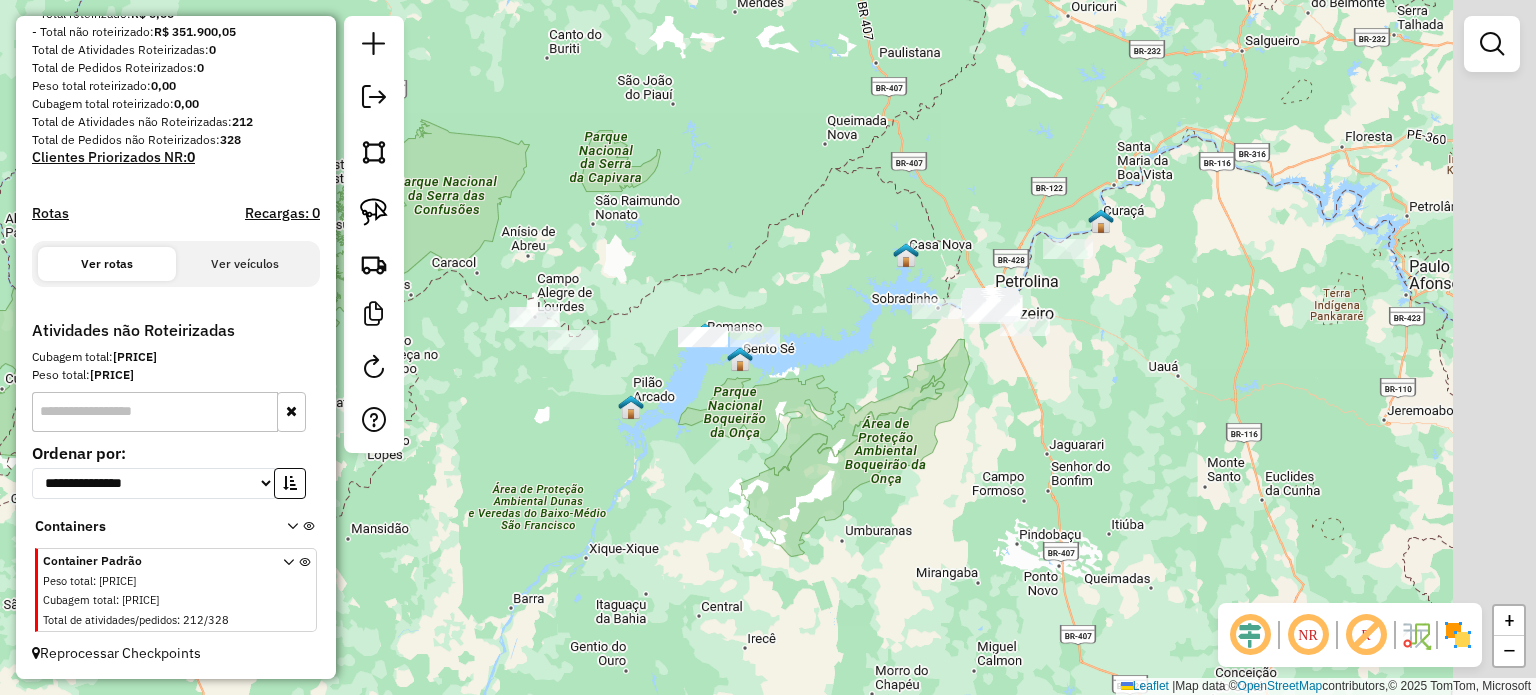 drag, startPoint x: 957, startPoint y: 418, endPoint x: 849, endPoint y: 403, distance: 109.03669 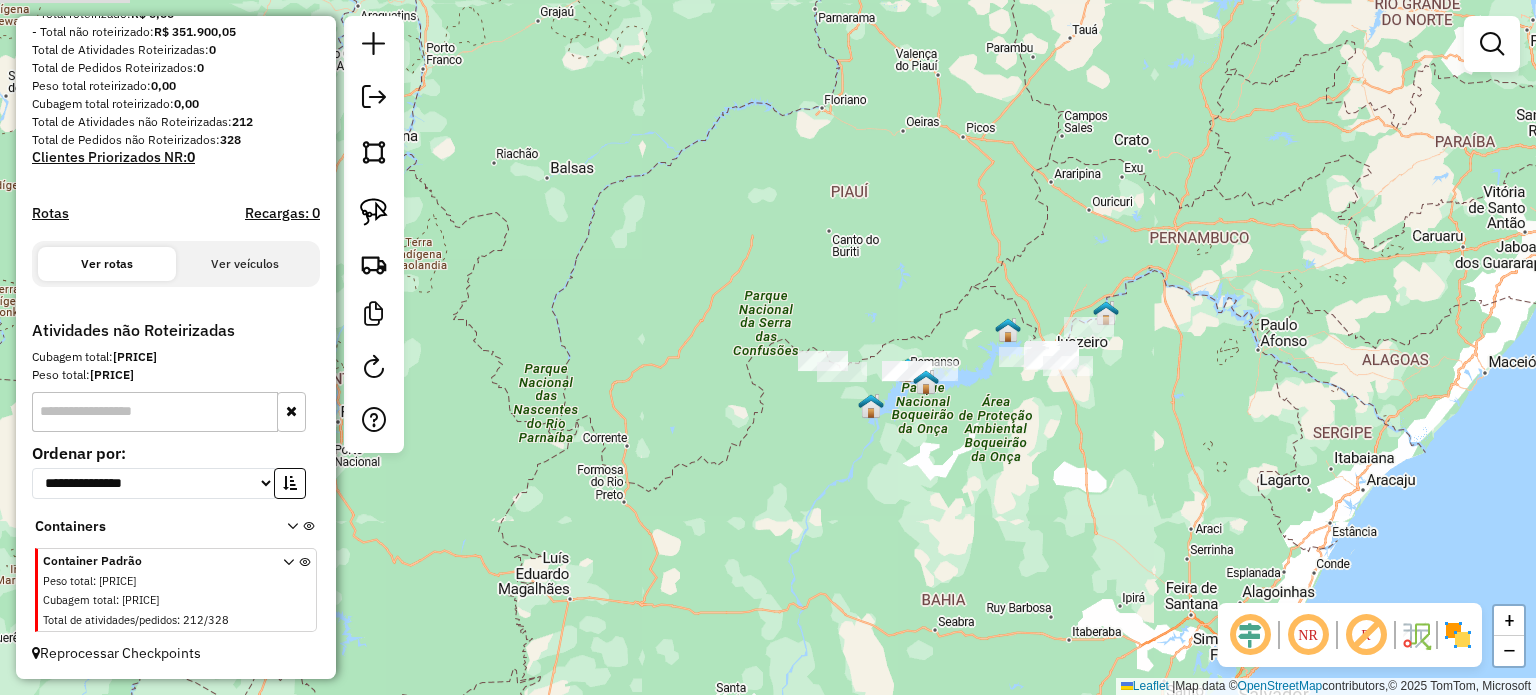 drag, startPoint x: 680, startPoint y: 444, endPoint x: 752, endPoint y: 446, distance: 72.02777 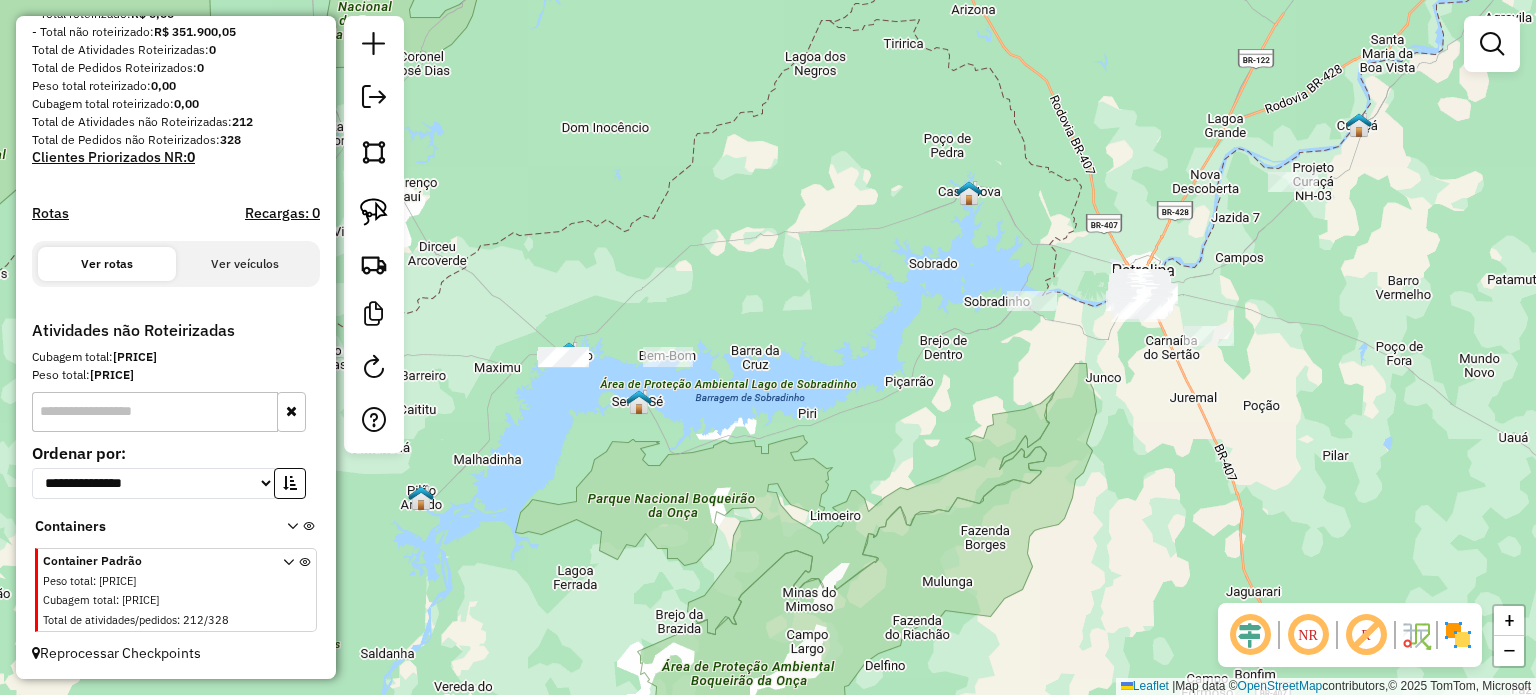 drag, startPoint x: 795, startPoint y: 364, endPoint x: 956, endPoint y: 363, distance: 161.00311 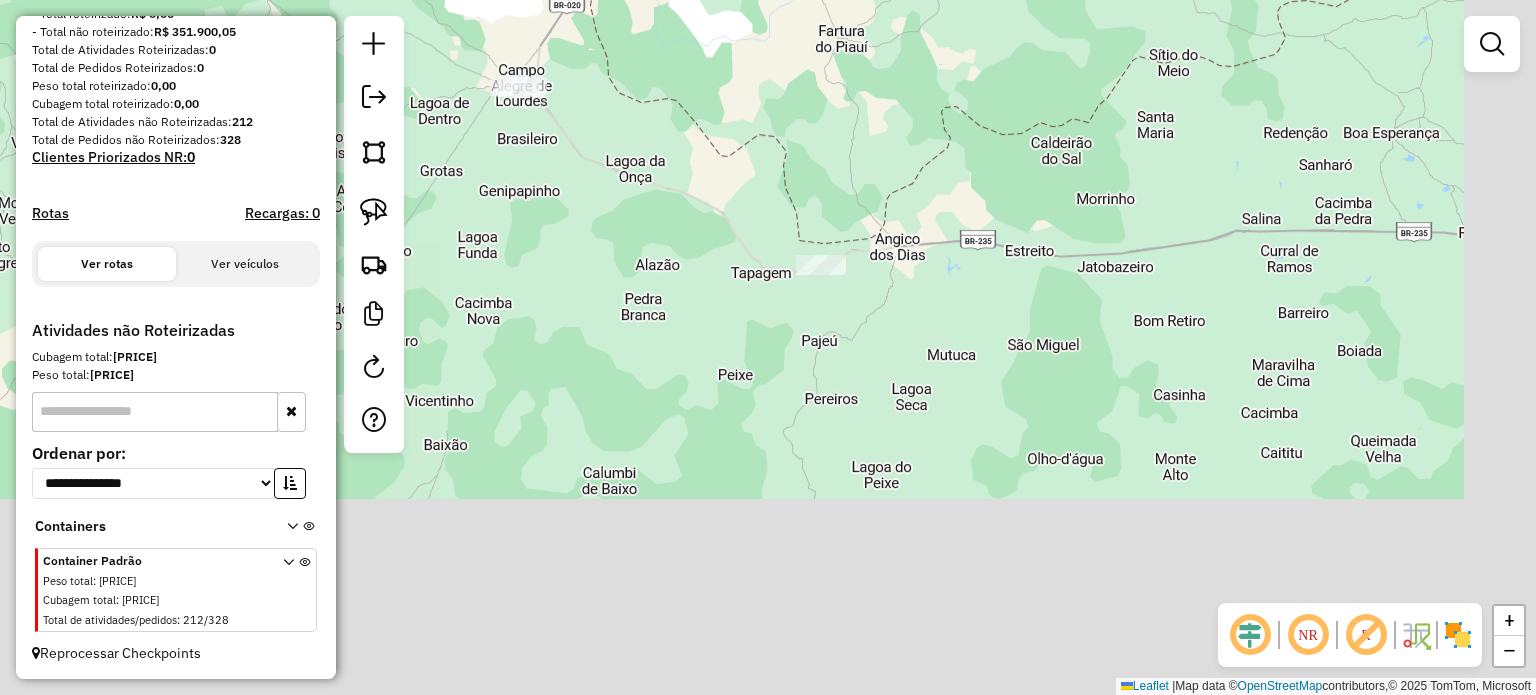 drag, startPoint x: 795, startPoint y: 467, endPoint x: 568, endPoint y: 194, distance: 355.04648 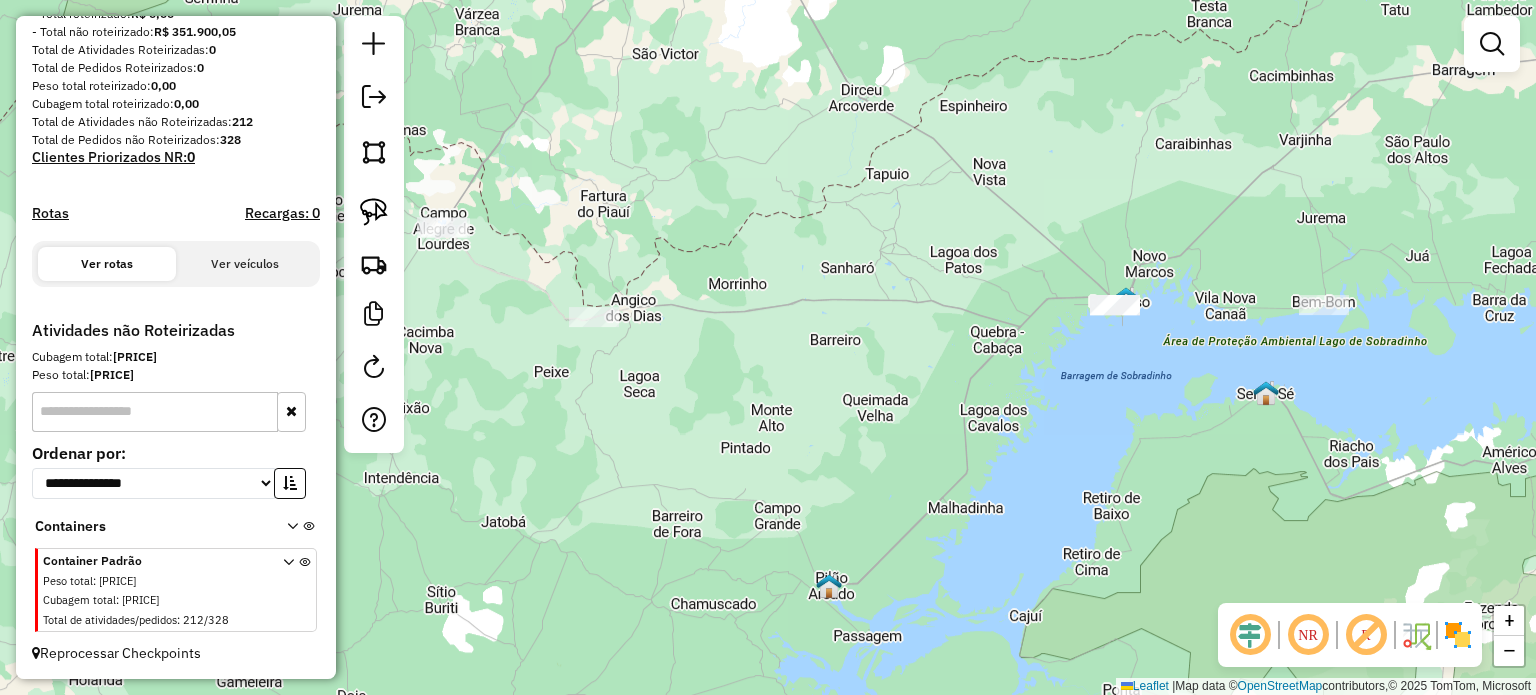 drag, startPoint x: 884, startPoint y: 334, endPoint x: 593, endPoint y: 427, distance: 305.4996 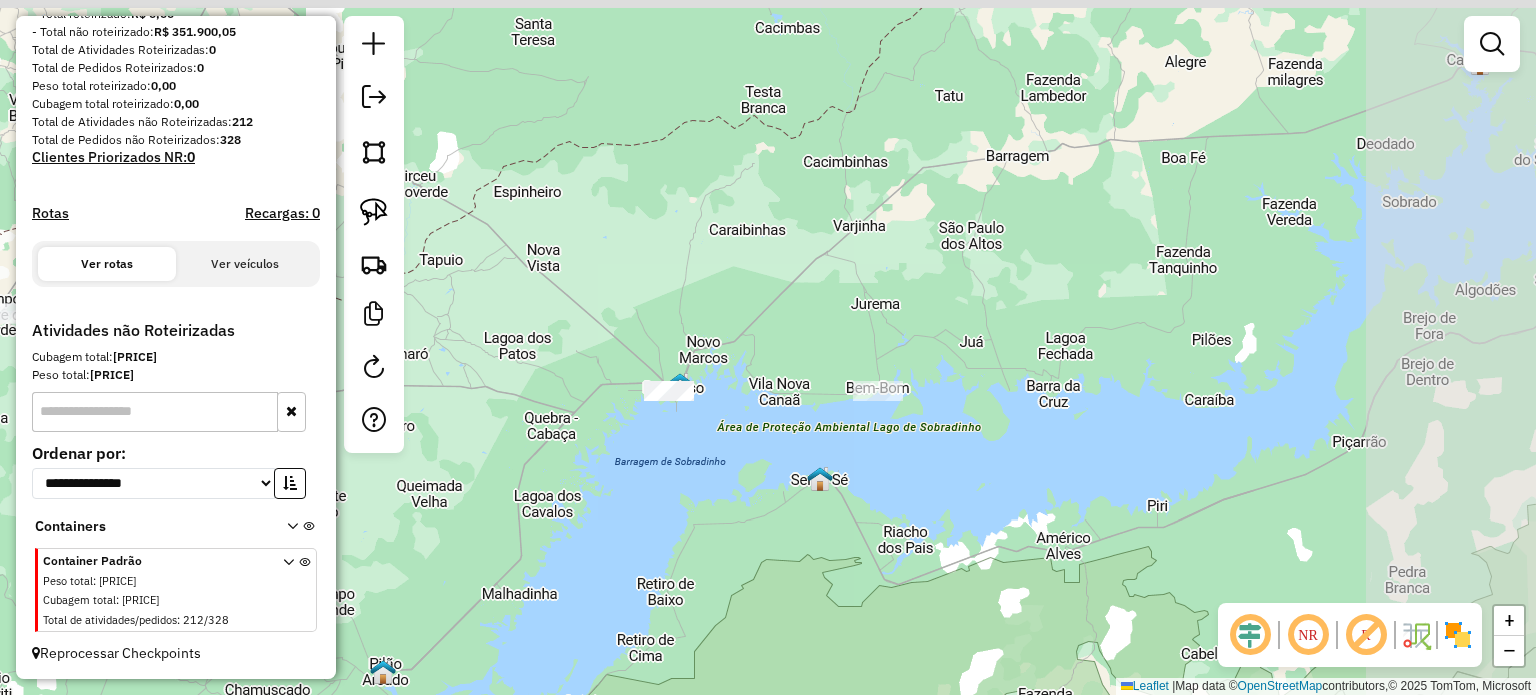 drag, startPoint x: 1034, startPoint y: 434, endPoint x: 737, endPoint y: 479, distance: 300.38974 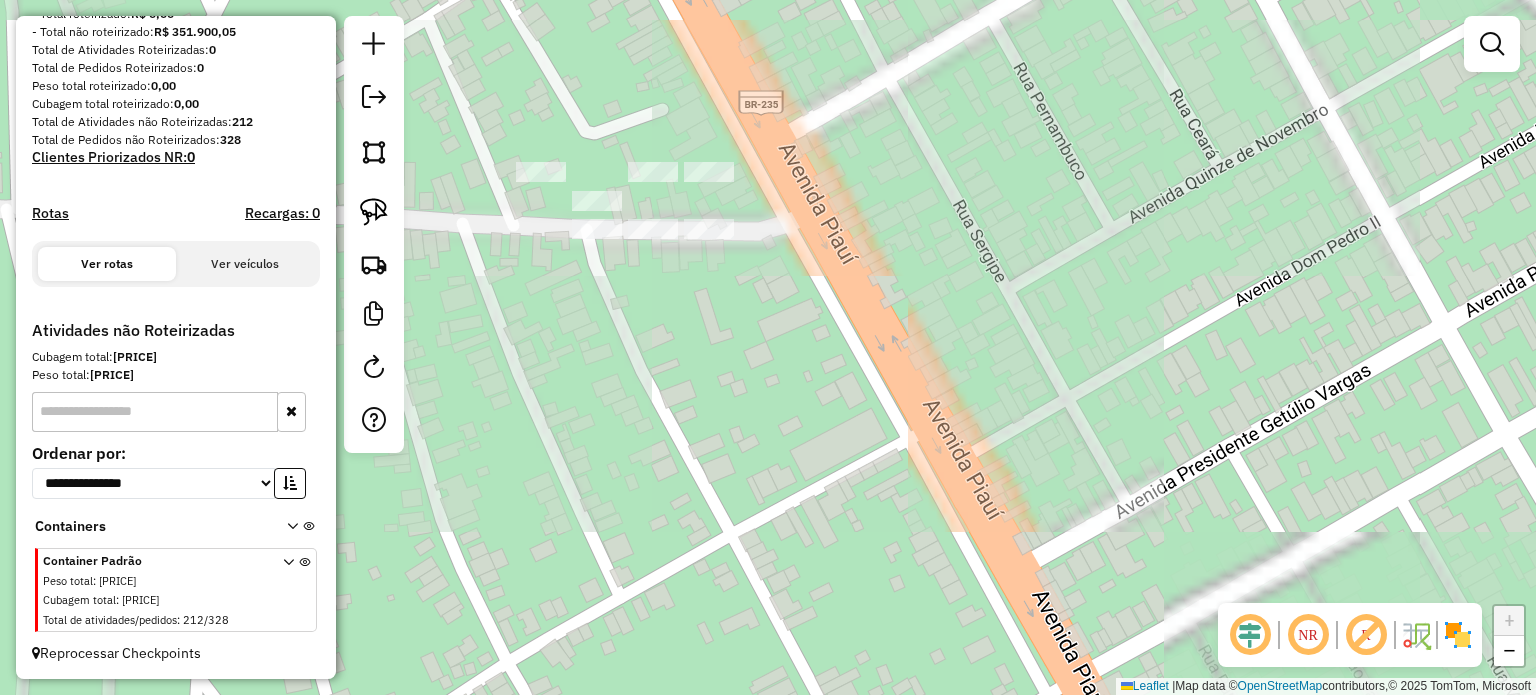 drag, startPoint x: 744, startPoint y: 374, endPoint x: 772, endPoint y: 395, distance: 35 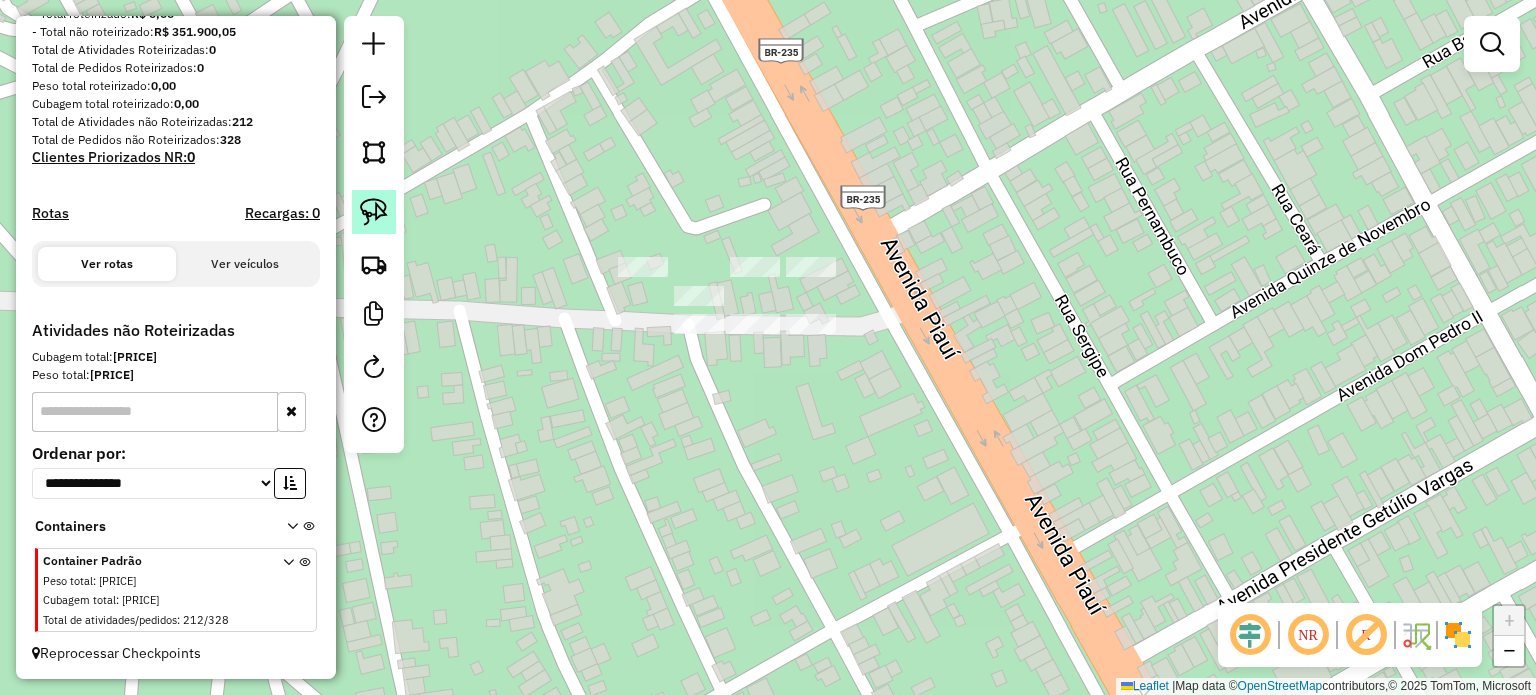 click 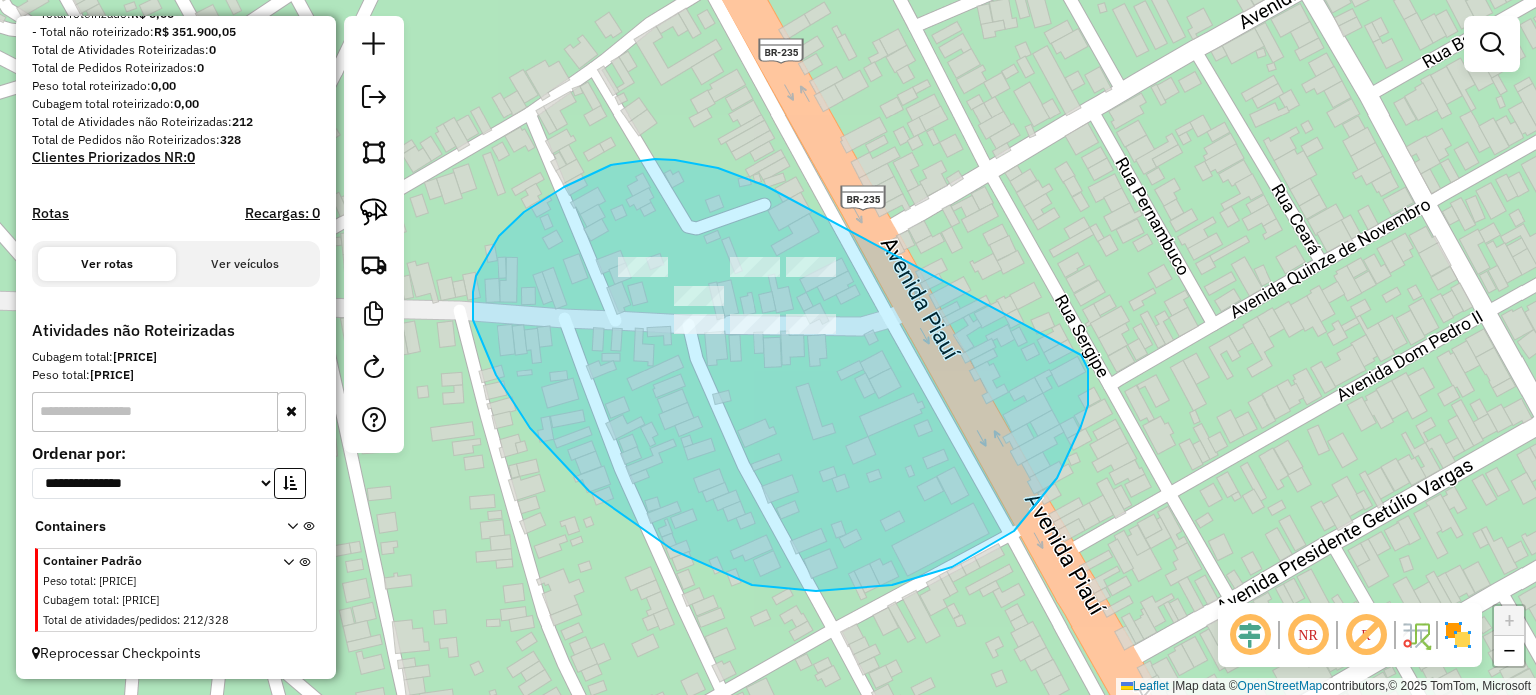 drag, startPoint x: 759, startPoint y: 183, endPoint x: 1080, endPoint y: 352, distance: 362.7699 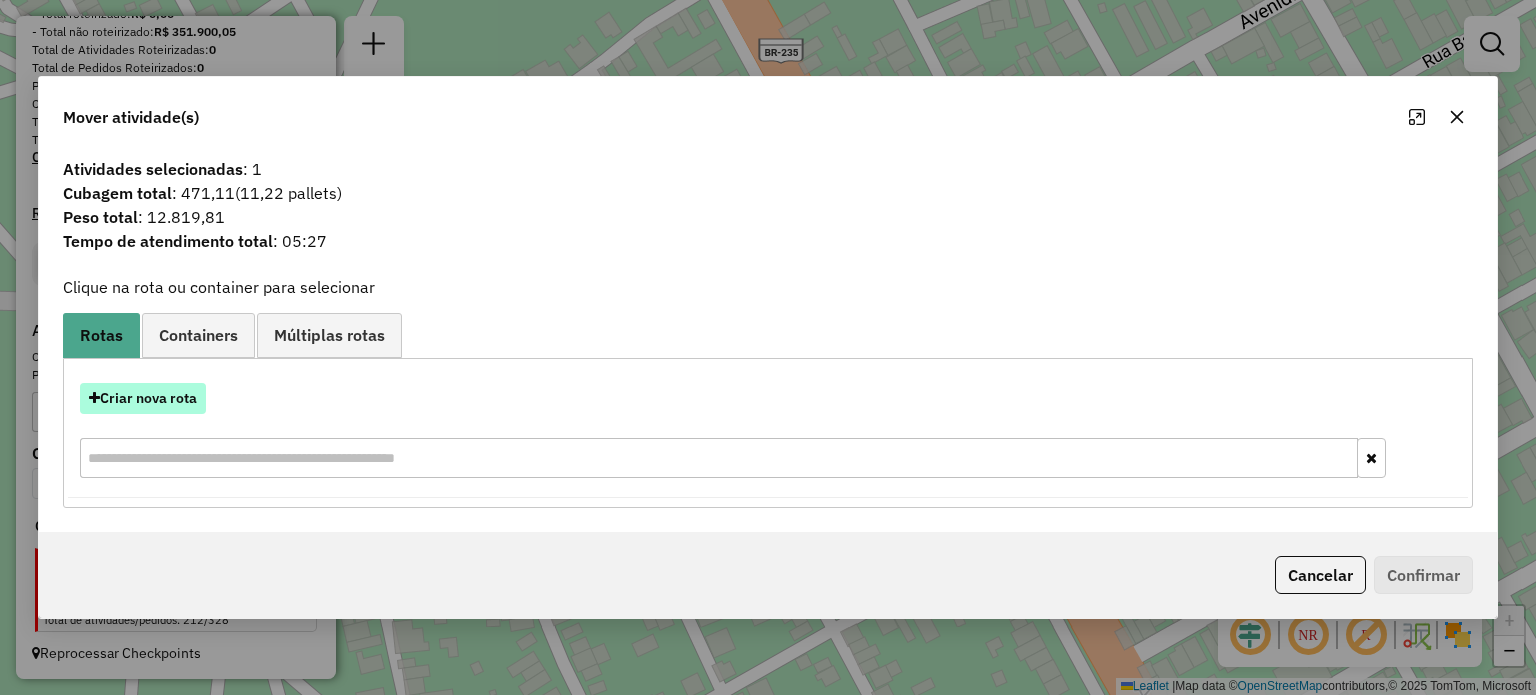 click on "Criar nova rota" at bounding box center (143, 398) 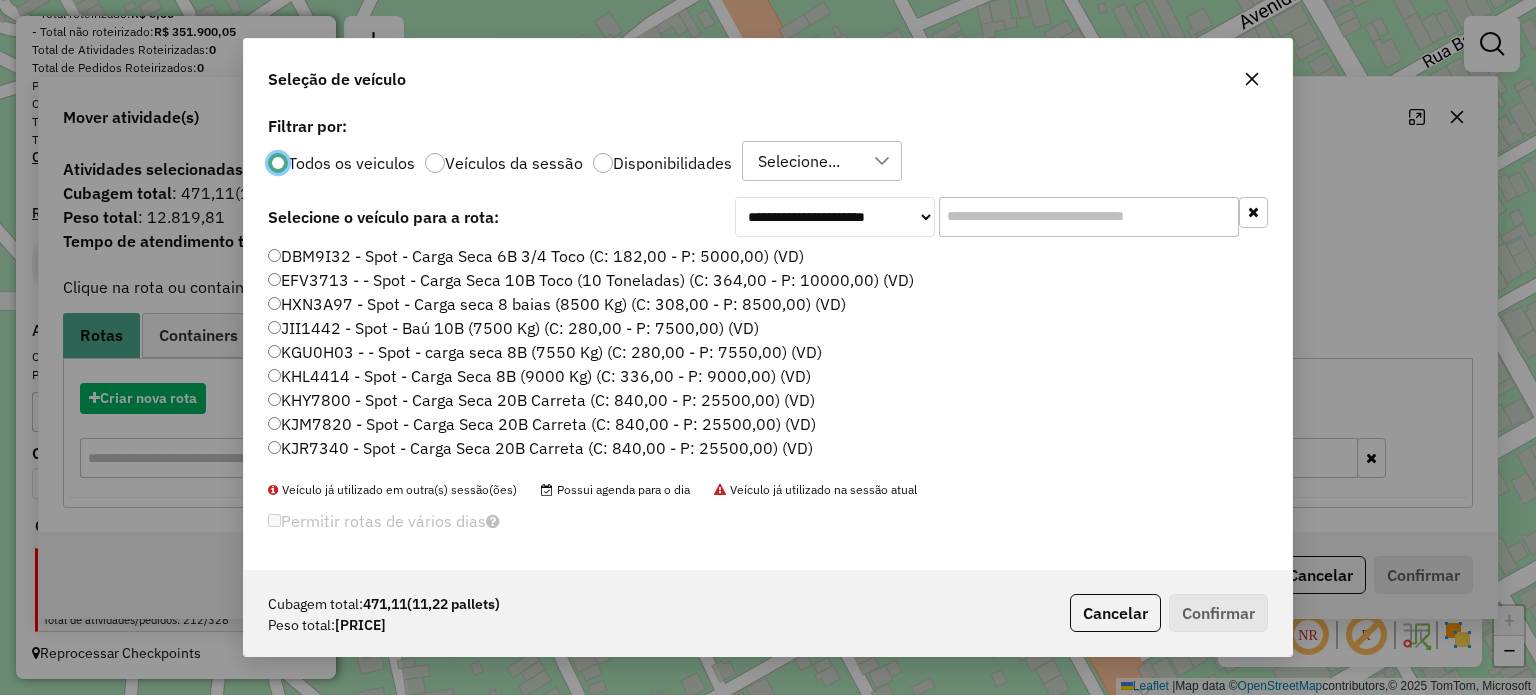 scroll, scrollTop: 10, scrollLeft: 6, axis: both 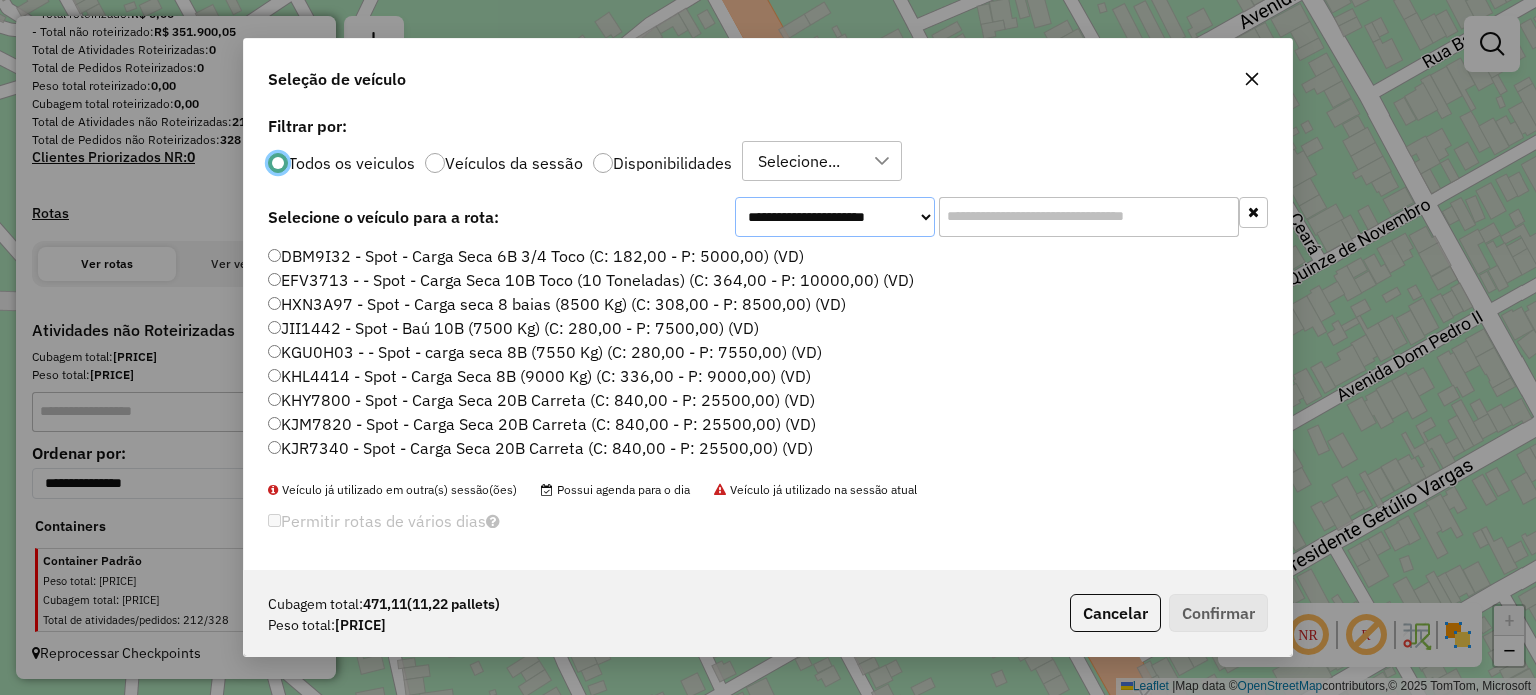 click on "**********" 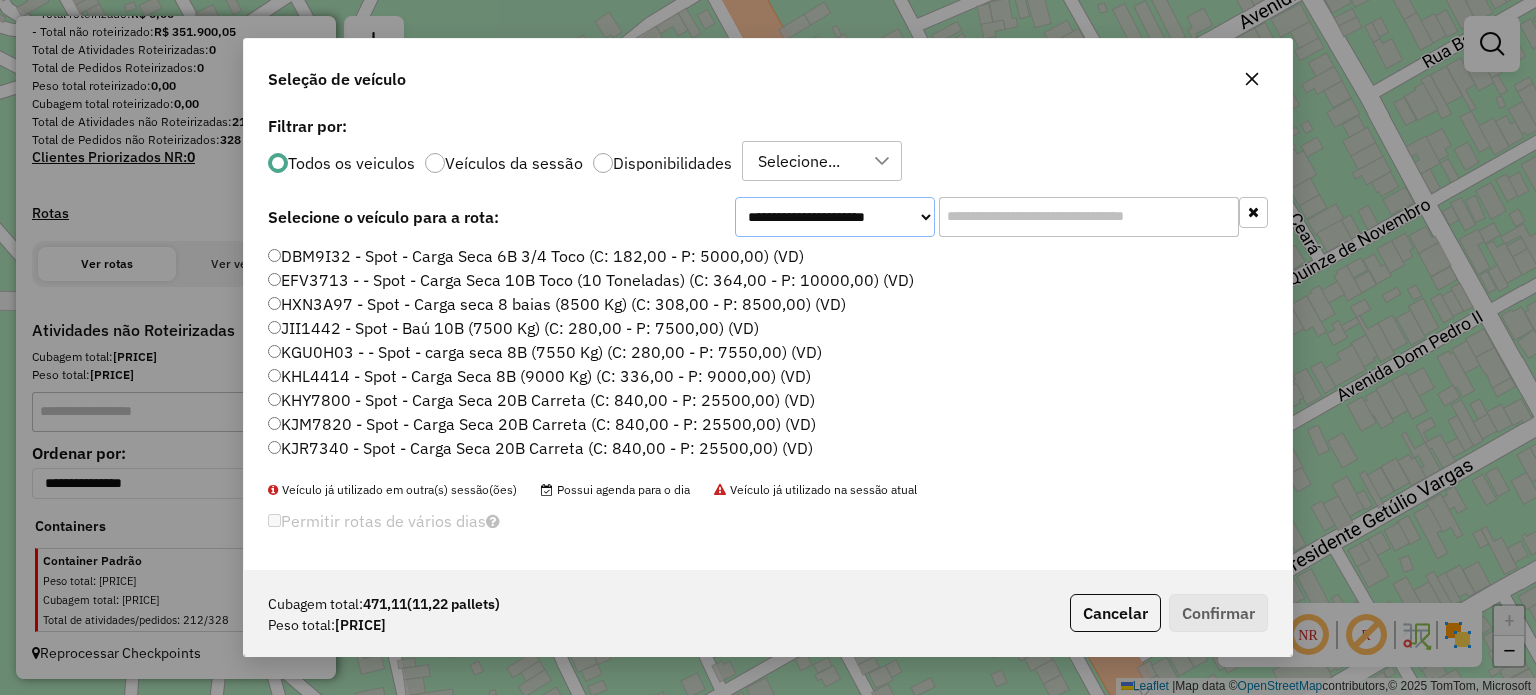 select on "*******" 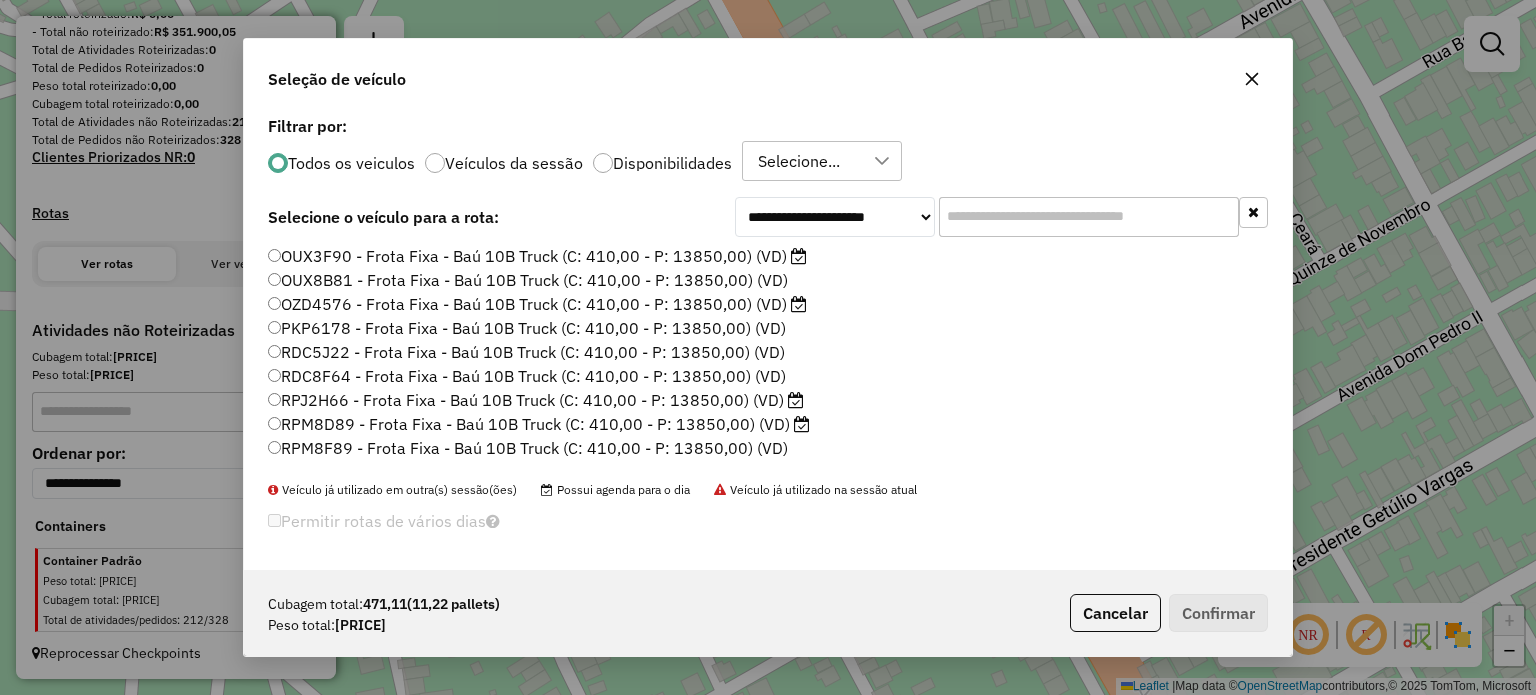 click on "OUX3F90 - Frota Fixa - Baú 10B Truck (C: 410,00 - P: 13850,00) (VD)" 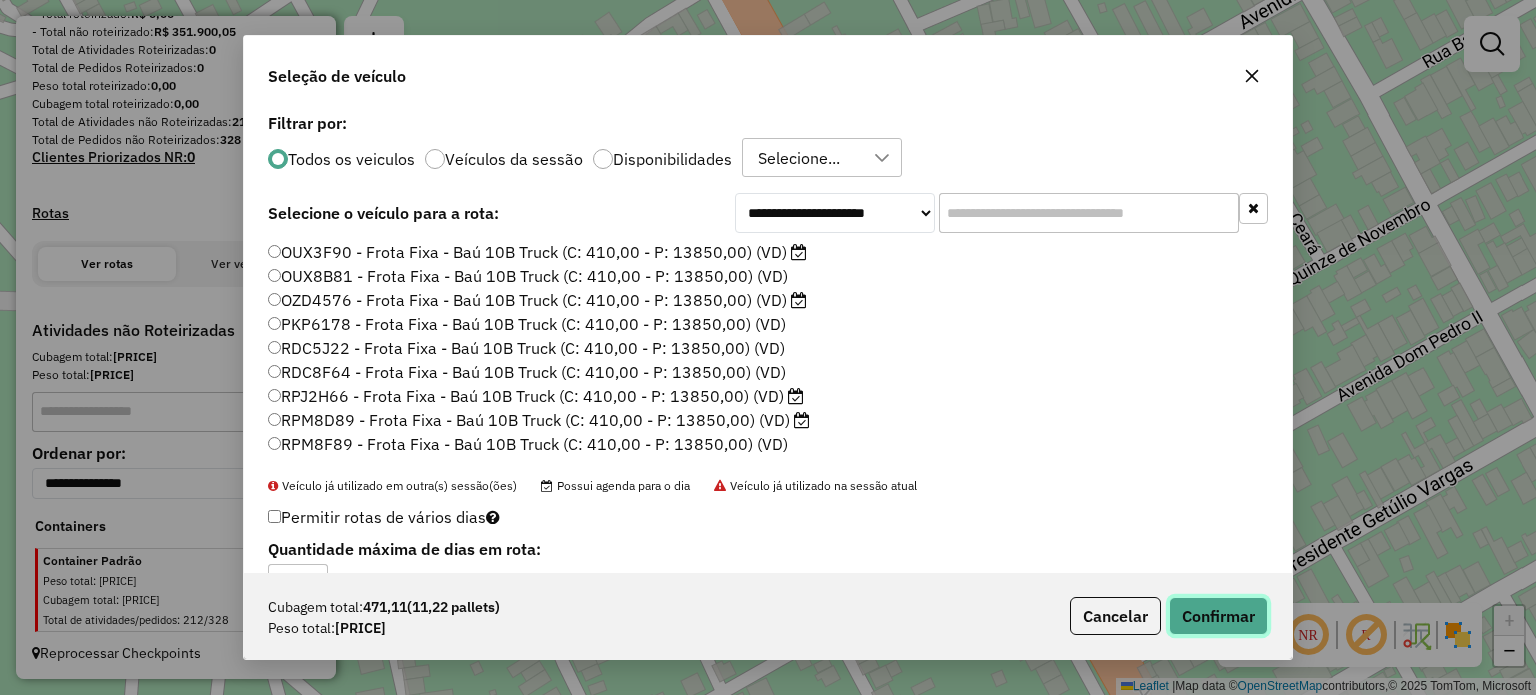 click on "Confirmar" 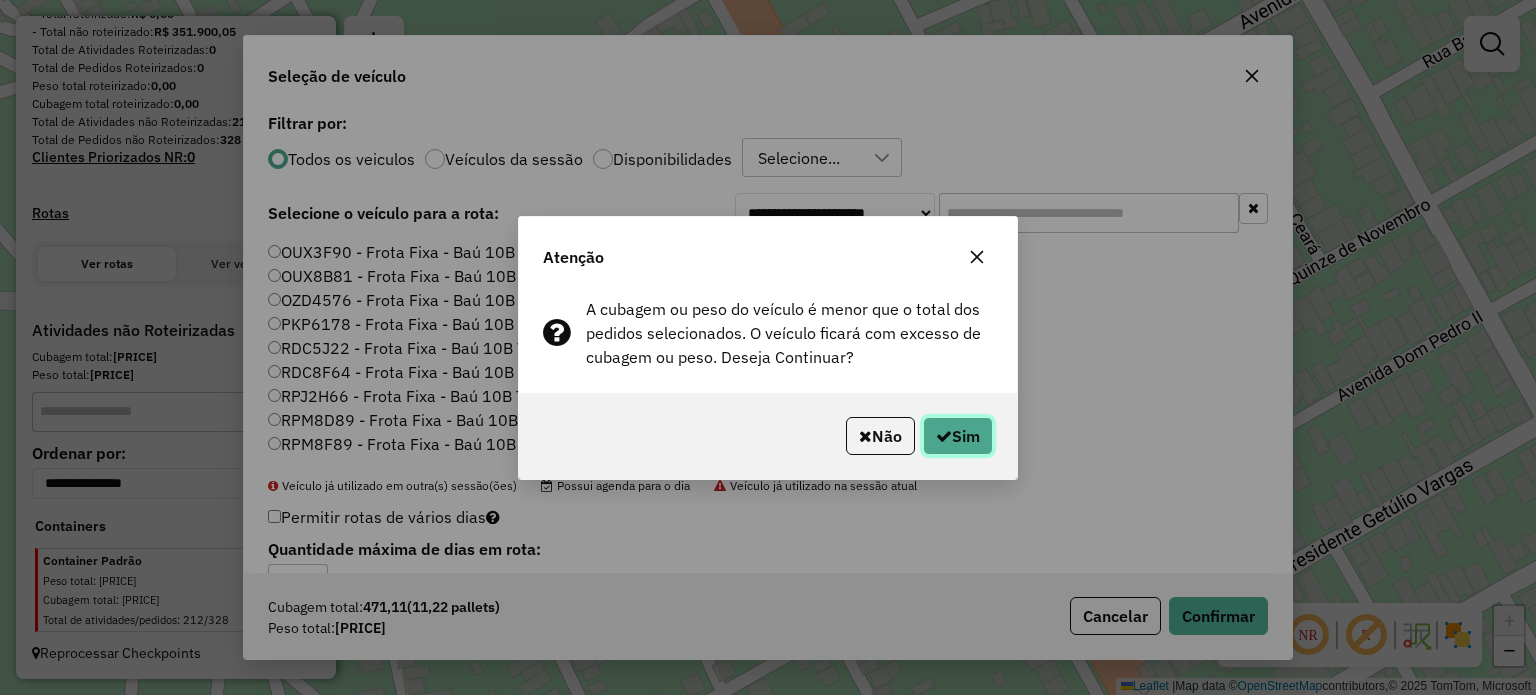click on "Sim" 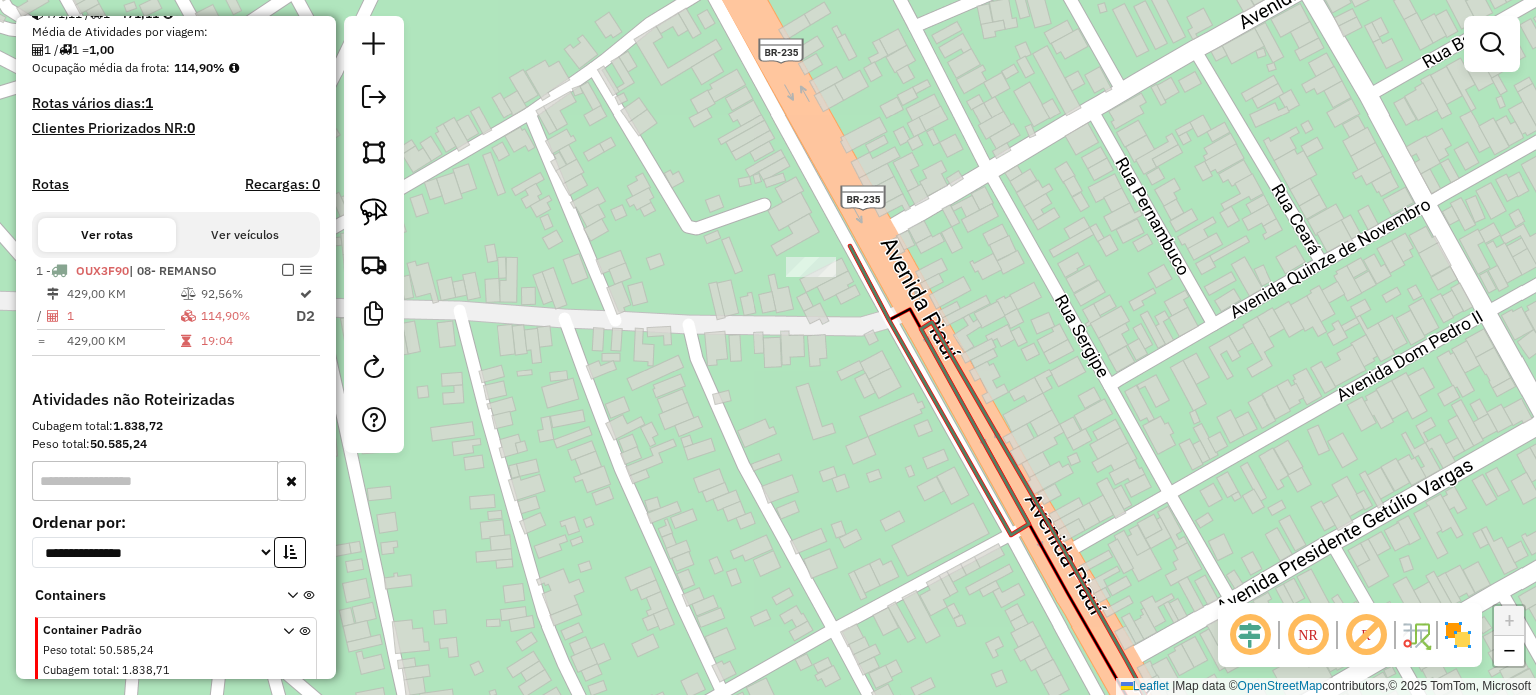 scroll, scrollTop: 488, scrollLeft: 0, axis: vertical 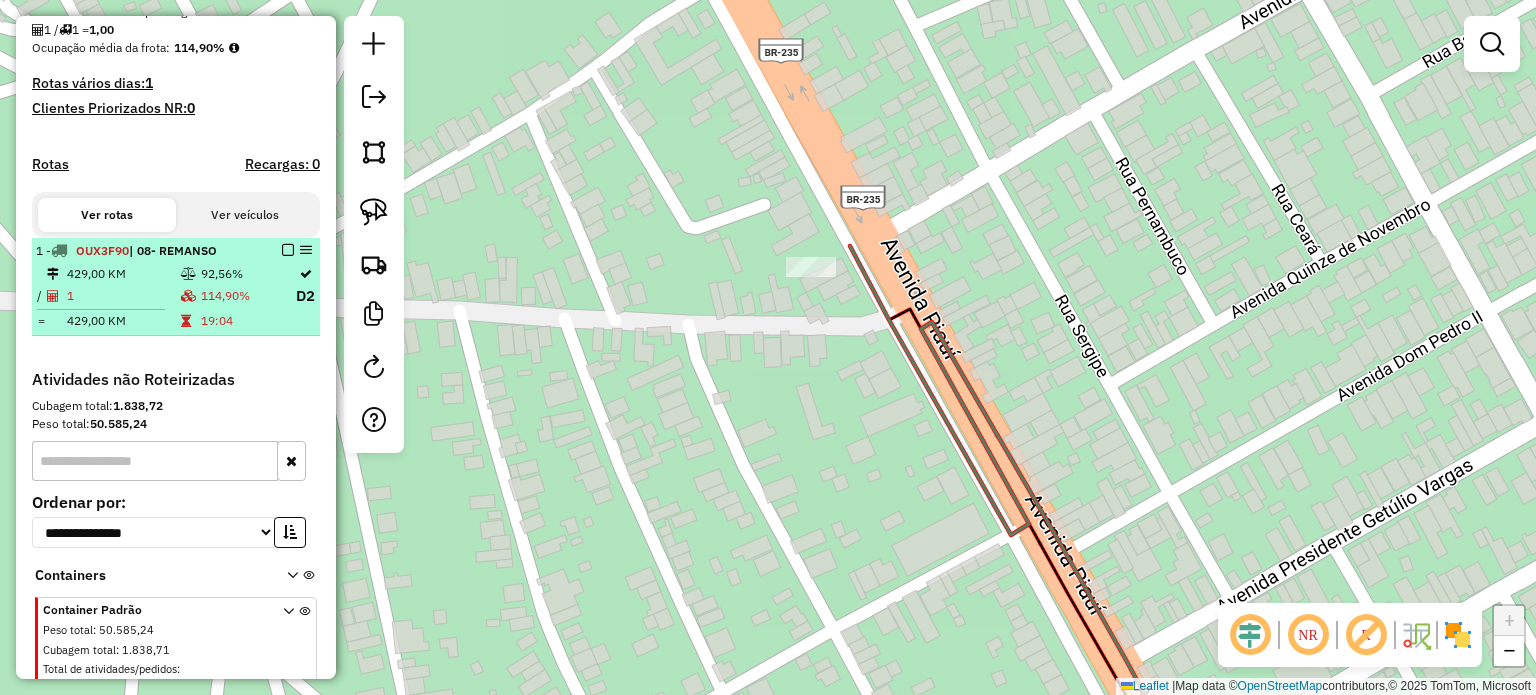 click on "19:04" at bounding box center (247, 321) 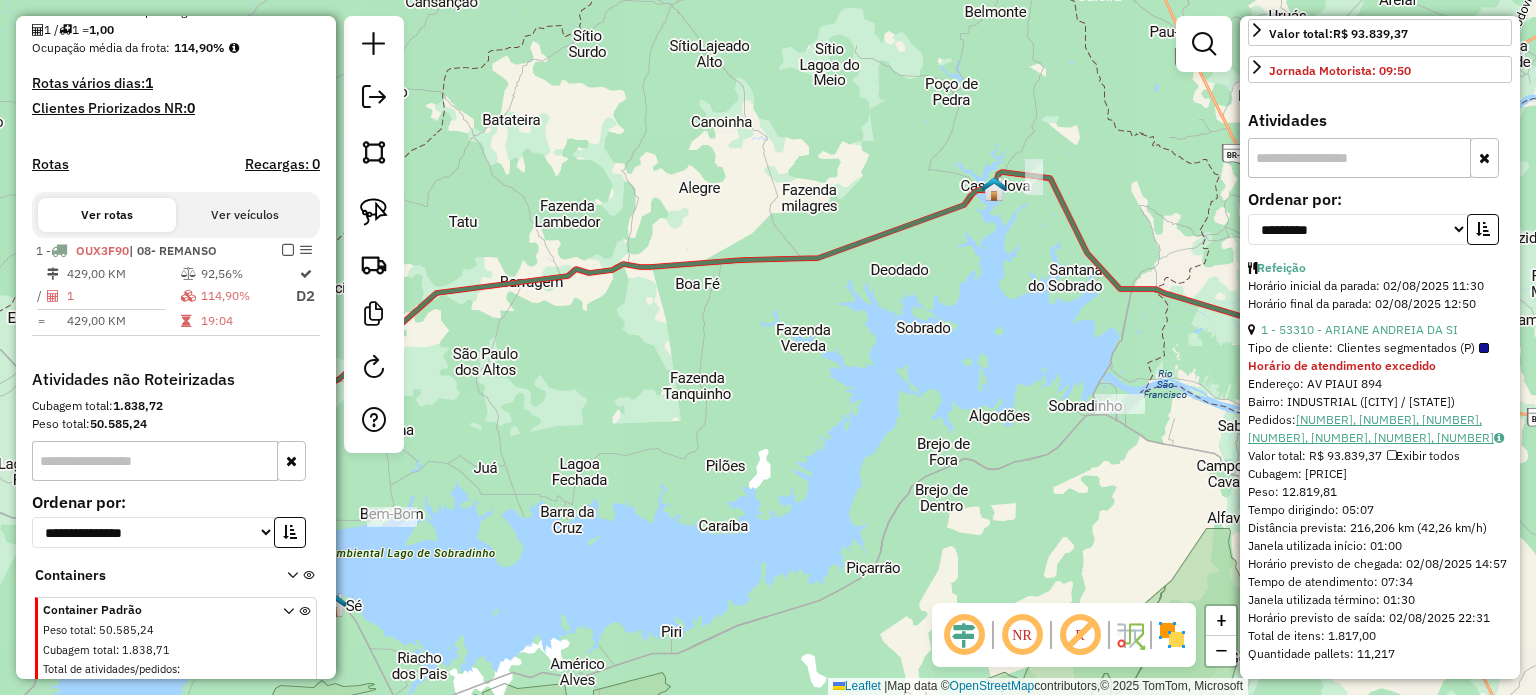scroll, scrollTop: 635, scrollLeft: 0, axis: vertical 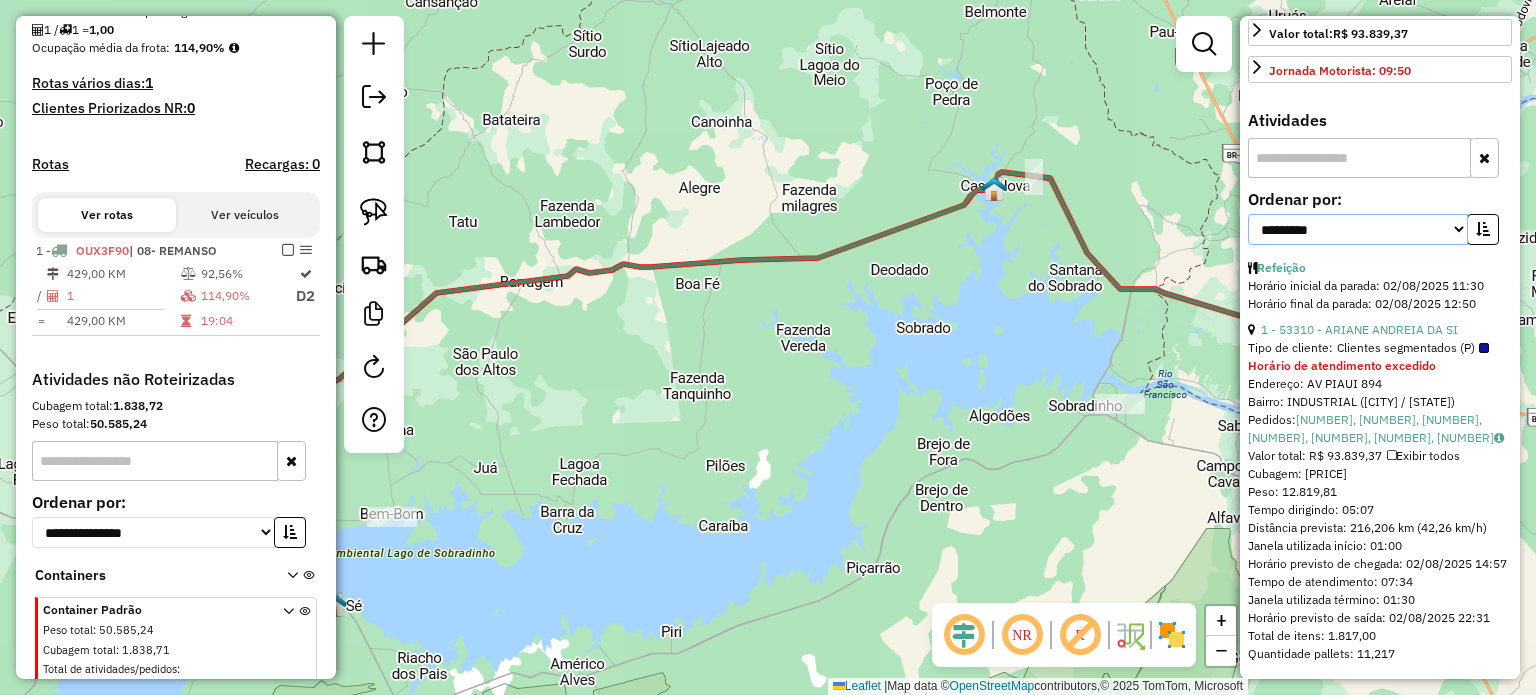 click on "**********" at bounding box center [1358, 229] 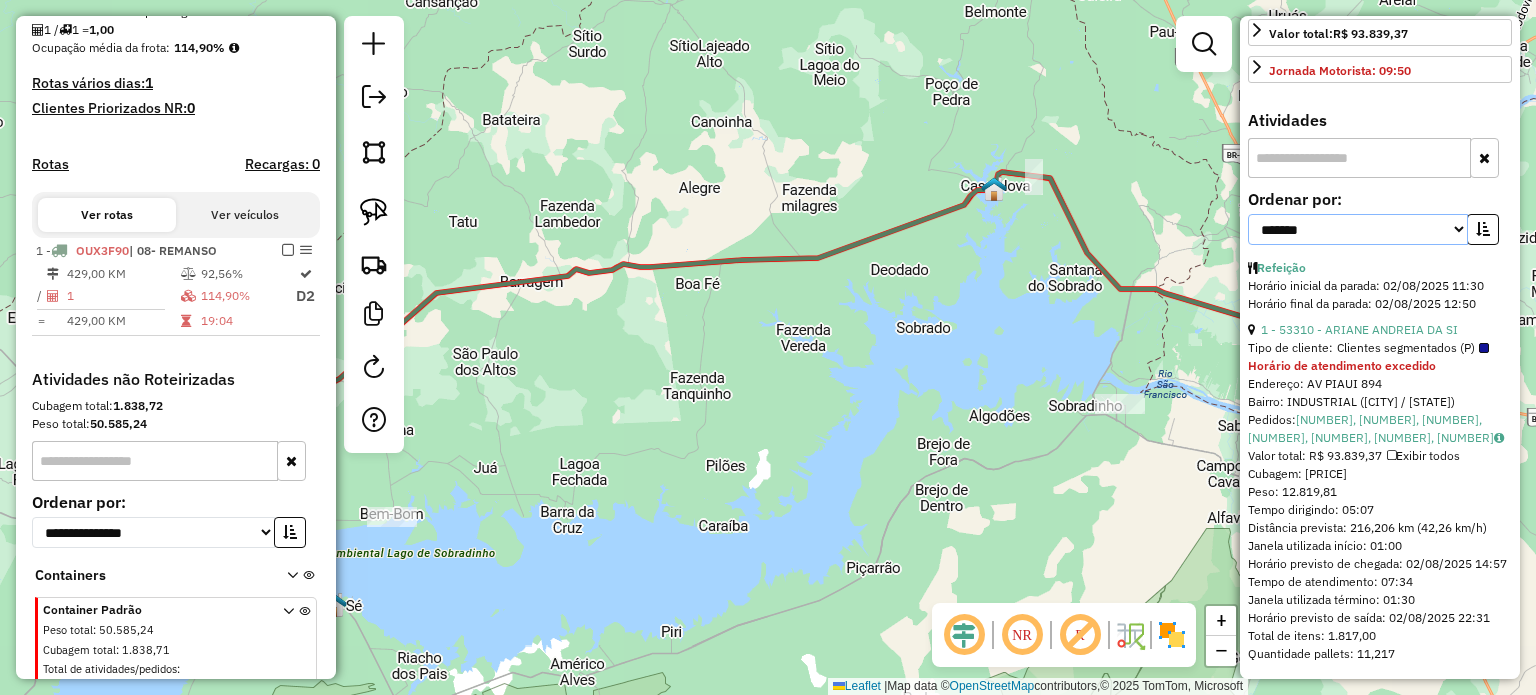 click on "**********" at bounding box center (1358, 229) 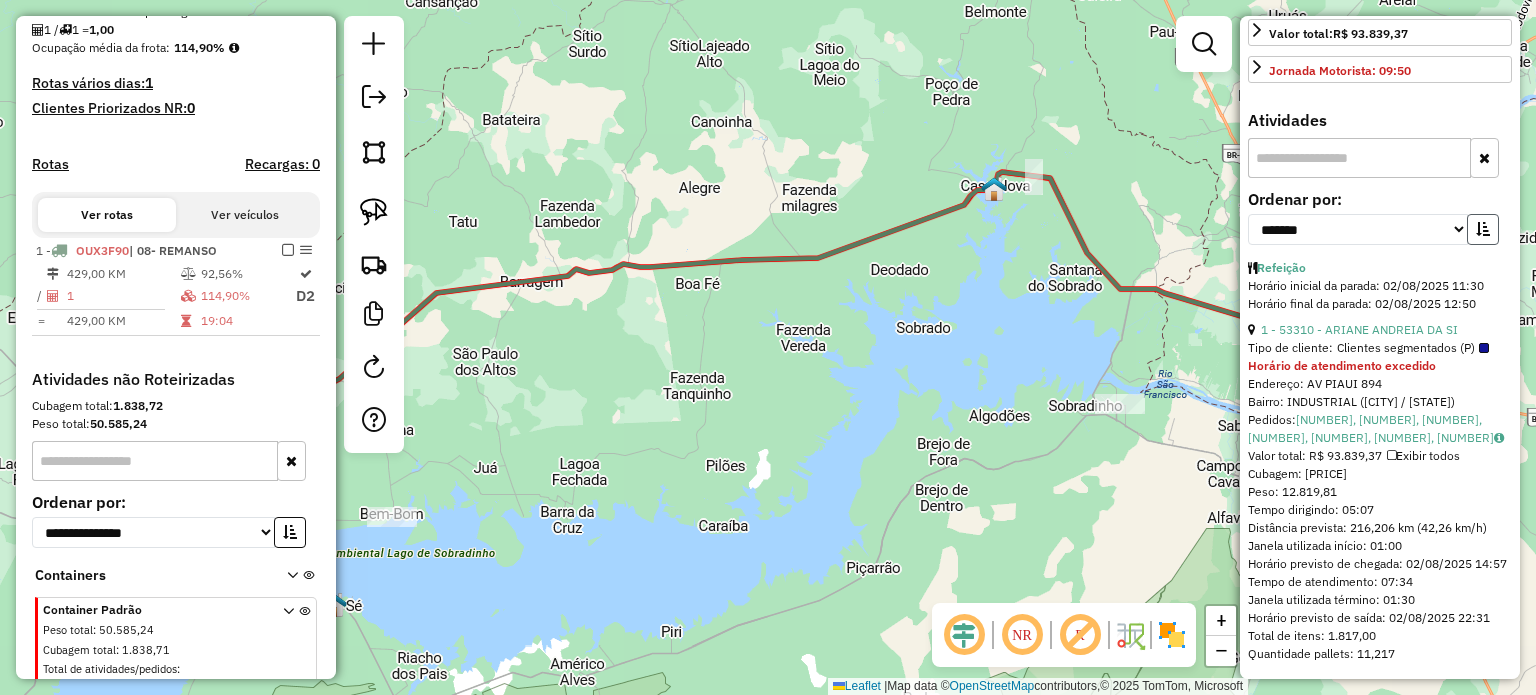 click at bounding box center (1483, 229) 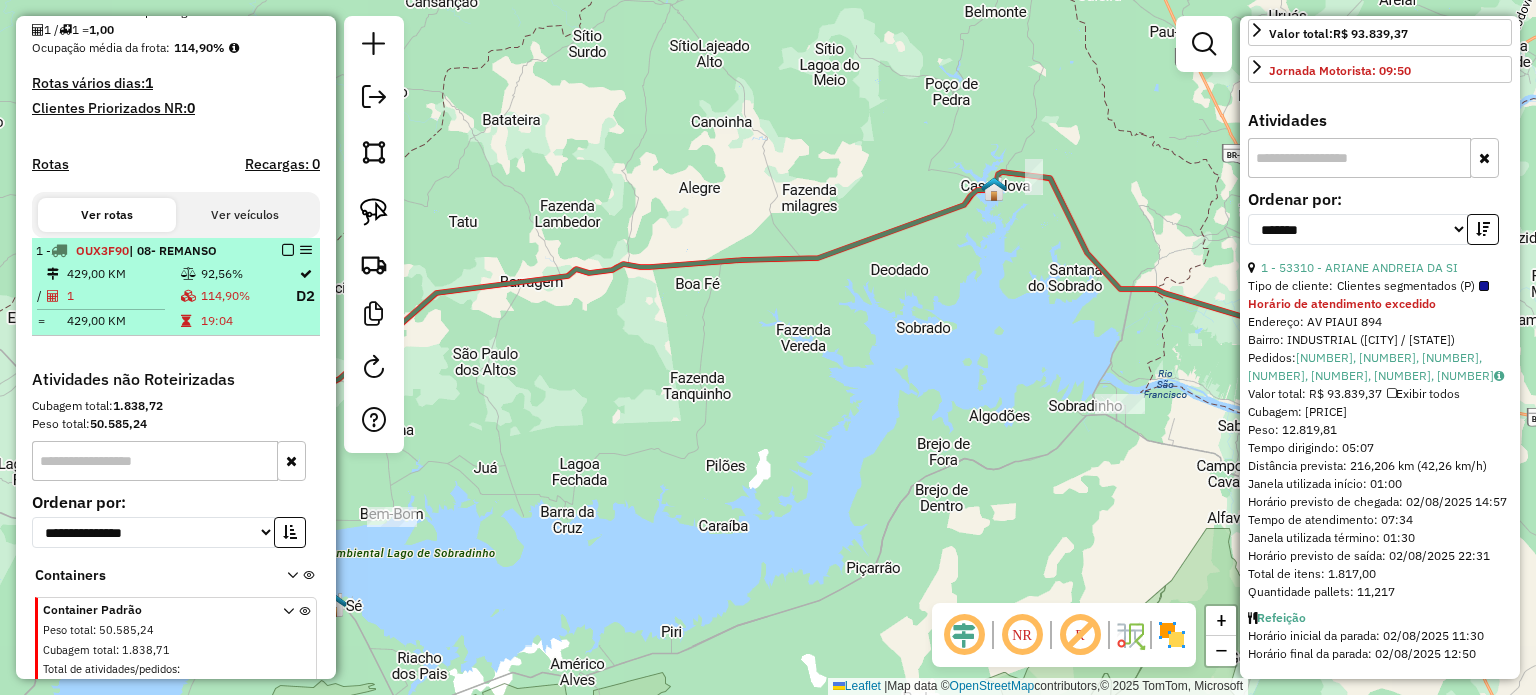 click on "114,90%" at bounding box center (247, 296) 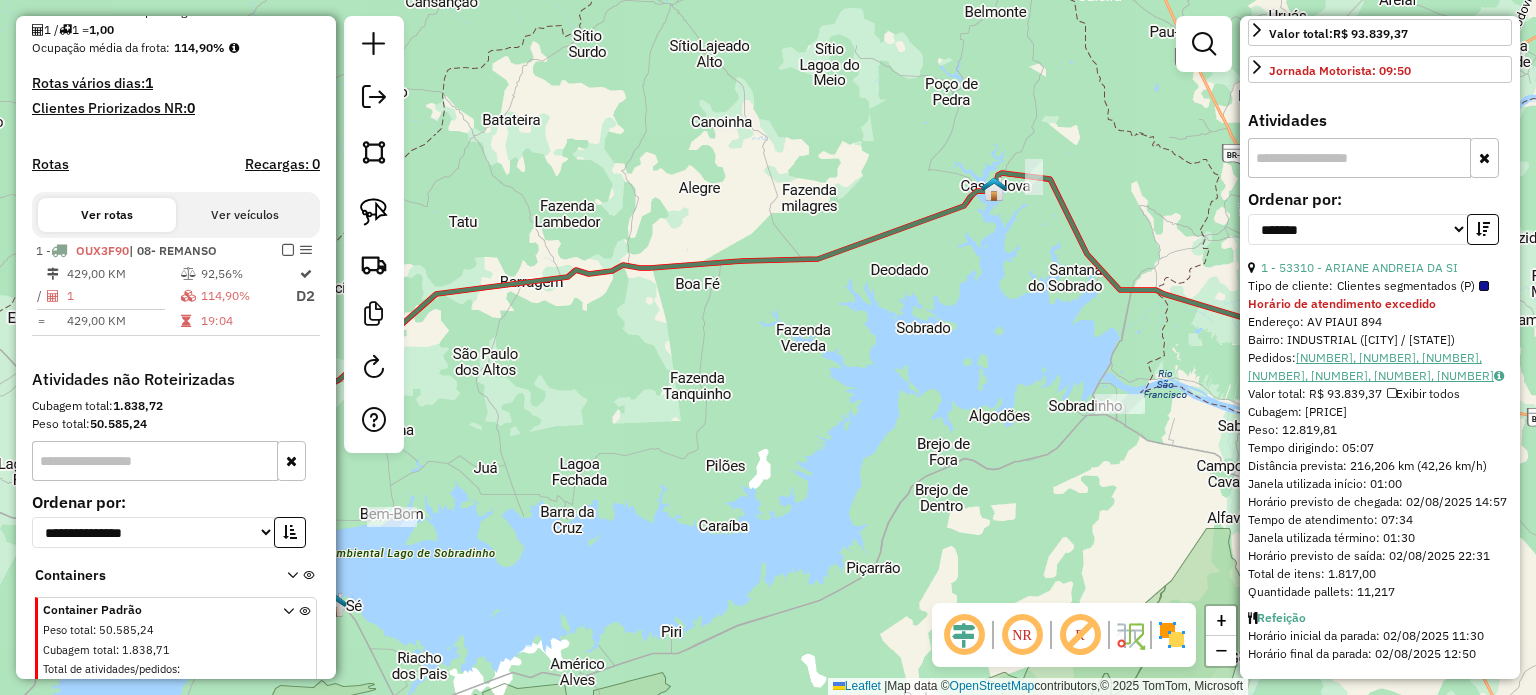 click on "[NUMBER], [NUMBER], [NUMBER], [NUMBER], [NUMBER], [NUMBER], [NUMBER]" at bounding box center (1376, 366) 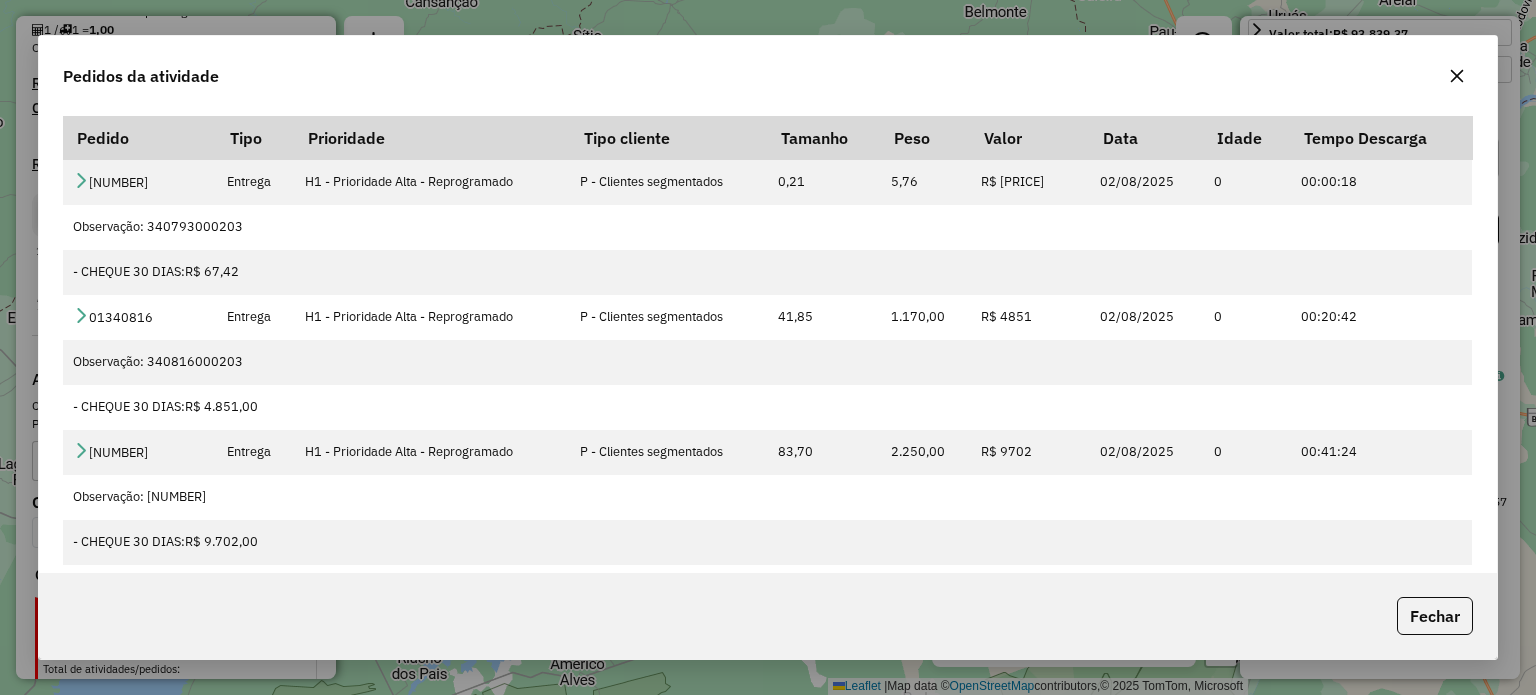 click on "Pedidos da atividade" 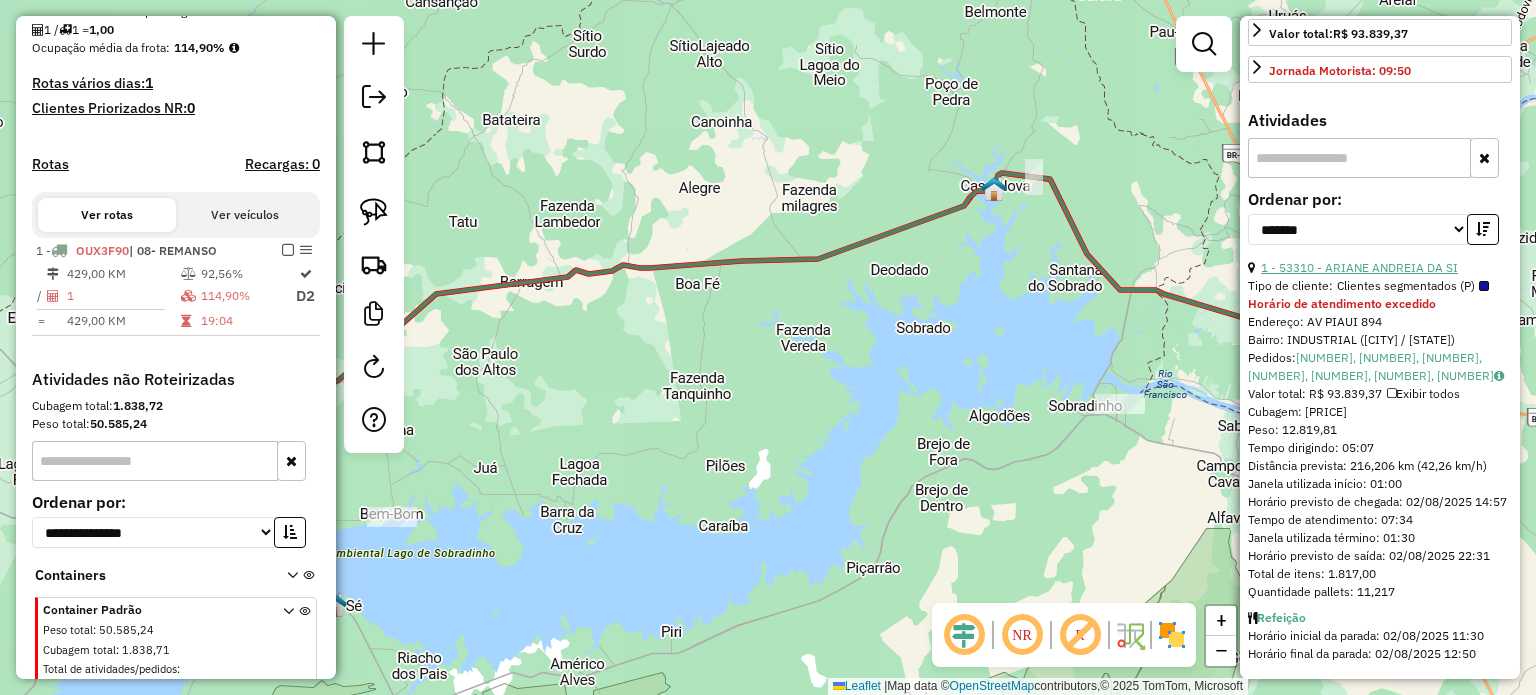 click on "1 - 53310 - ARIANE ANDREIA DA SI" at bounding box center (1359, 267) 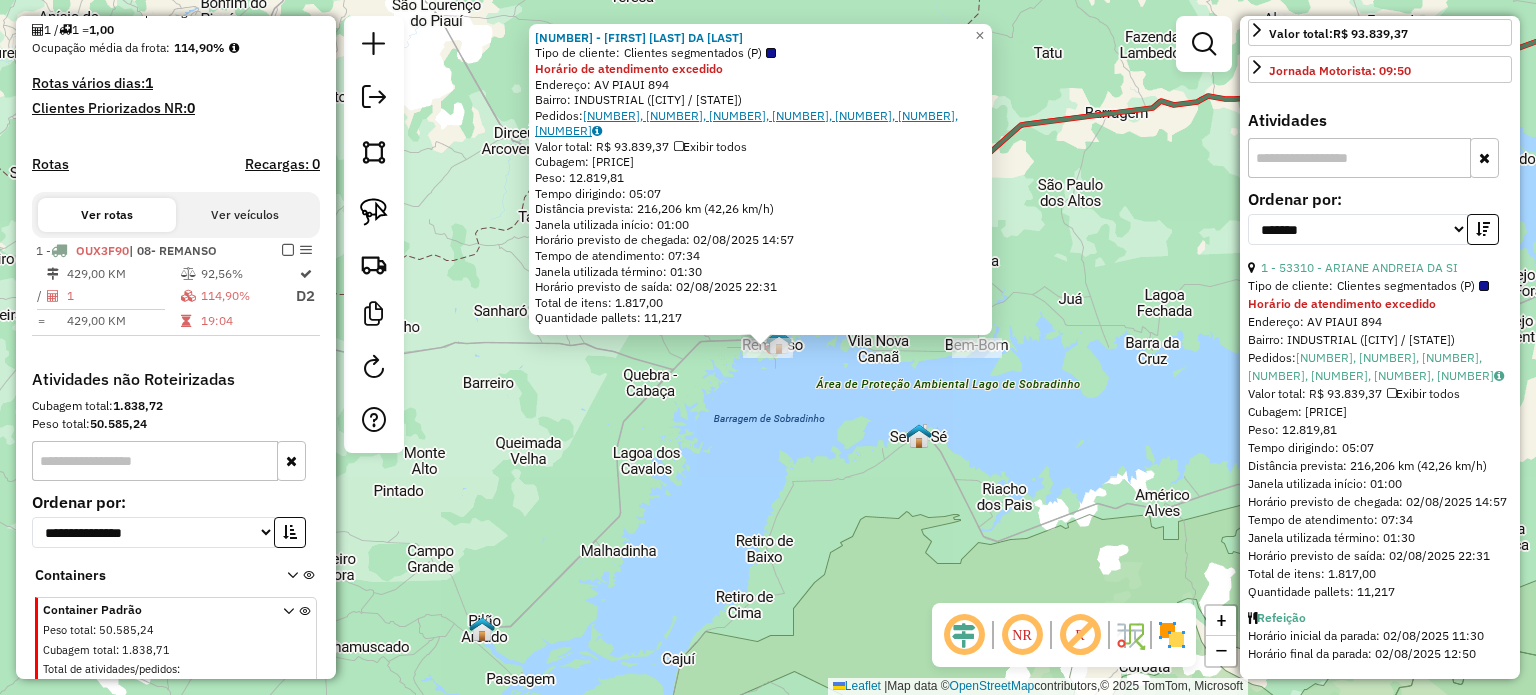 click on "[NUMBER], [NUMBER], [NUMBER], [NUMBER], [NUMBER], [NUMBER], [NUMBER]" 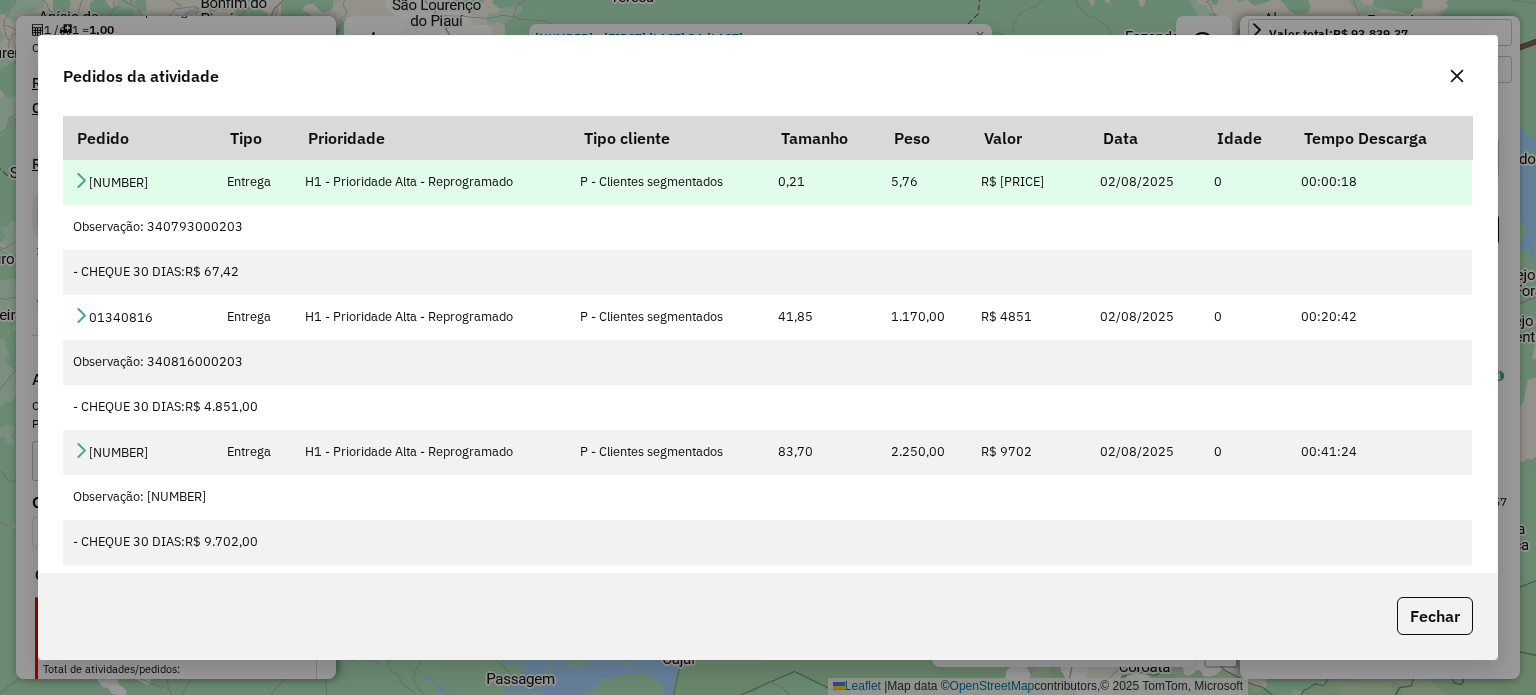 click at bounding box center (81, 180) 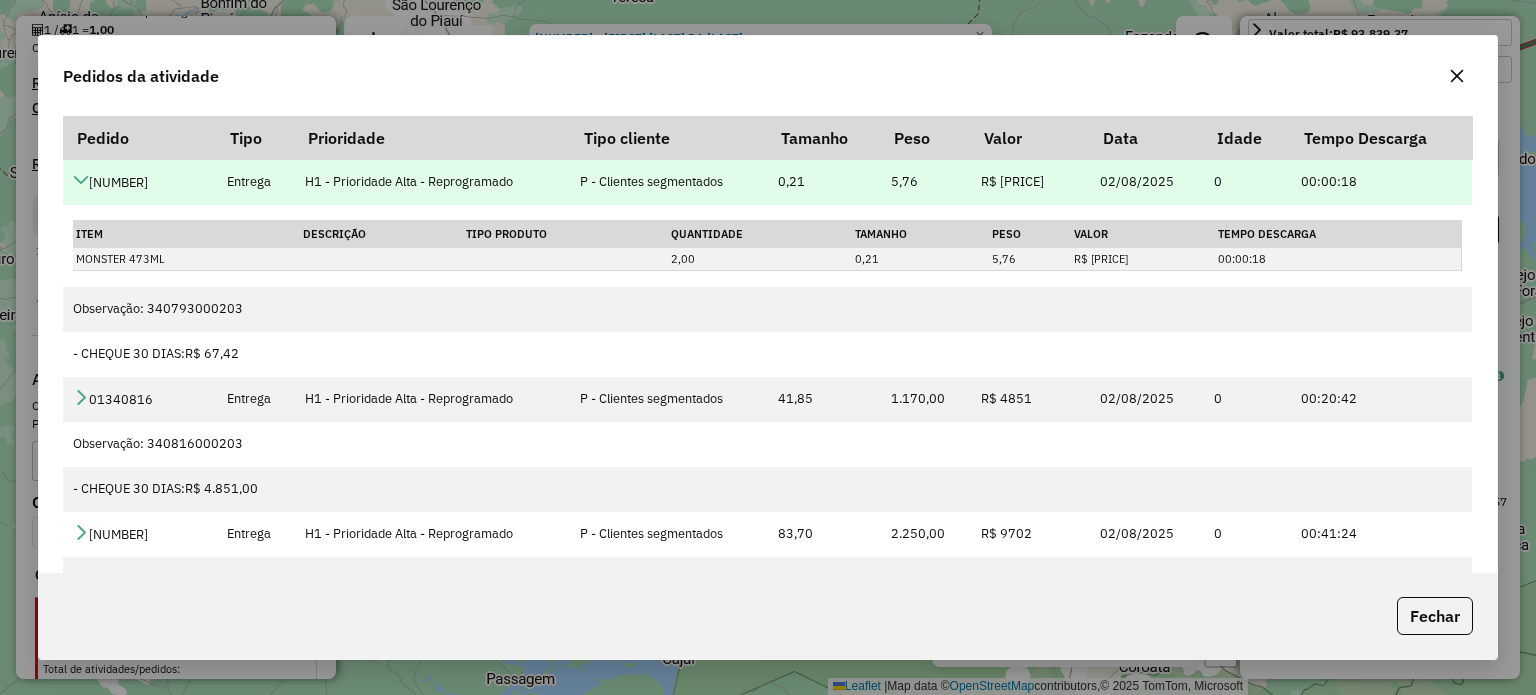 click at bounding box center (81, 180) 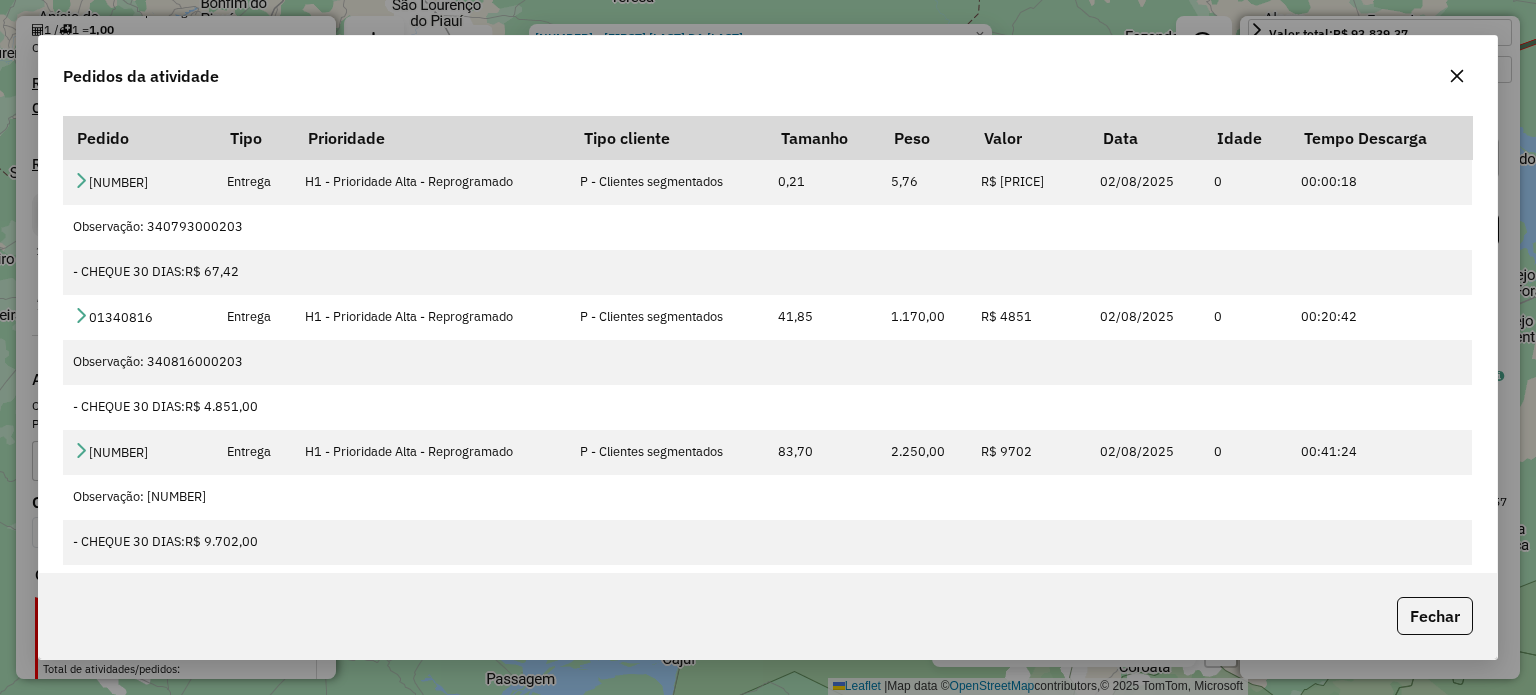 click 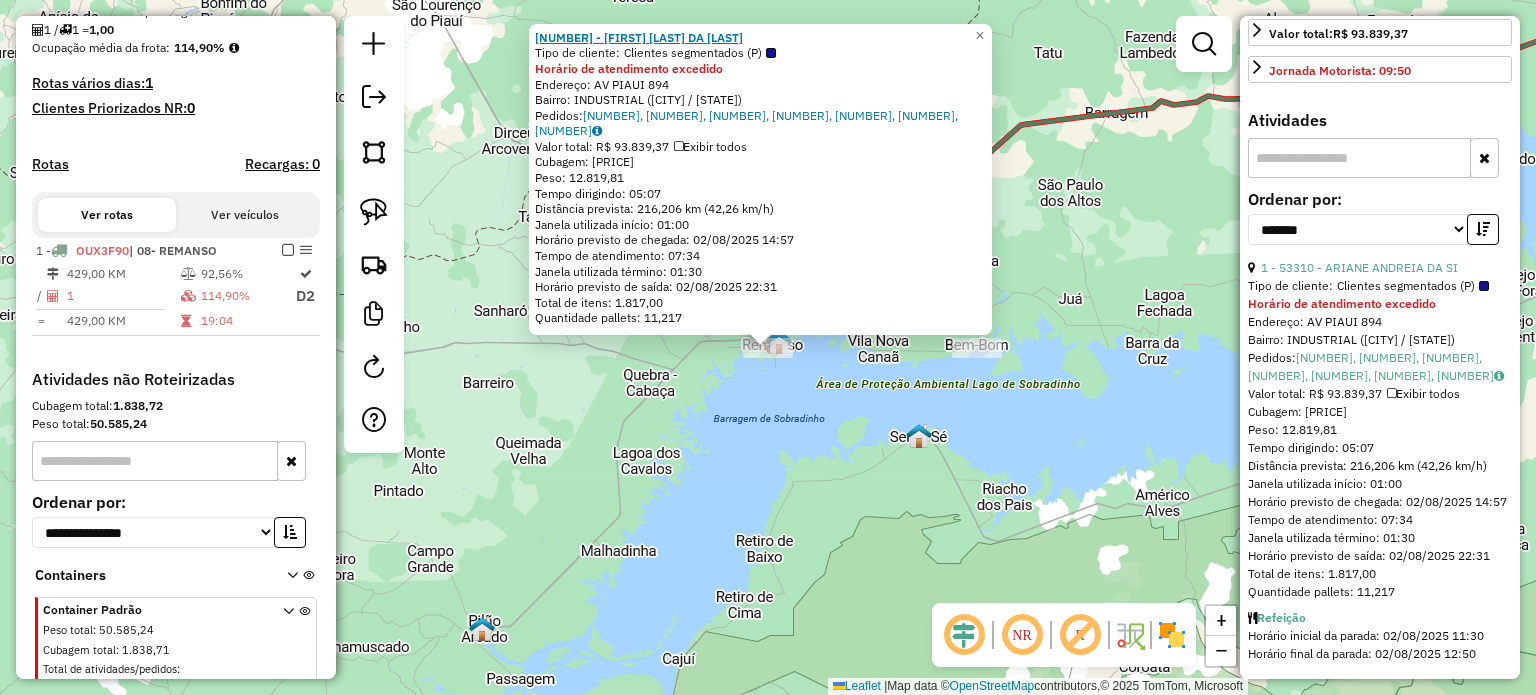 click on "[NUMBER] - [FIRST] [LAST] DA [LAST]" 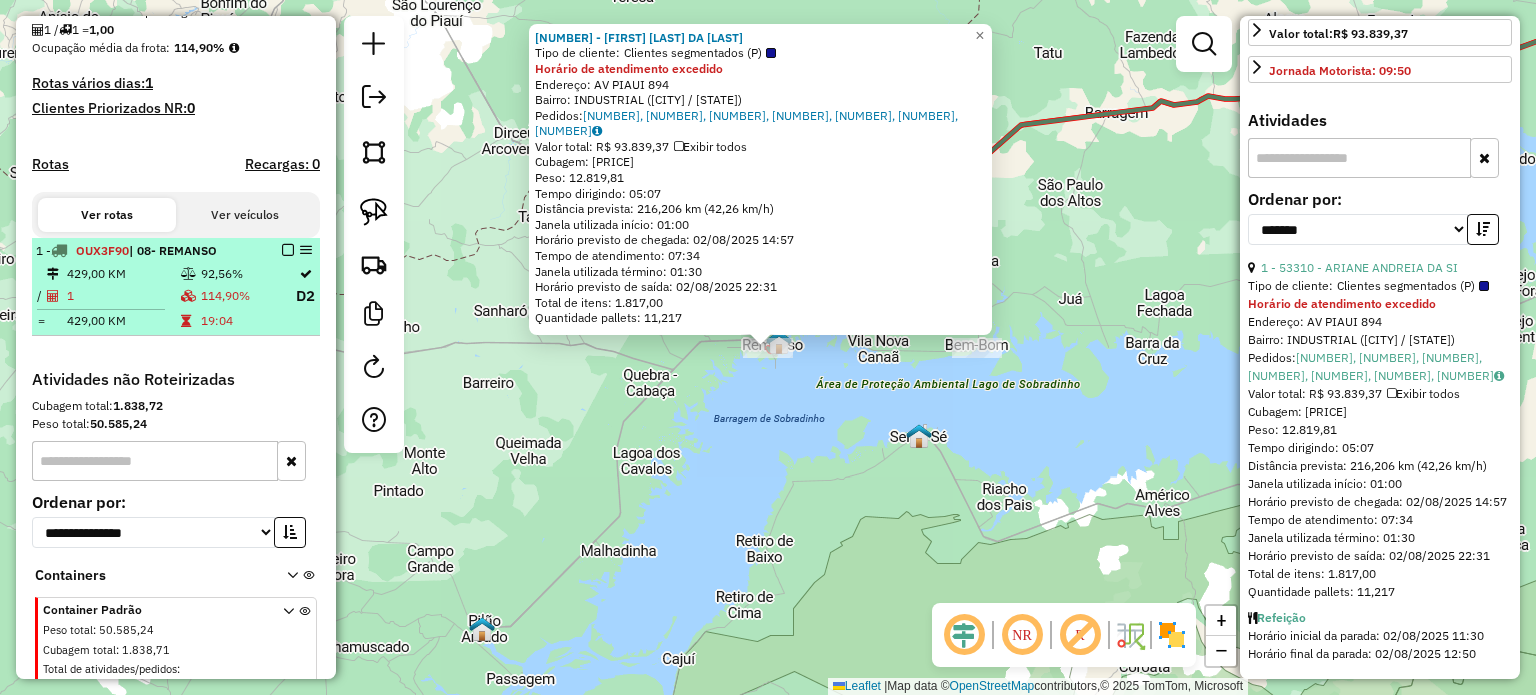drag, startPoint x: 636, startPoint y: 117, endPoint x: 300, endPoint y: 244, distance: 359.2005 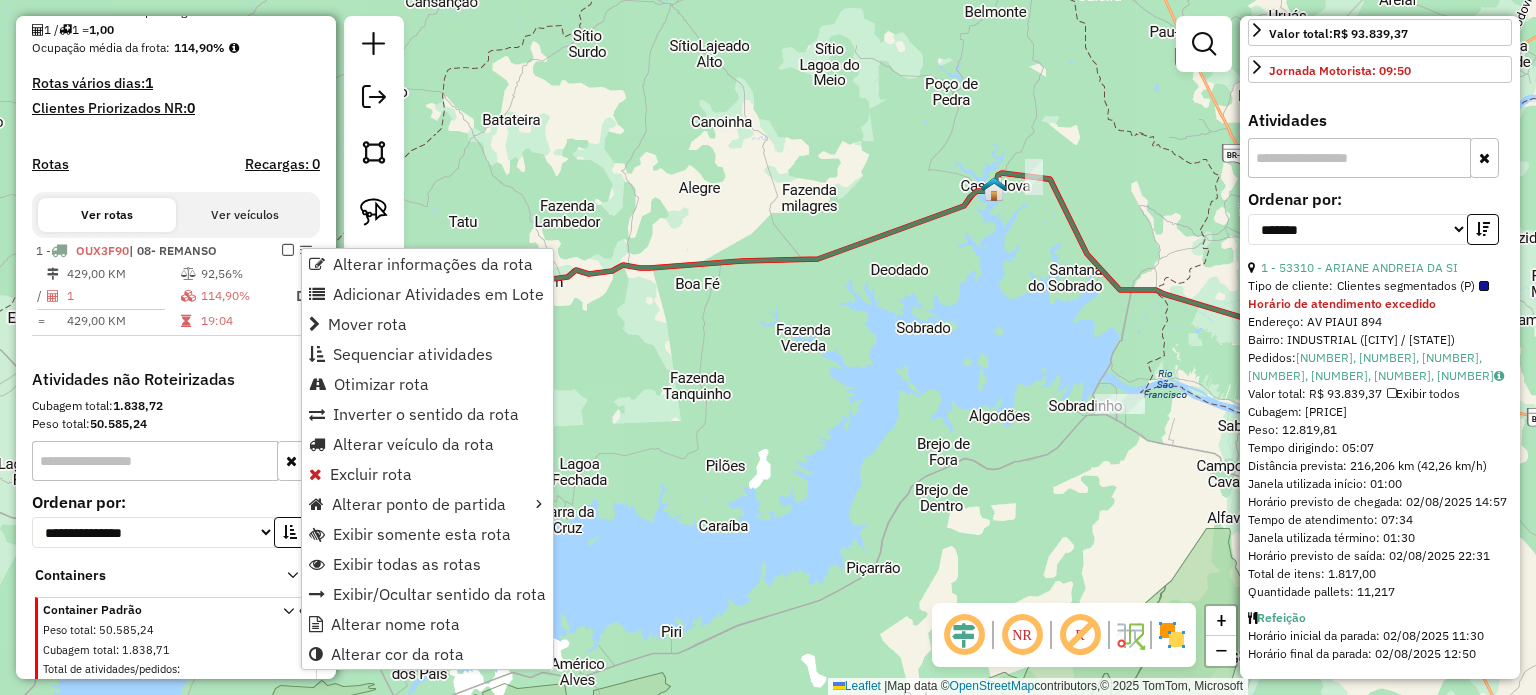 drag, startPoint x: 616, startPoint y: 403, endPoint x: 636, endPoint y: 407, distance: 20.396078 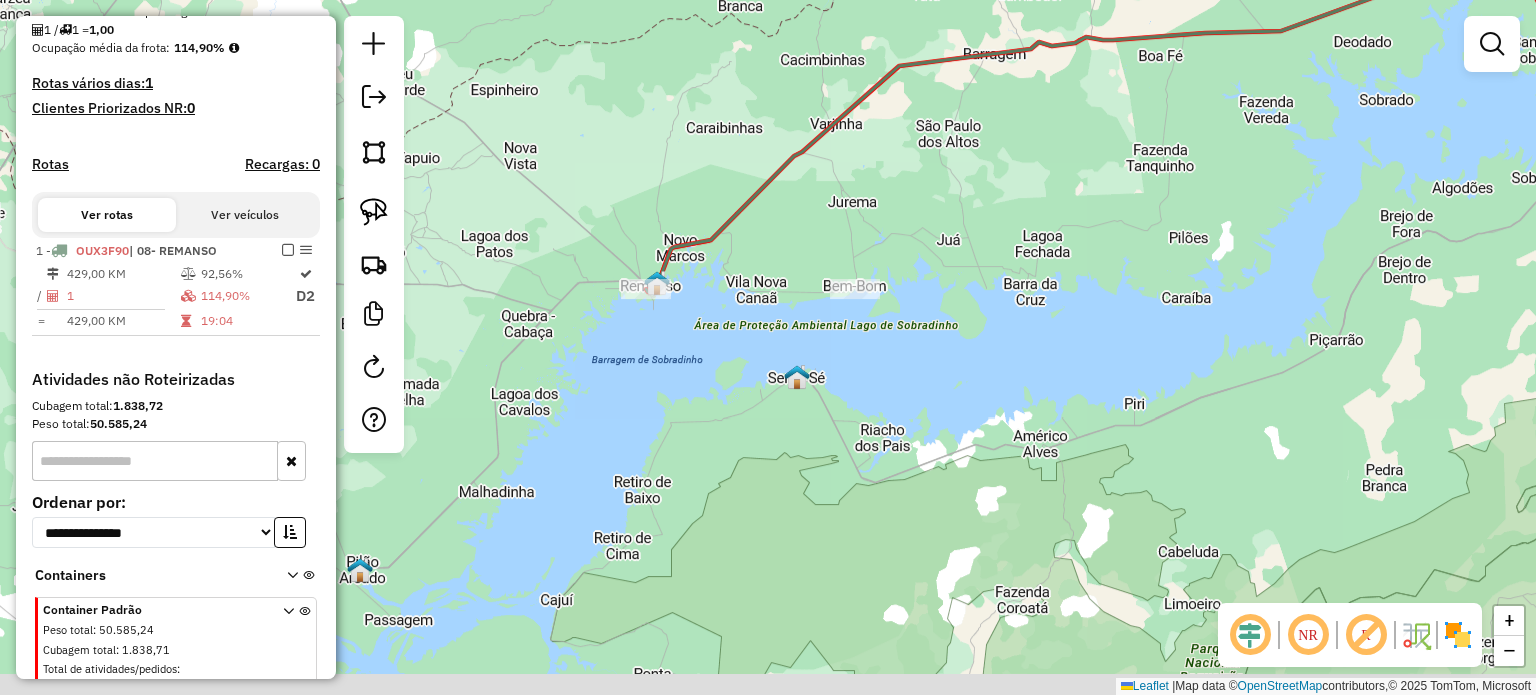 drag, startPoint x: 819, startPoint y: 366, endPoint x: 1100, endPoint y: 63, distance: 413.24326 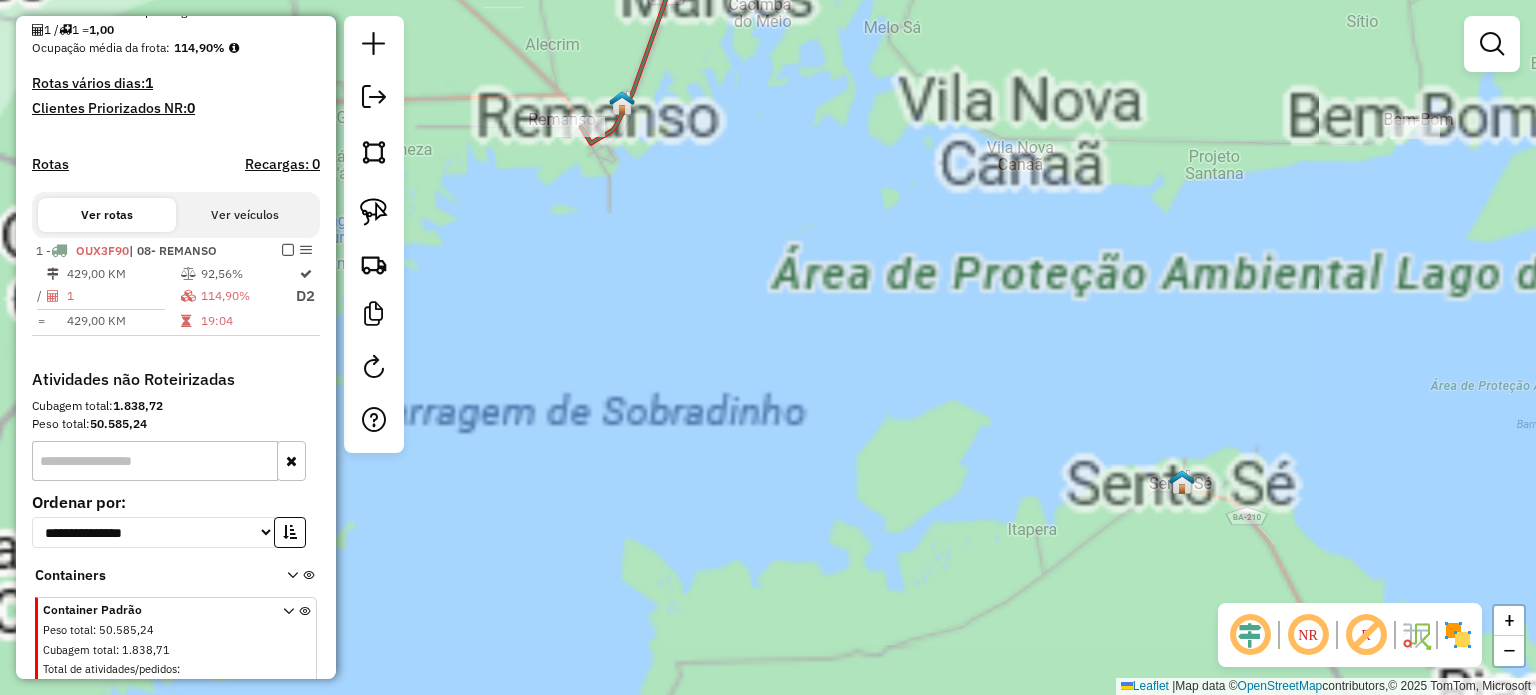 drag, startPoint x: 642, startPoint y: 199, endPoint x: 878, endPoint y: 409, distance: 315.90506 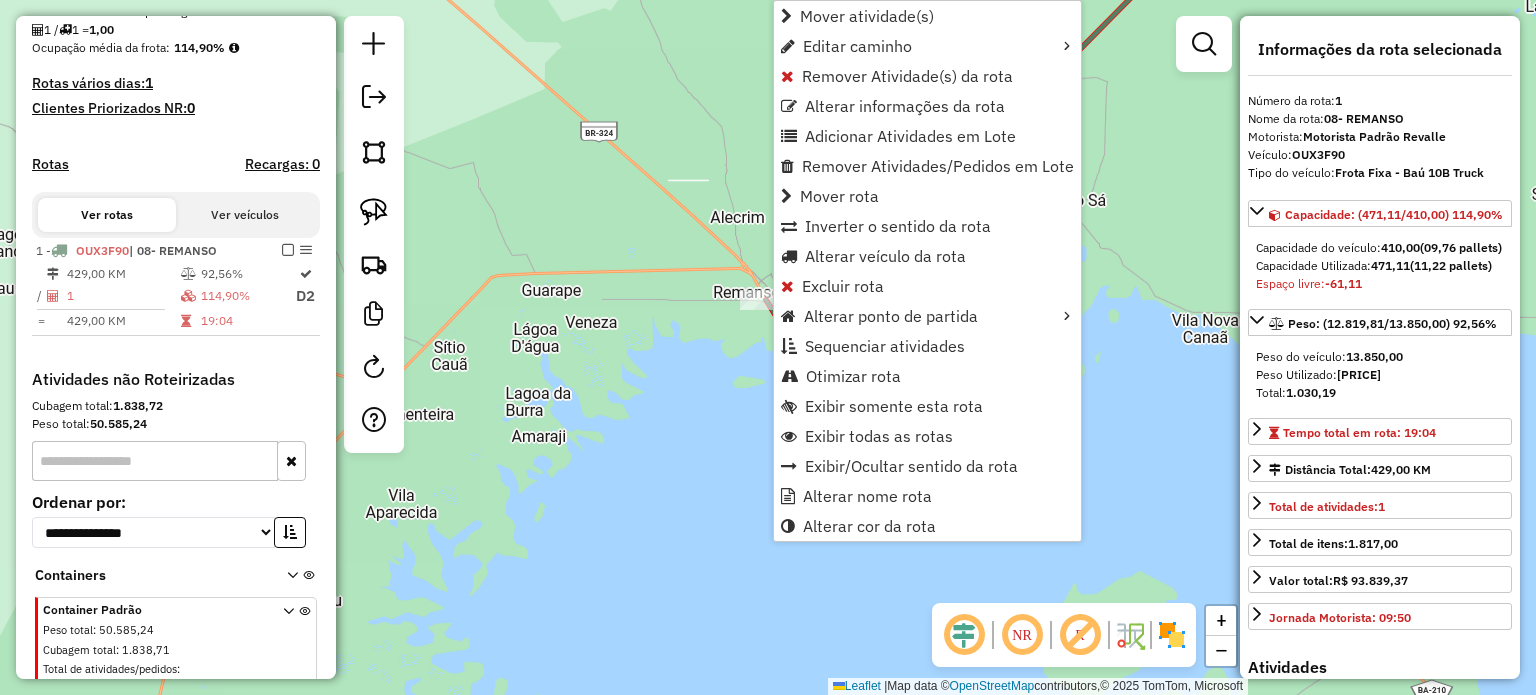 scroll, scrollTop: 537, scrollLeft: 0, axis: vertical 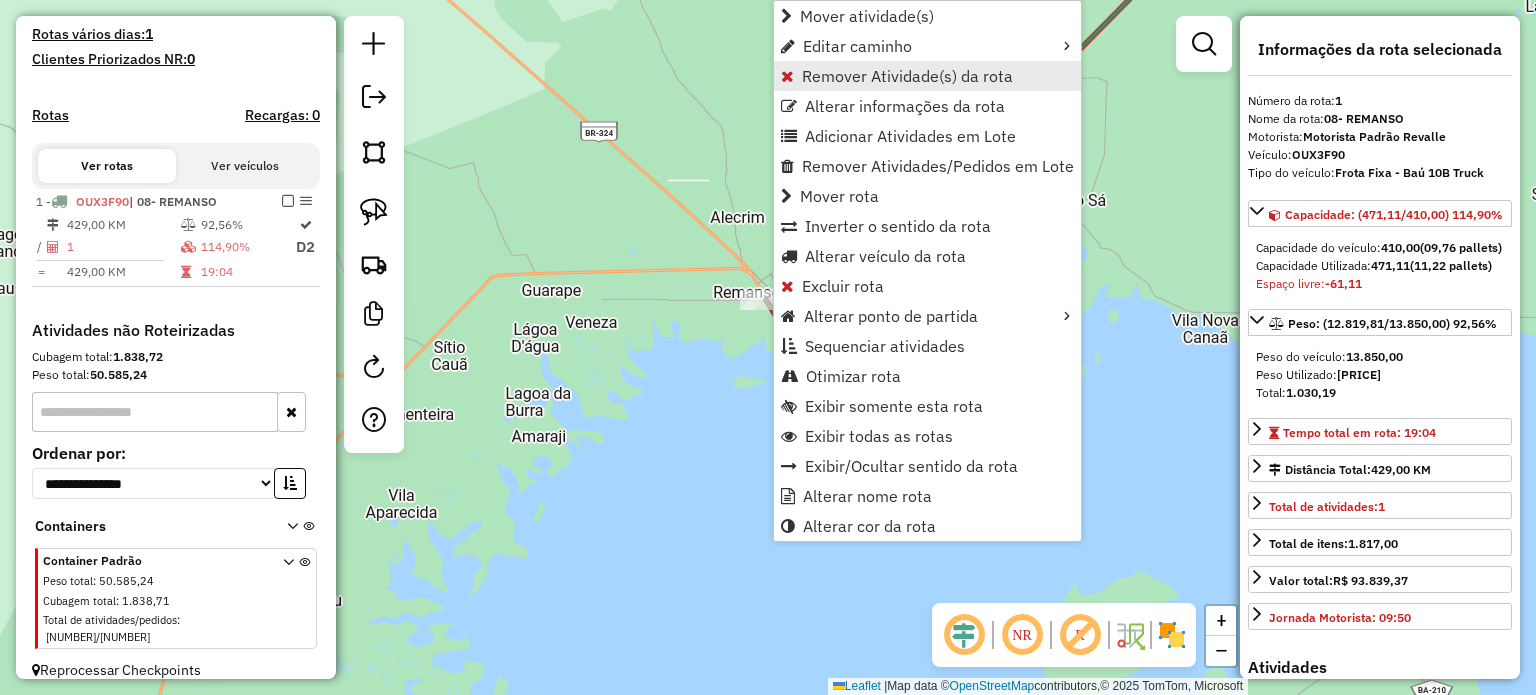 click on "Remover Atividade(s) da rota" at bounding box center [907, 76] 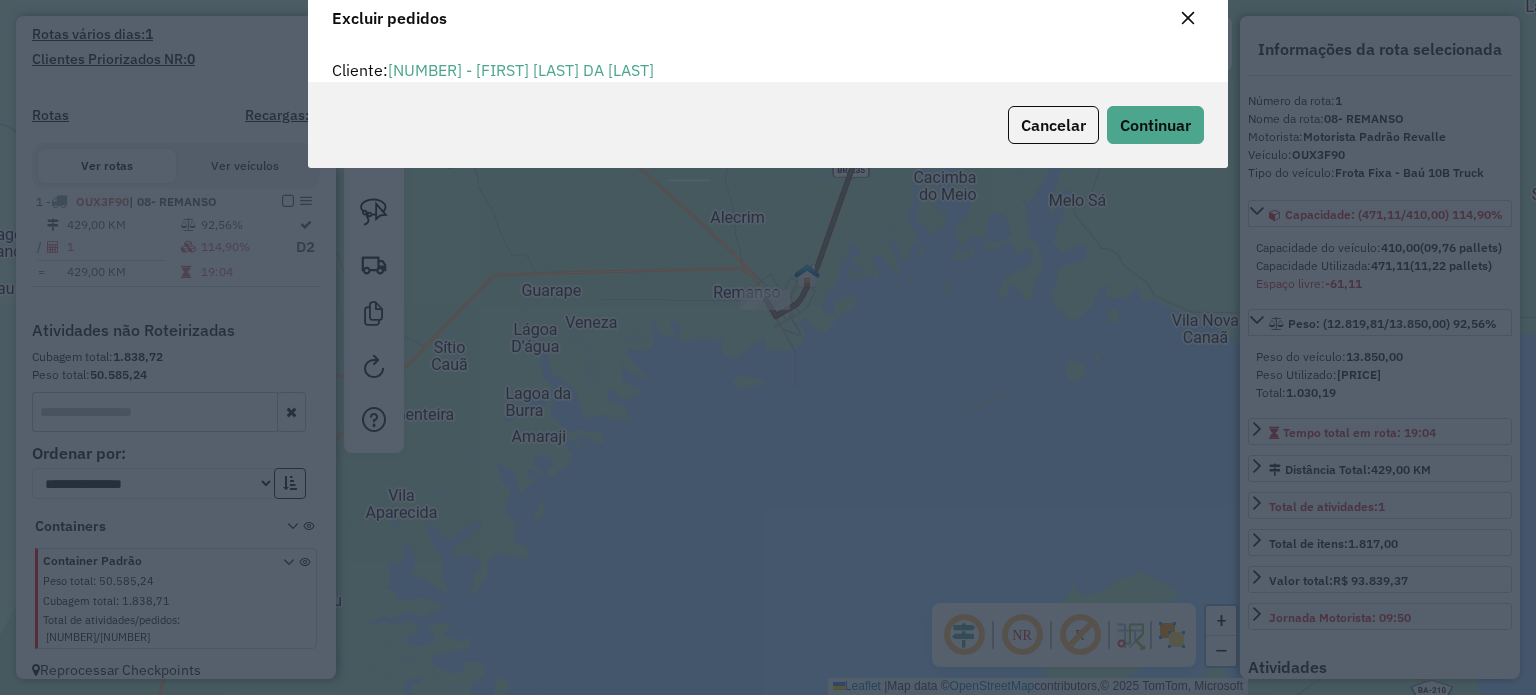 scroll, scrollTop: 69, scrollLeft: 0, axis: vertical 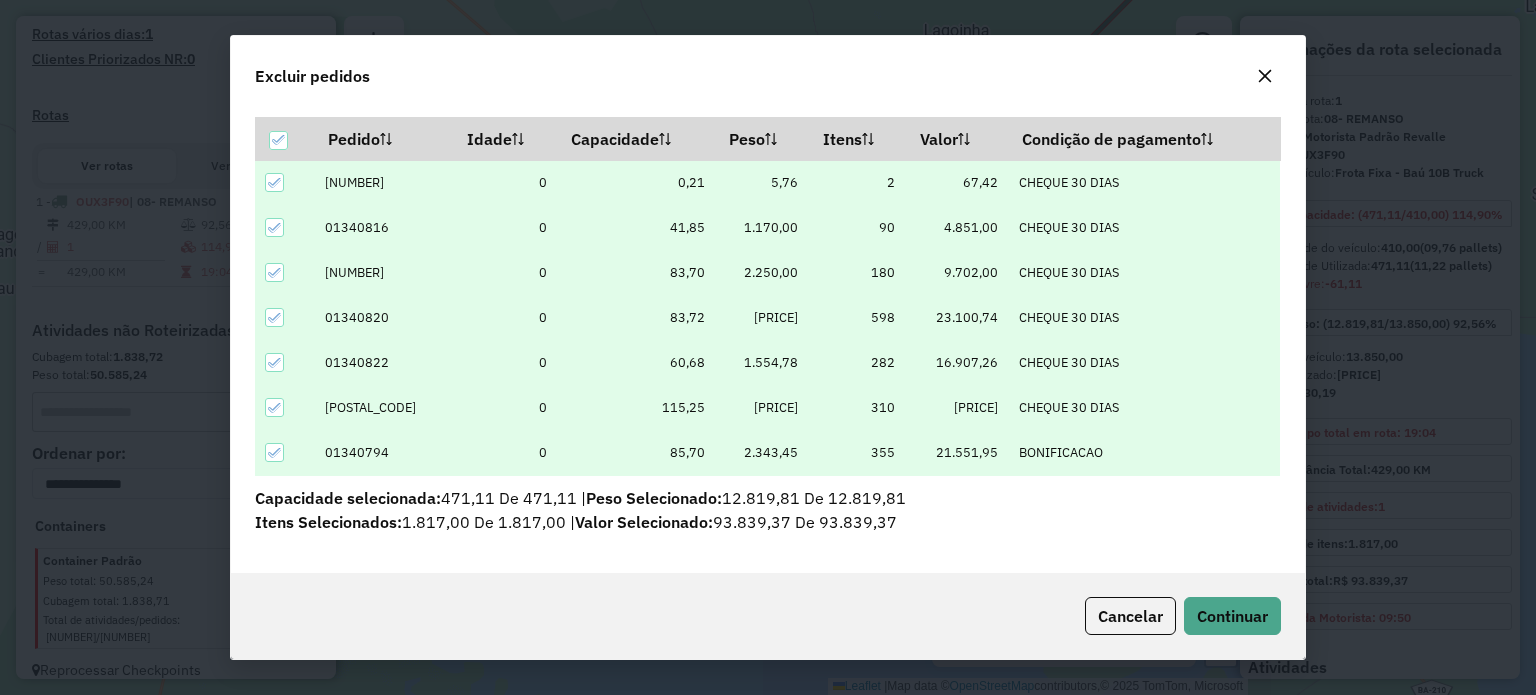 click 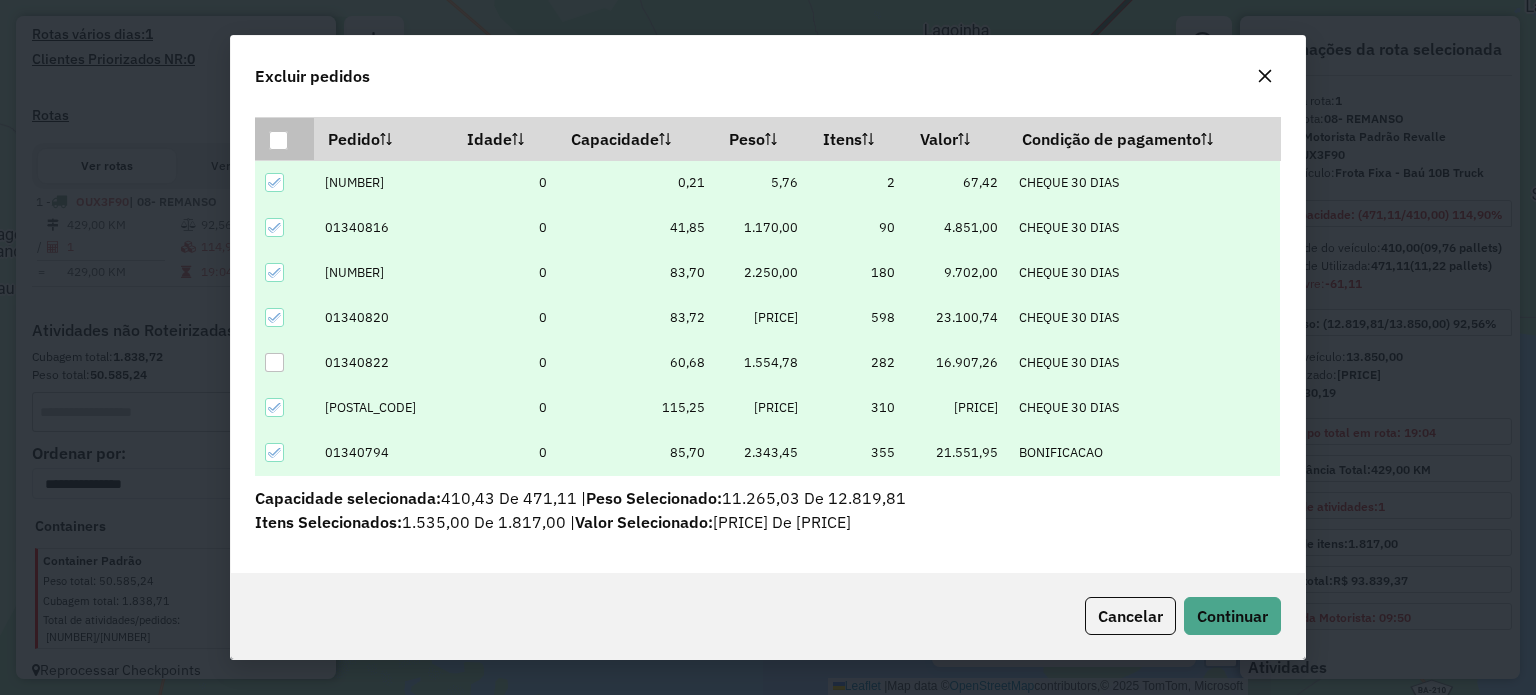 click at bounding box center [278, 140] 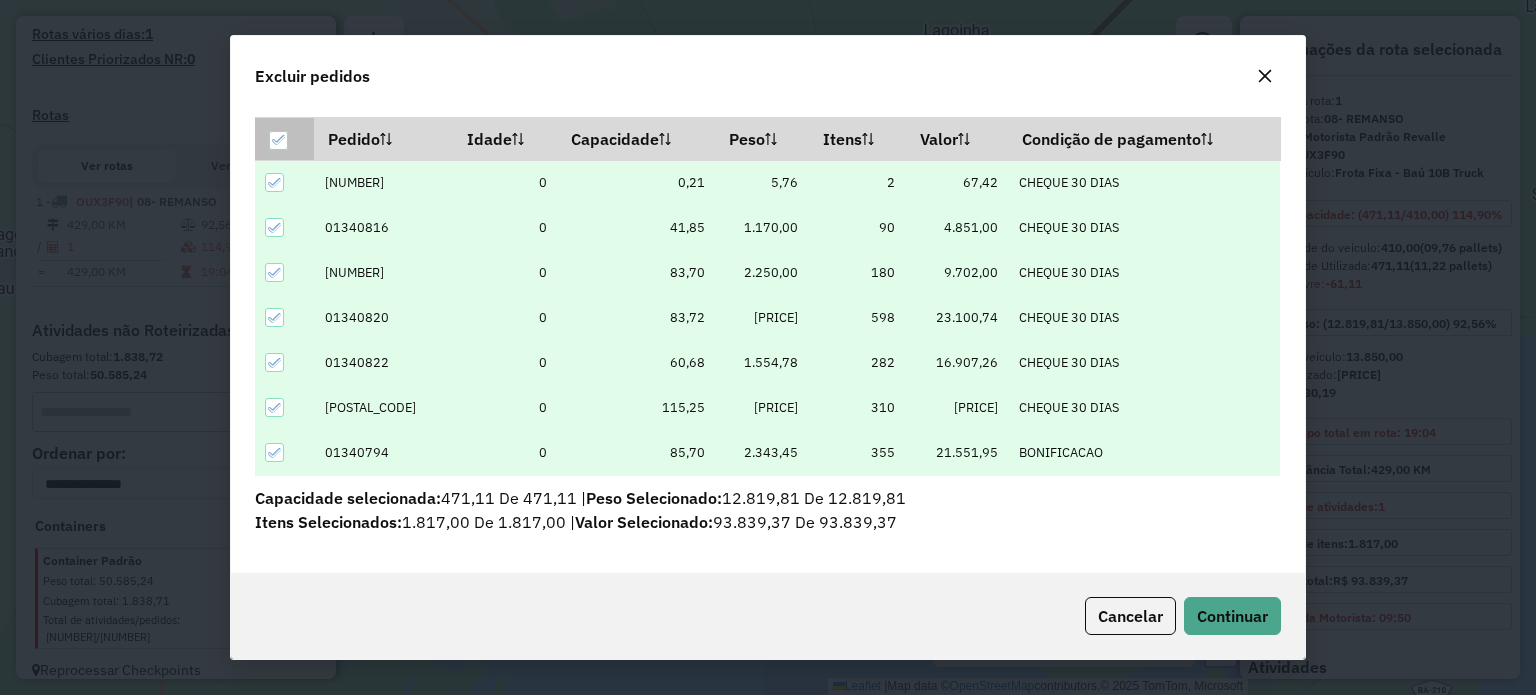 click 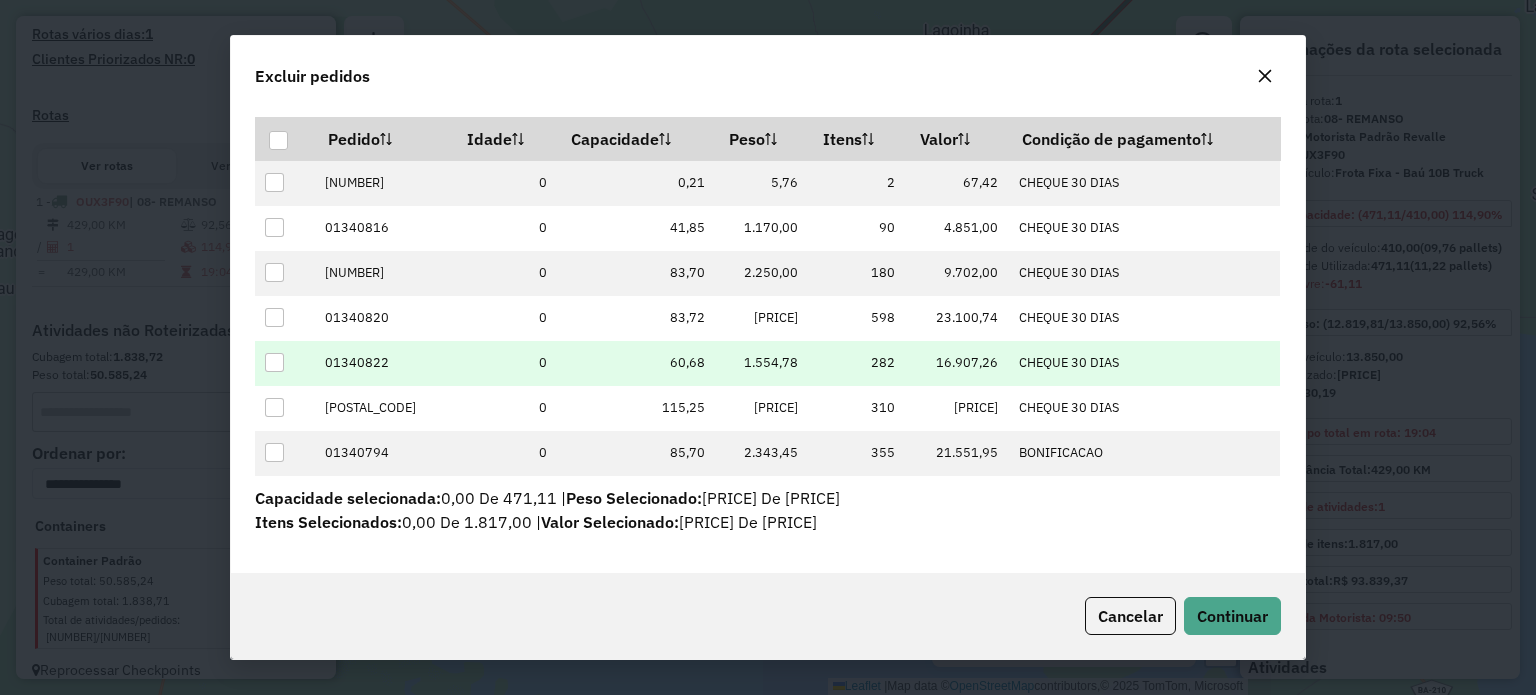 click at bounding box center [274, 362] 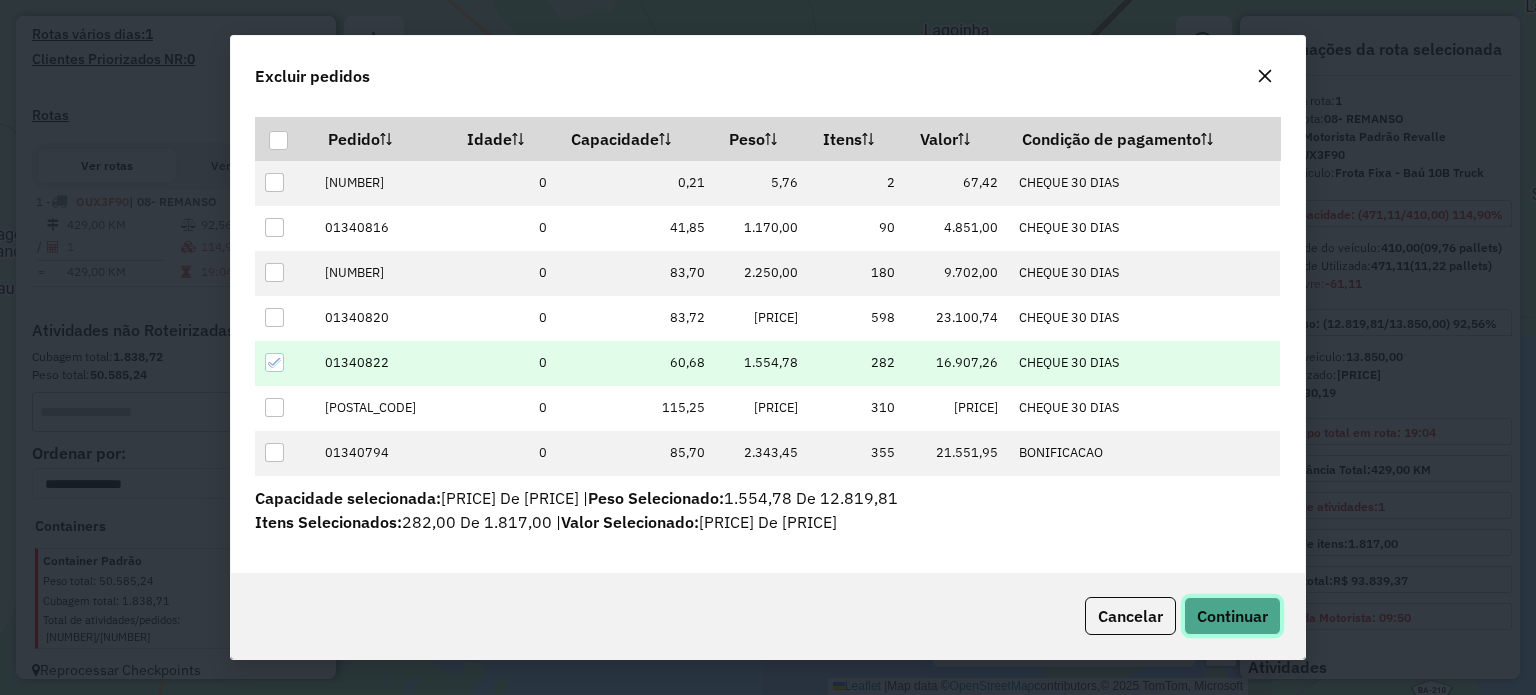 click on "Continuar" 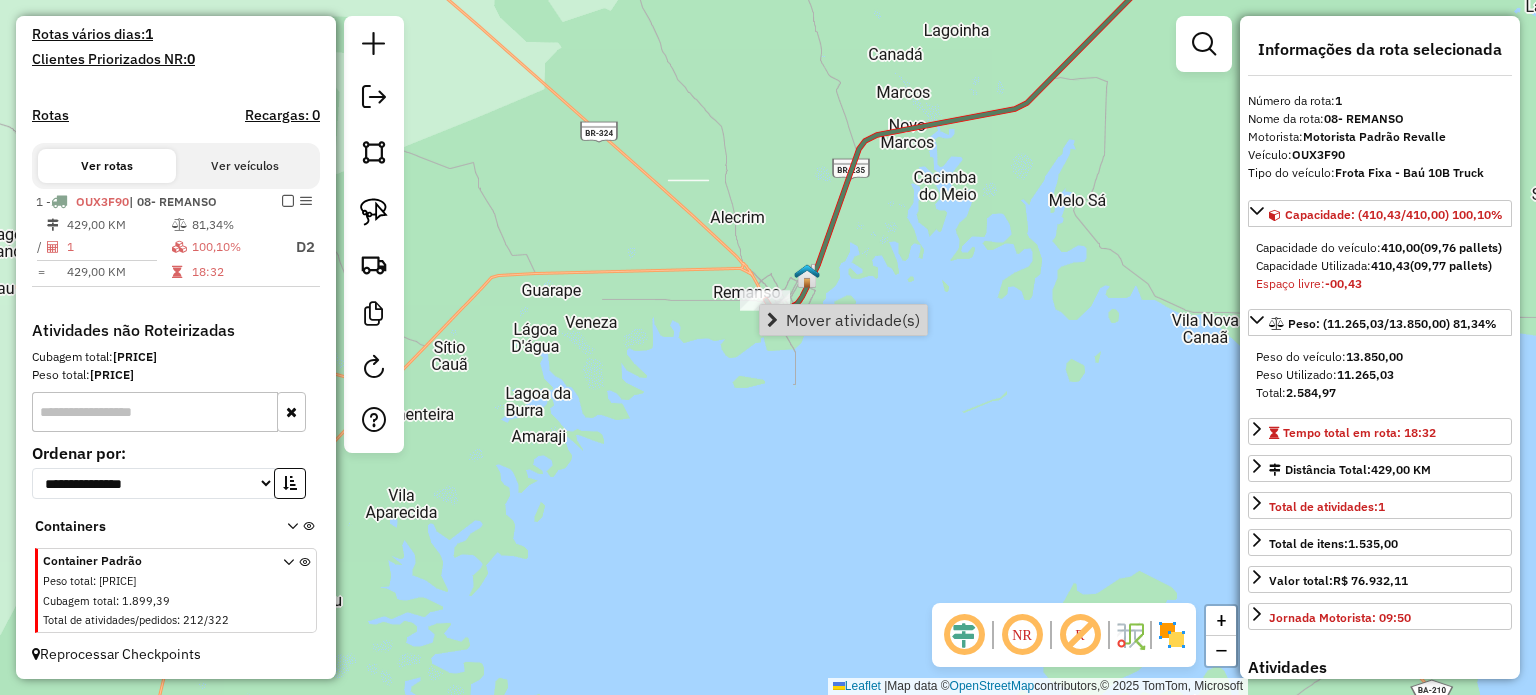 click on "Janela de atendimento Grade de atendimento Capacidade Transportadoras Veículos Cliente Pedidos  Rotas Selecione os dias de semana para filtrar as janelas de atendimento  Seg   Ter   Qua   Qui   Sex   Sáb   Dom  Informe o período da janela de atendimento: De: Até:  Filtrar exatamente a janela do cliente  Considerar janela de atendimento padrão  Selecione os dias de semana para filtrar as grades de atendimento  Seg   Ter   Qua   Qui   Sex   Sáb   Dom   Considerar clientes sem dia de atendimento cadastrado  Clientes fora do dia de atendimento selecionado Filtrar as atividades entre os valores definidos abaixo:  Peso mínimo:   Peso máximo:   Cubagem mínima:   Cubagem máxima:   De:   Até:  Filtrar as atividades entre o tempo de atendimento definido abaixo:  De:   Até:   Considerar capacidade total dos clientes não roteirizados Transportadora: Selecione um ou mais itens Tipo de veículo: Selecione um ou mais itens Veículo: Selecione um ou mais itens Motorista: Selecione um ou mais itens Nome: Rótulo:" 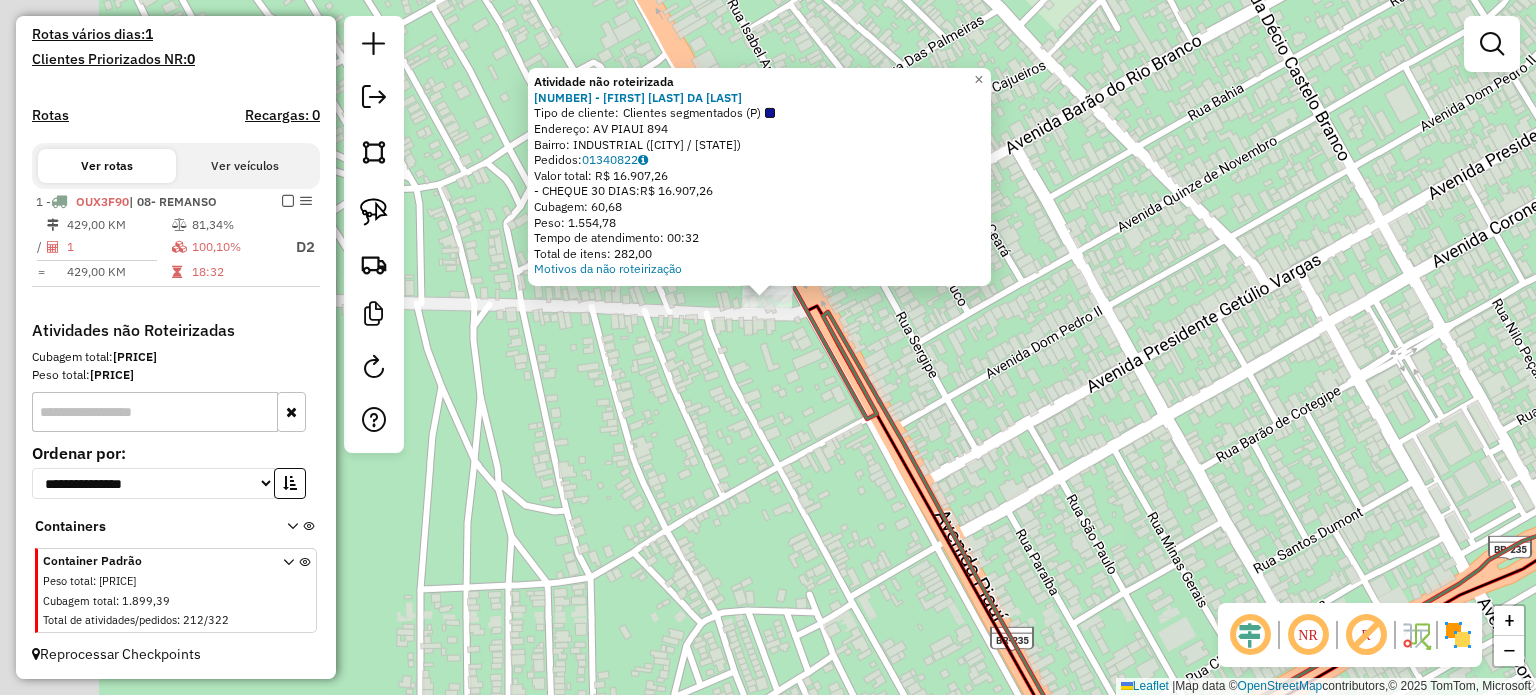 drag, startPoint x: 566, startPoint y: 323, endPoint x: 842, endPoint y: 442, distance: 300.56113 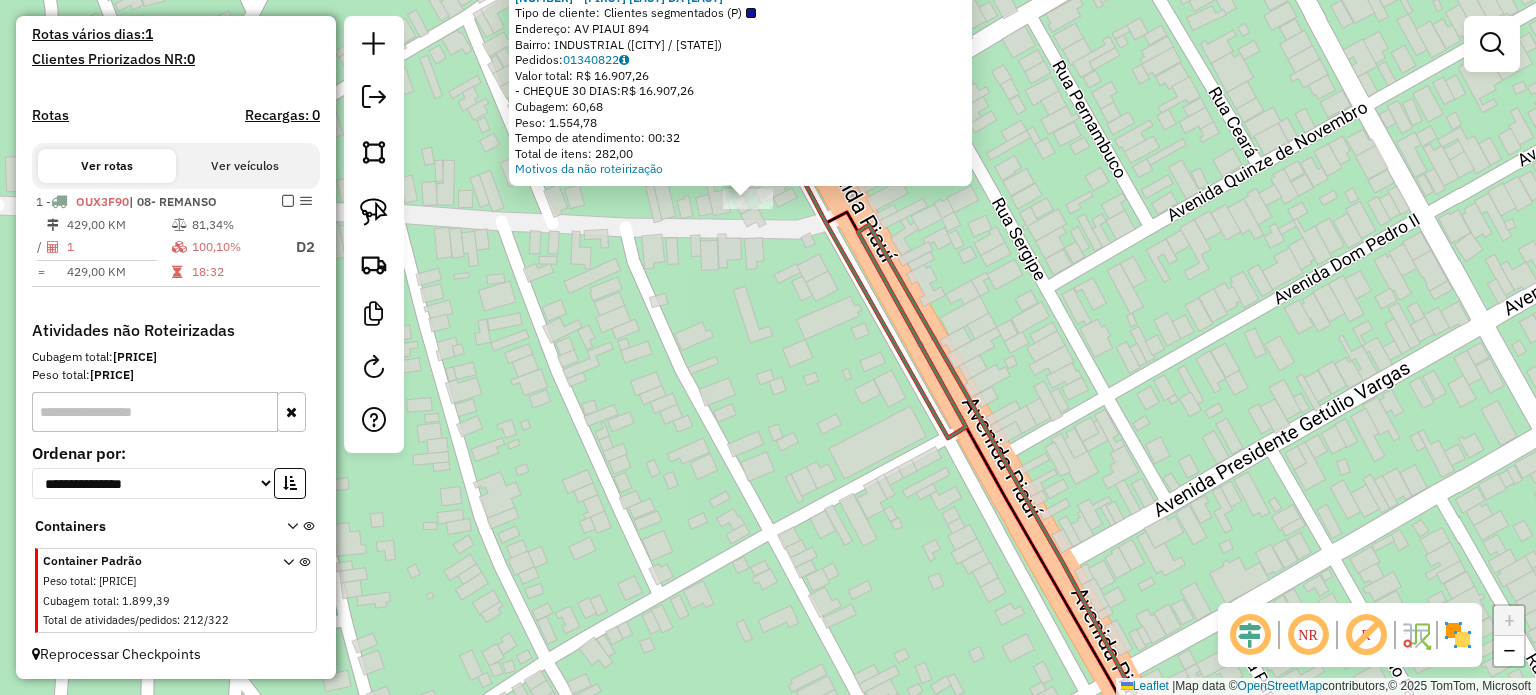 click on "Atividade não roteirizada [NUMBER] - [FIRST] [LAST] DA [LAST]  Tipo de cliente:   Clientes segmentados (P)   Endereço: AV  [NAME]                         [NUMBER]   Bairro: [NAME] ([CITY] / [STATE])   Pedidos:  [NUMBER]   Valor total: R$ [PRICE]   - CHEQUE 30 DIAS:  R$ [PRICE]   Cubagem: [PRICE]   Peso: [PRICE]   Tempo de atendimento: 00:32   Total de itens: [NUMBER]  Motivos da não roteirização × Janela de atendimento Grade de atendimento Capacidade Transportadoras Veículos Cliente Pedidos  Rotas Selecione os dias de semana para filtrar as janelas de atendimento  Seg   Ter   Qua   Qui   Sex   Sáb   Dom  Informe o período da janela de atendimento: De: Até:  Filtrar exatamente a janela do cliente  Considerar janela de atendimento padrão  Selecione os dias de semana para filtrar as grades de atendimento  Seg   Ter   Qua   Qui   Sex   Sáb   Dom   Considerar clientes sem dia de atendimento cadastrado  Clientes fora do dia de atendimento selecionado Filtrar as atividades entre os valores definidos abaixo:  De:  +" 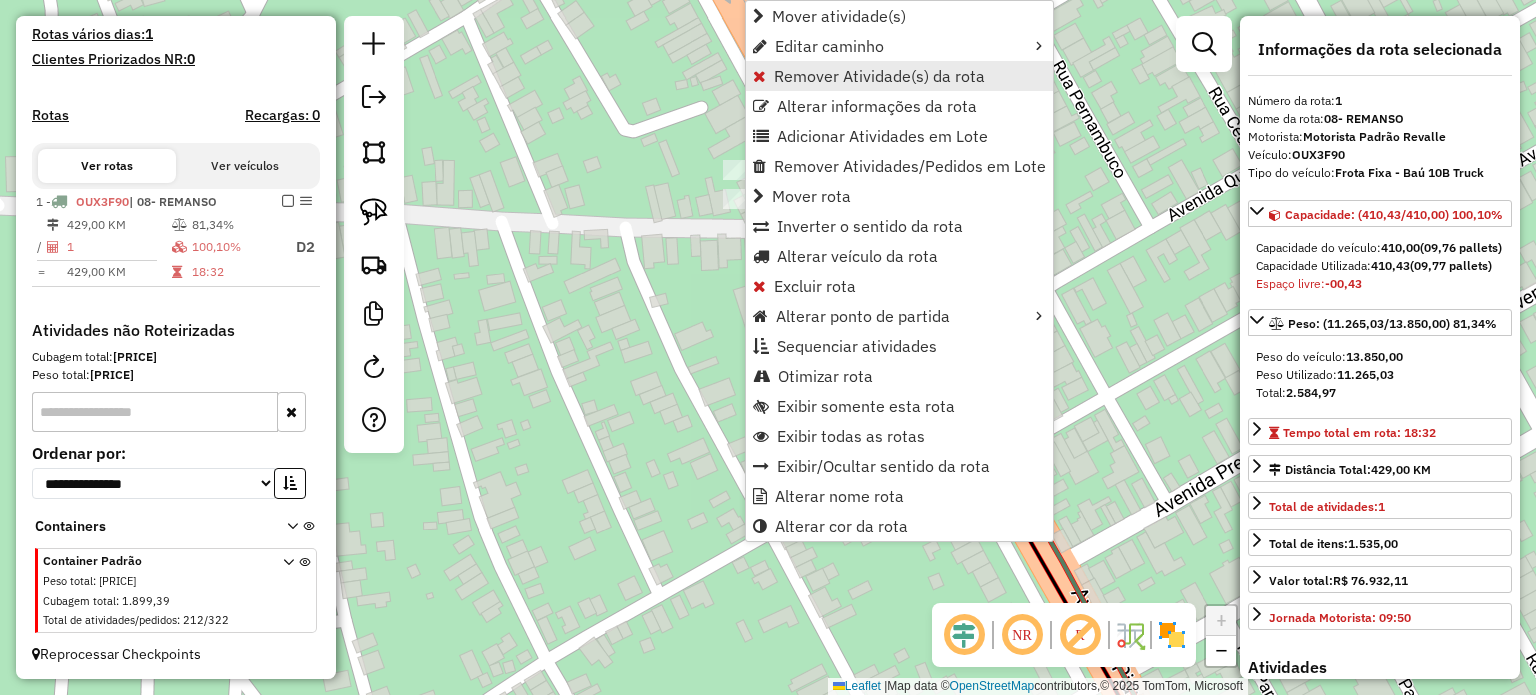 click on "Remover Atividade(s) da rota" at bounding box center (879, 76) 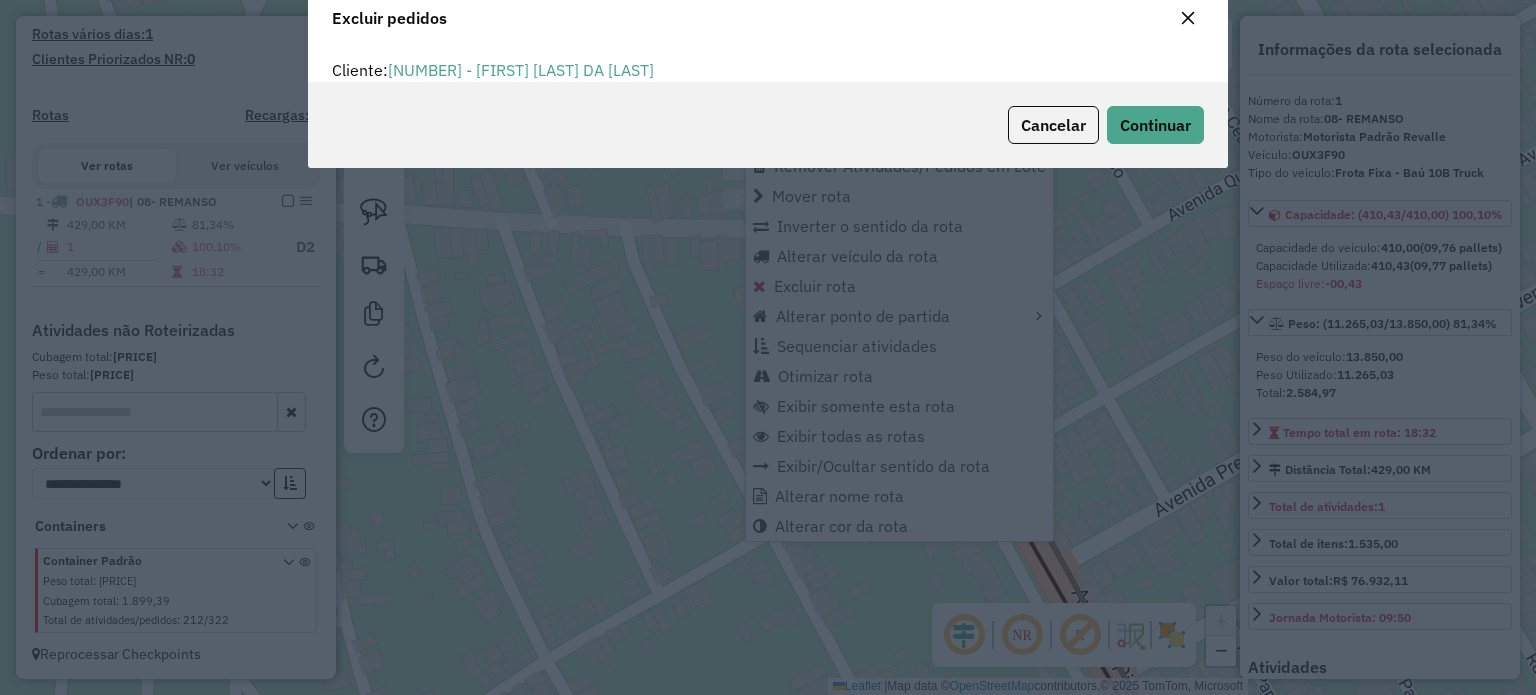 scroll, scrollTop: 10, scrollLeft: 6, axis: both 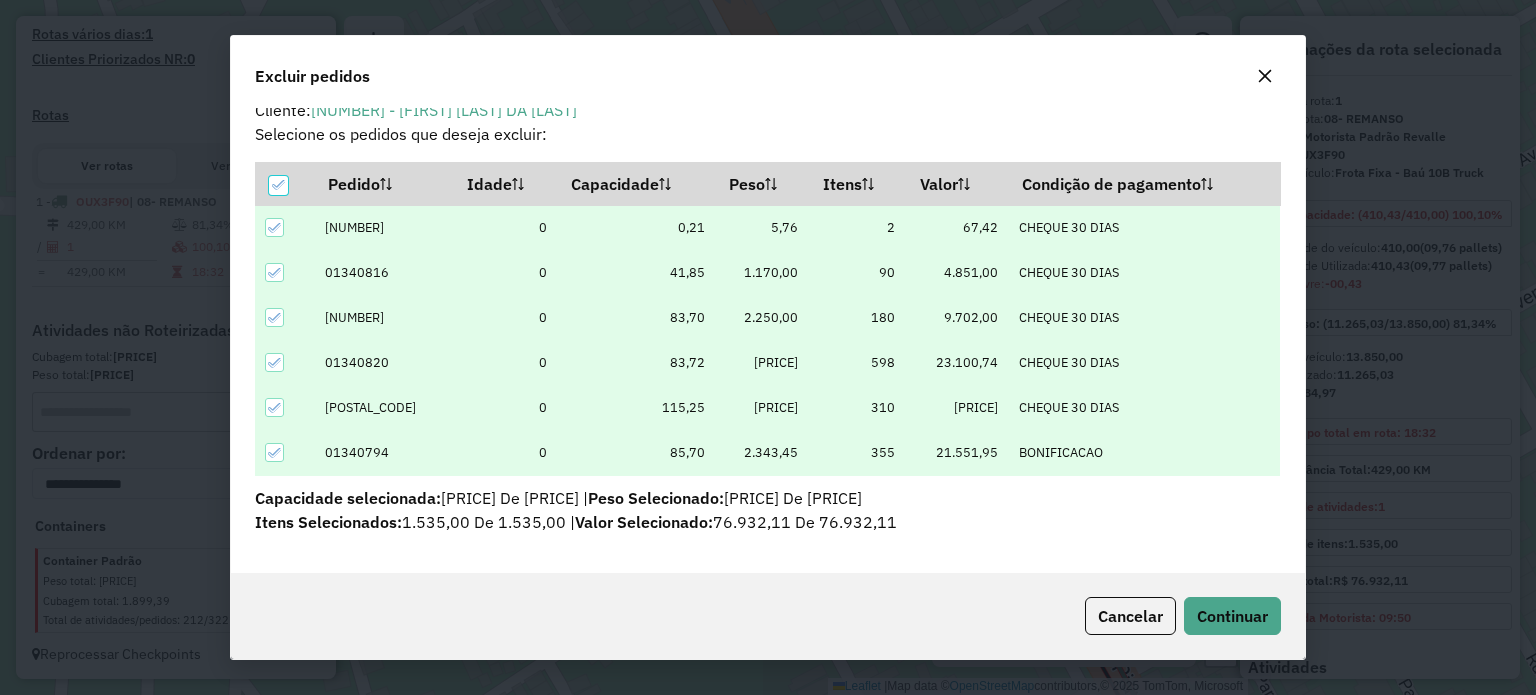 click on "Cancelar" 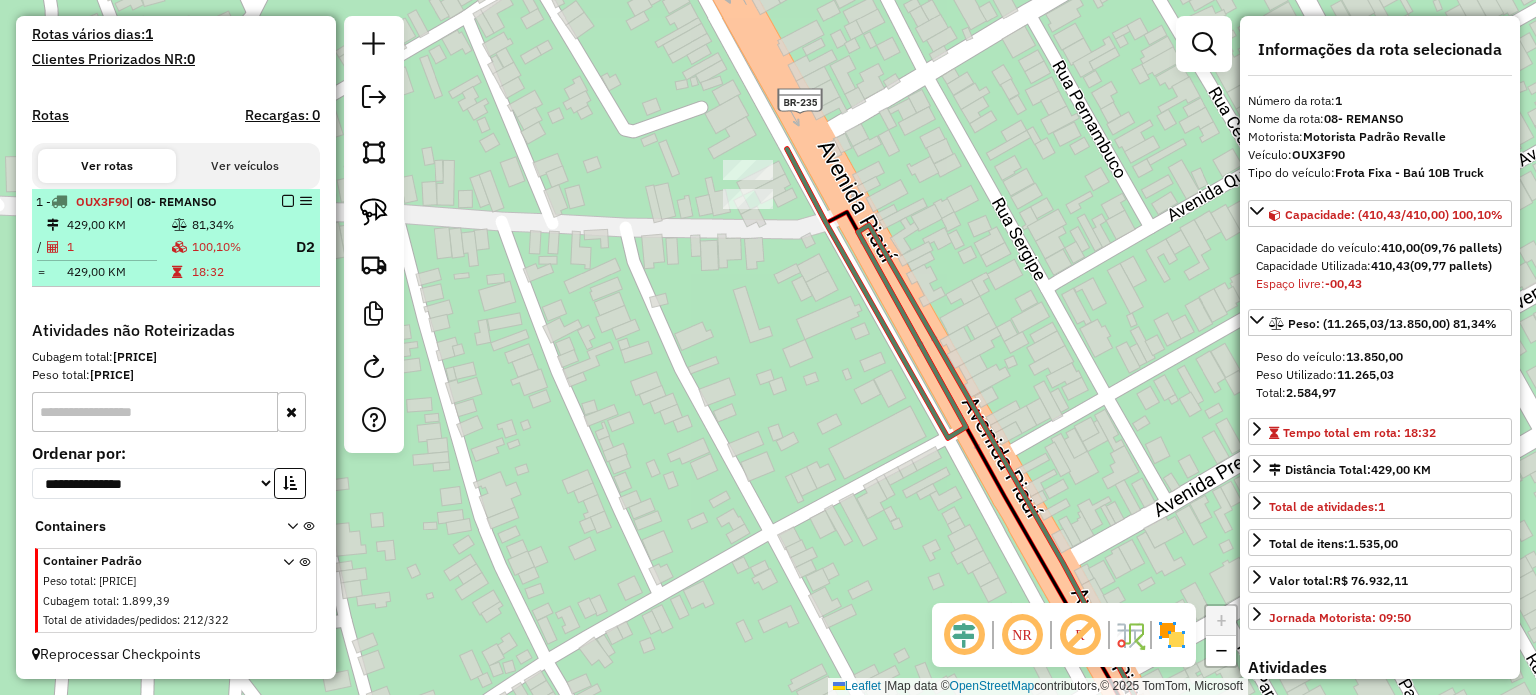 click on "100,10%" at bounding box center [235, 247] 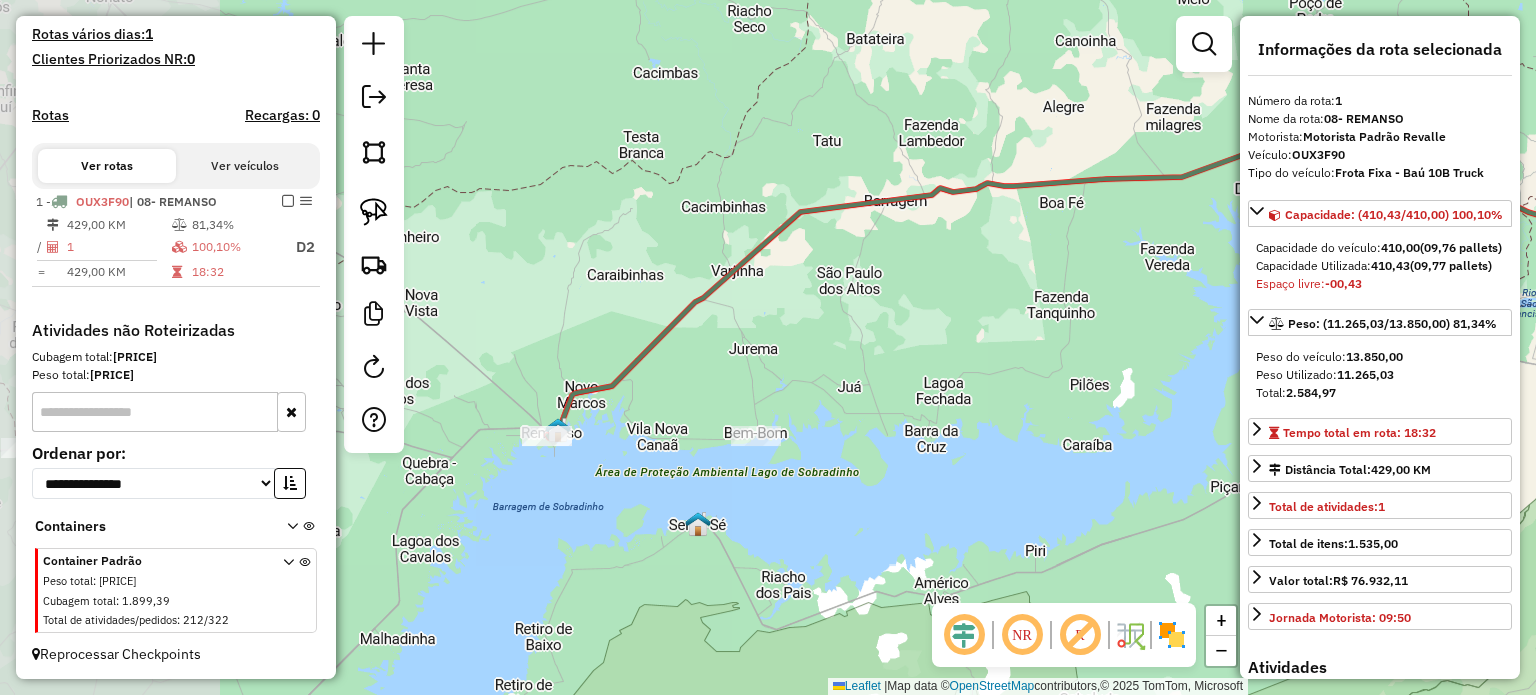 drag, startPoint x: 860, startPoint y: 319, endPoint x: 1154, endPoint y: 249, distance: 302.21848 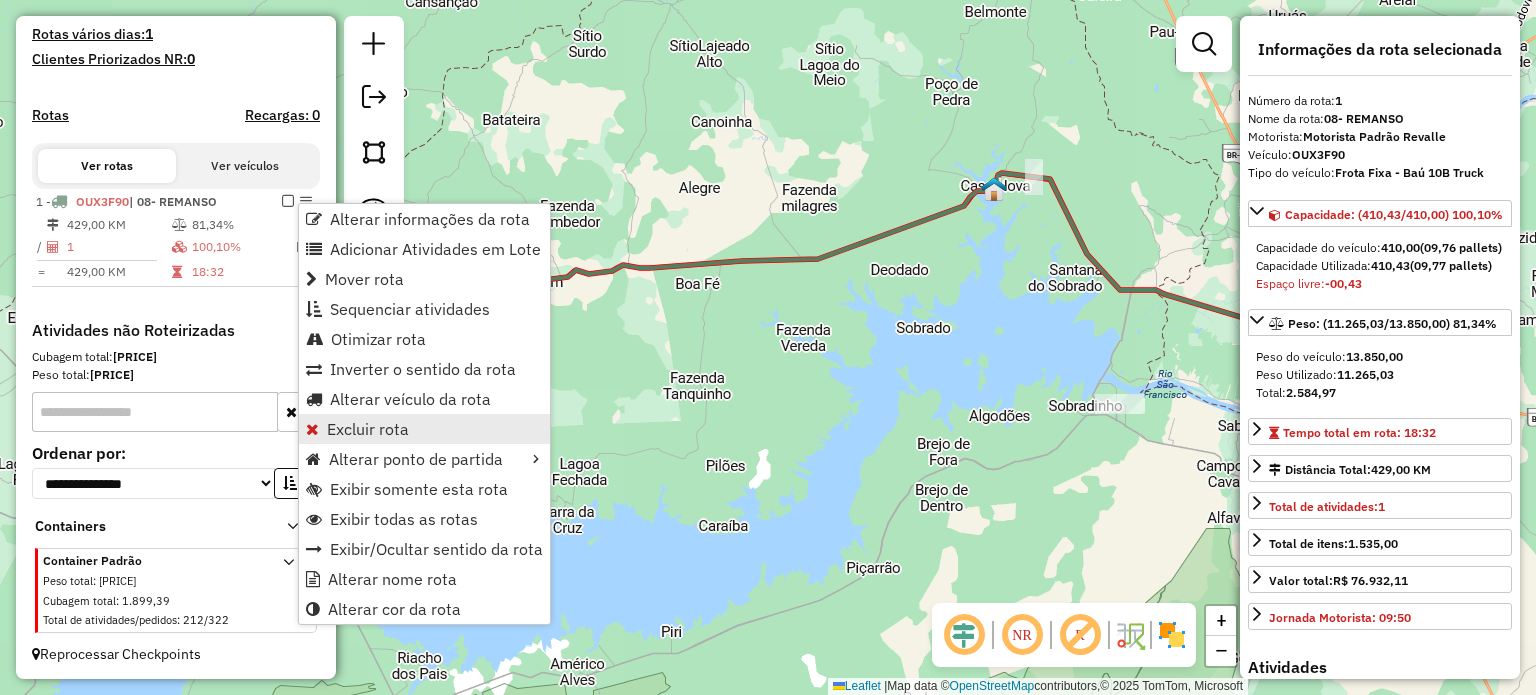 click on "Excluir rota" at bounding box center [368, 429] 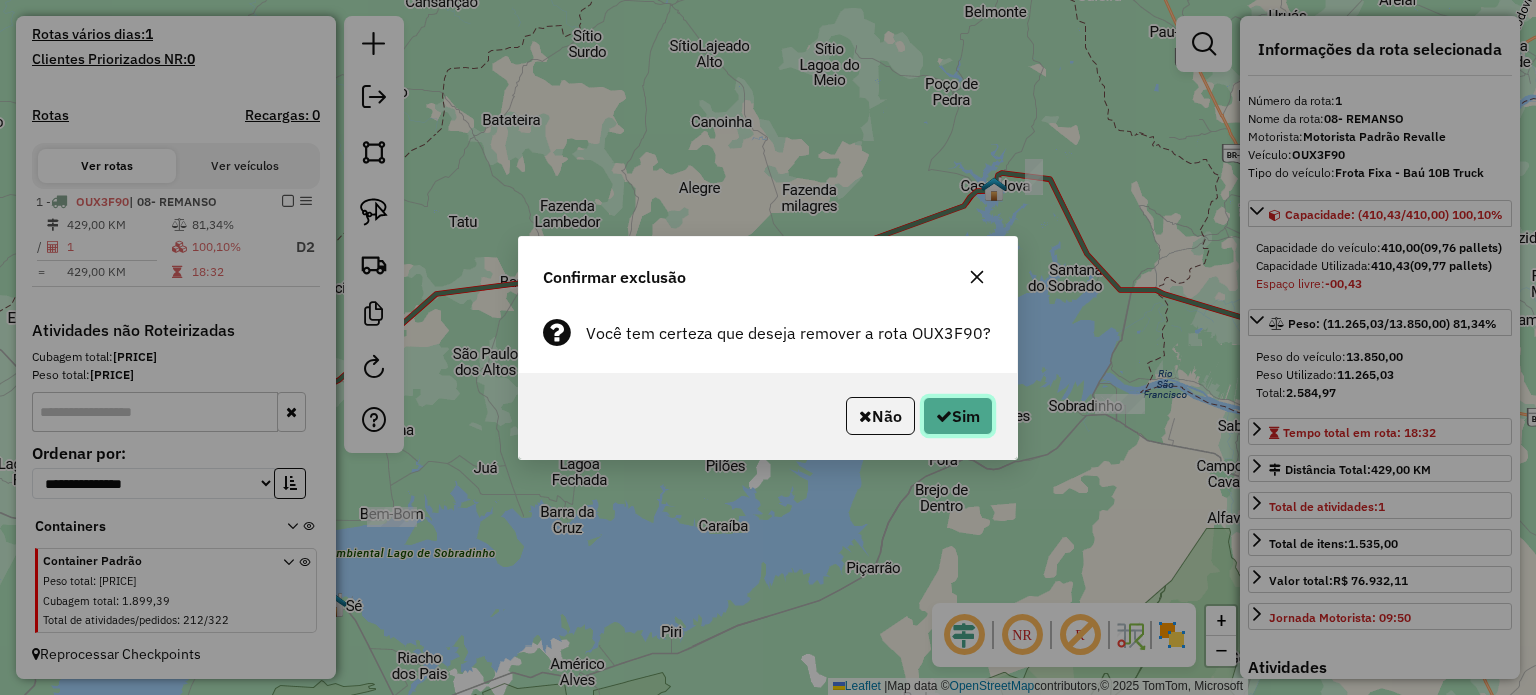 click on "Sim" 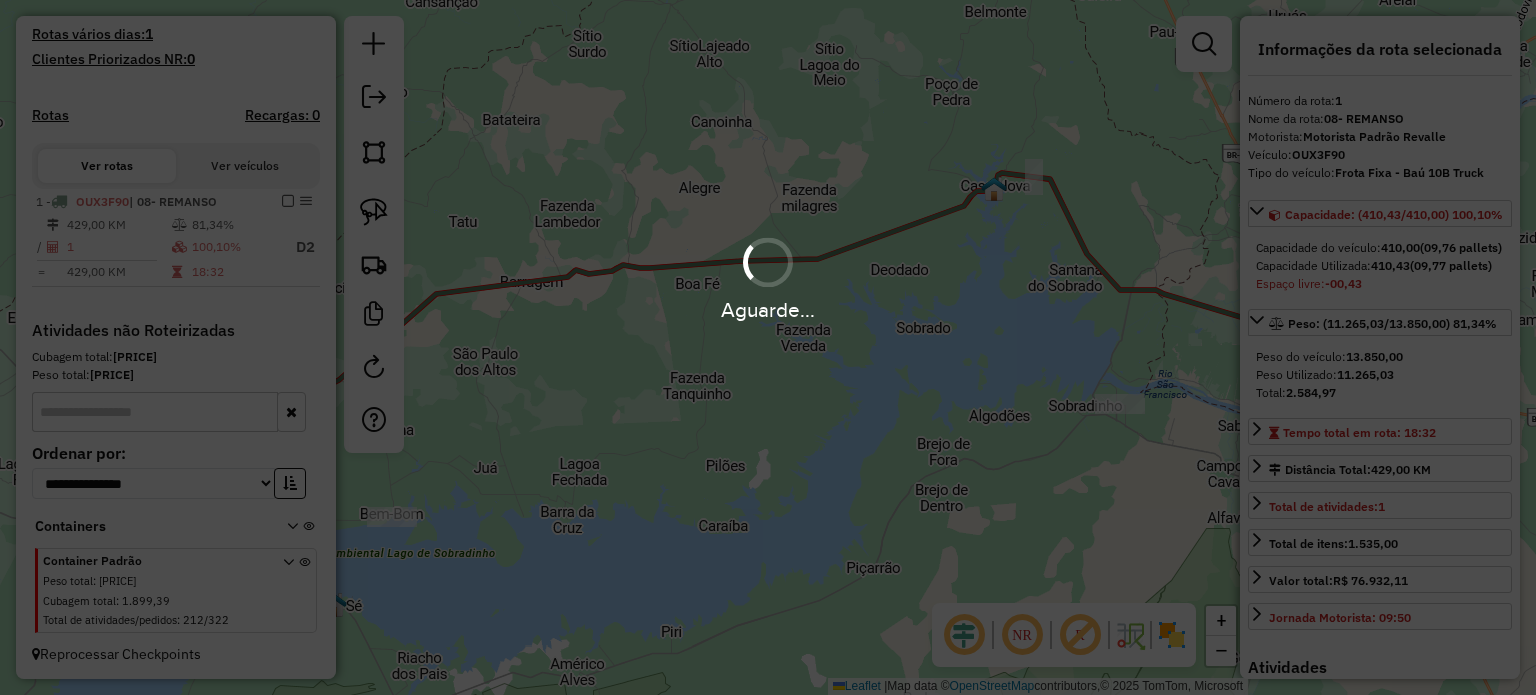 scroll, scrollTop: 288, scrollLeft: 0, axis: vertical 